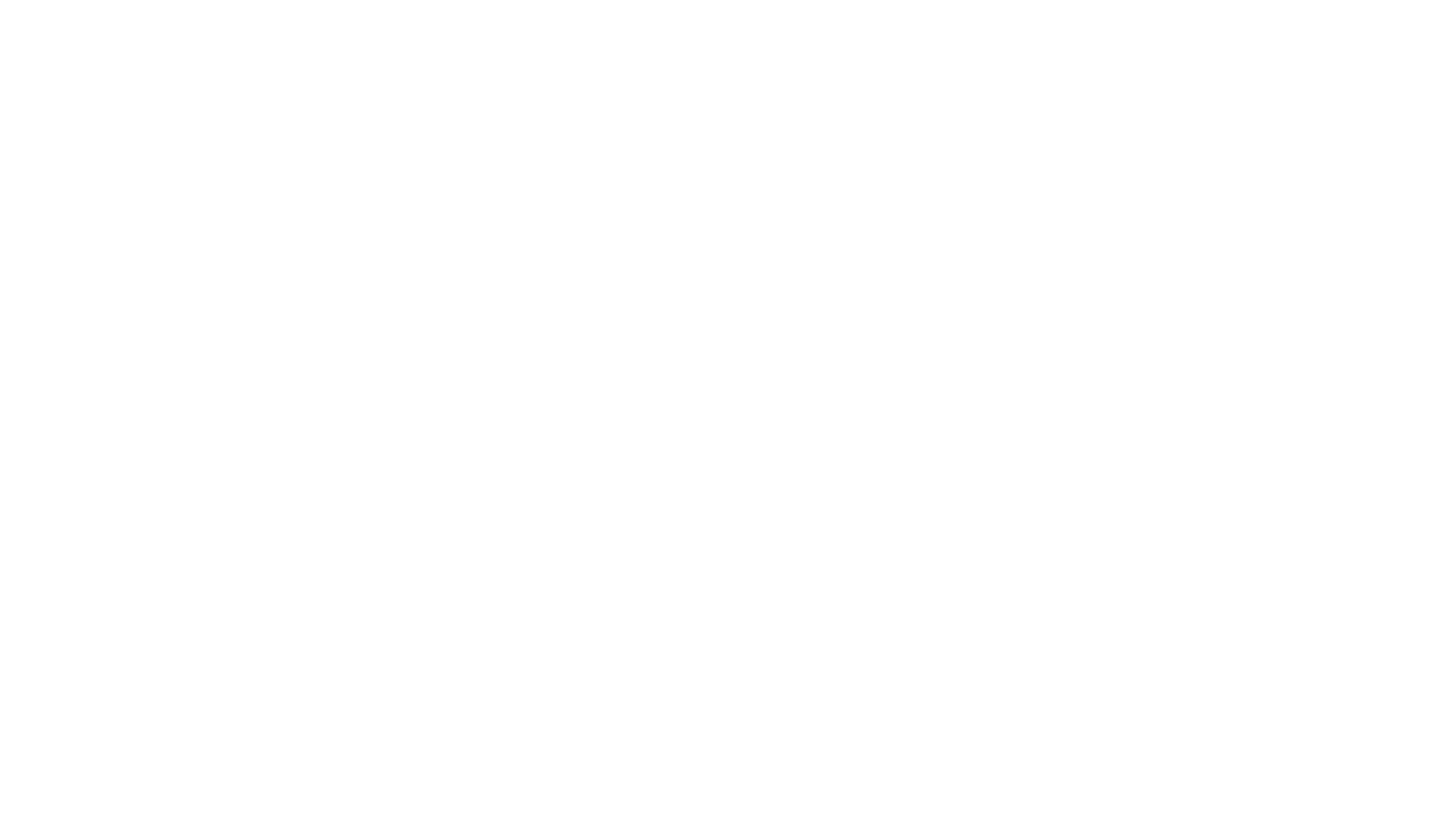 scroll, scrollTop: 0, scrollLeft: 0, axis: both 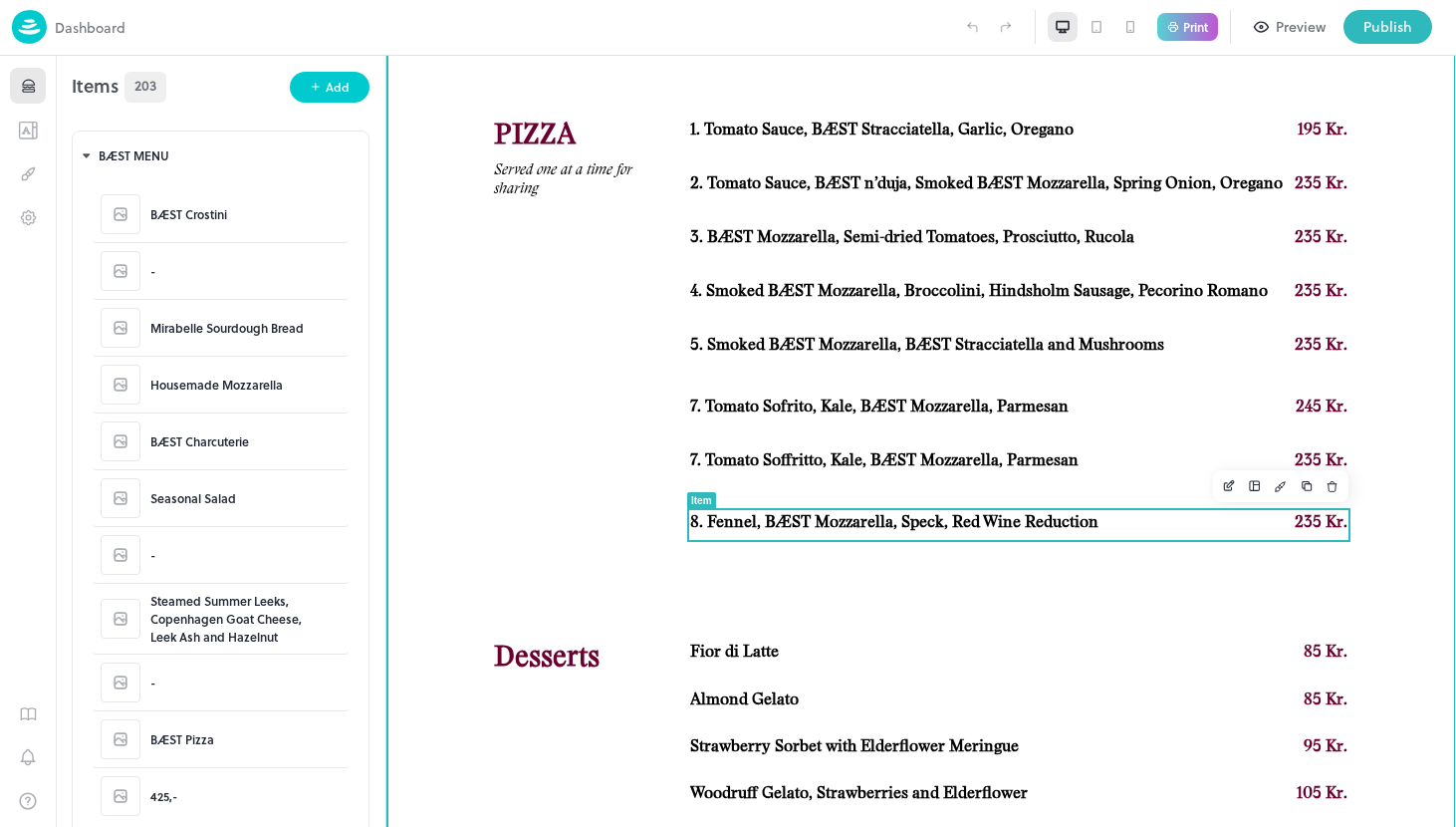 click on "8. Fennel, BÆST Mozzarella, Speck, Red Wine Reduction" at bounding box center (894, 522) 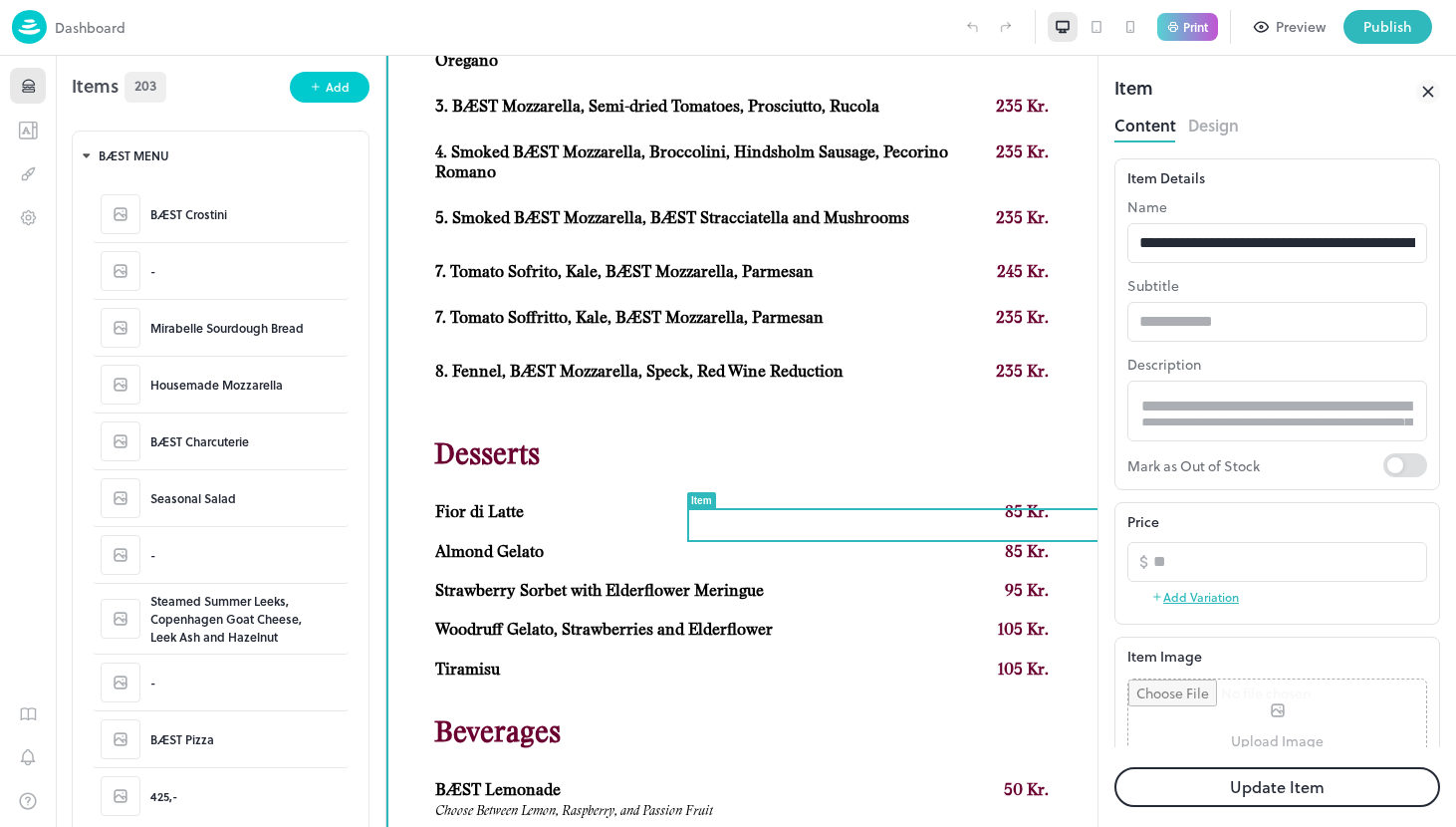 scroll, scrollTop: 0, scrollLeft: 0, axis: both 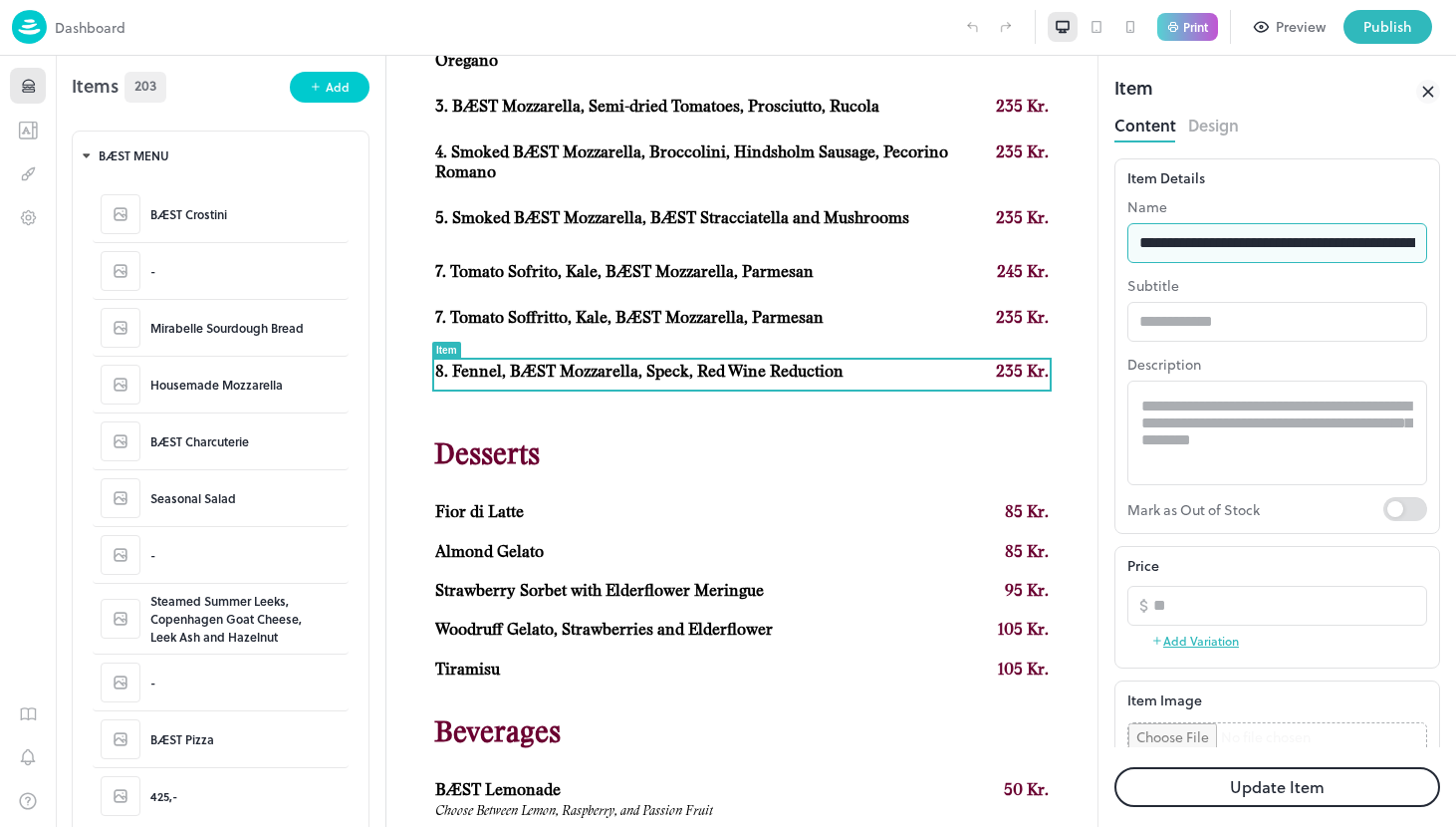 drag, startPoint x: 1157, startPoint y: 256, endPoint x: 1214, endPoint y: 256, distance: 57 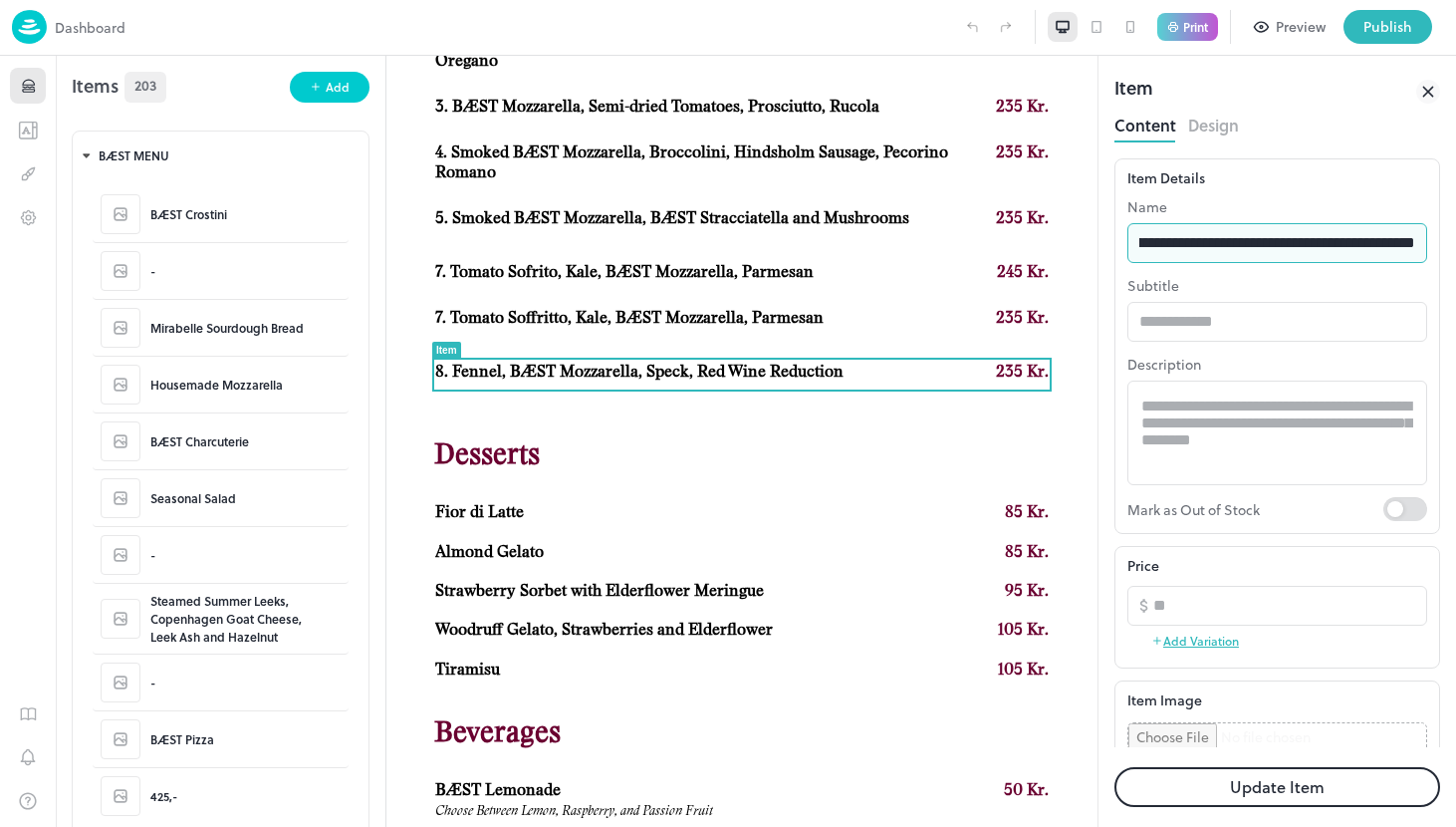 scroll, scrollTop: 0, scrollLeft: 125, axis: horizontal 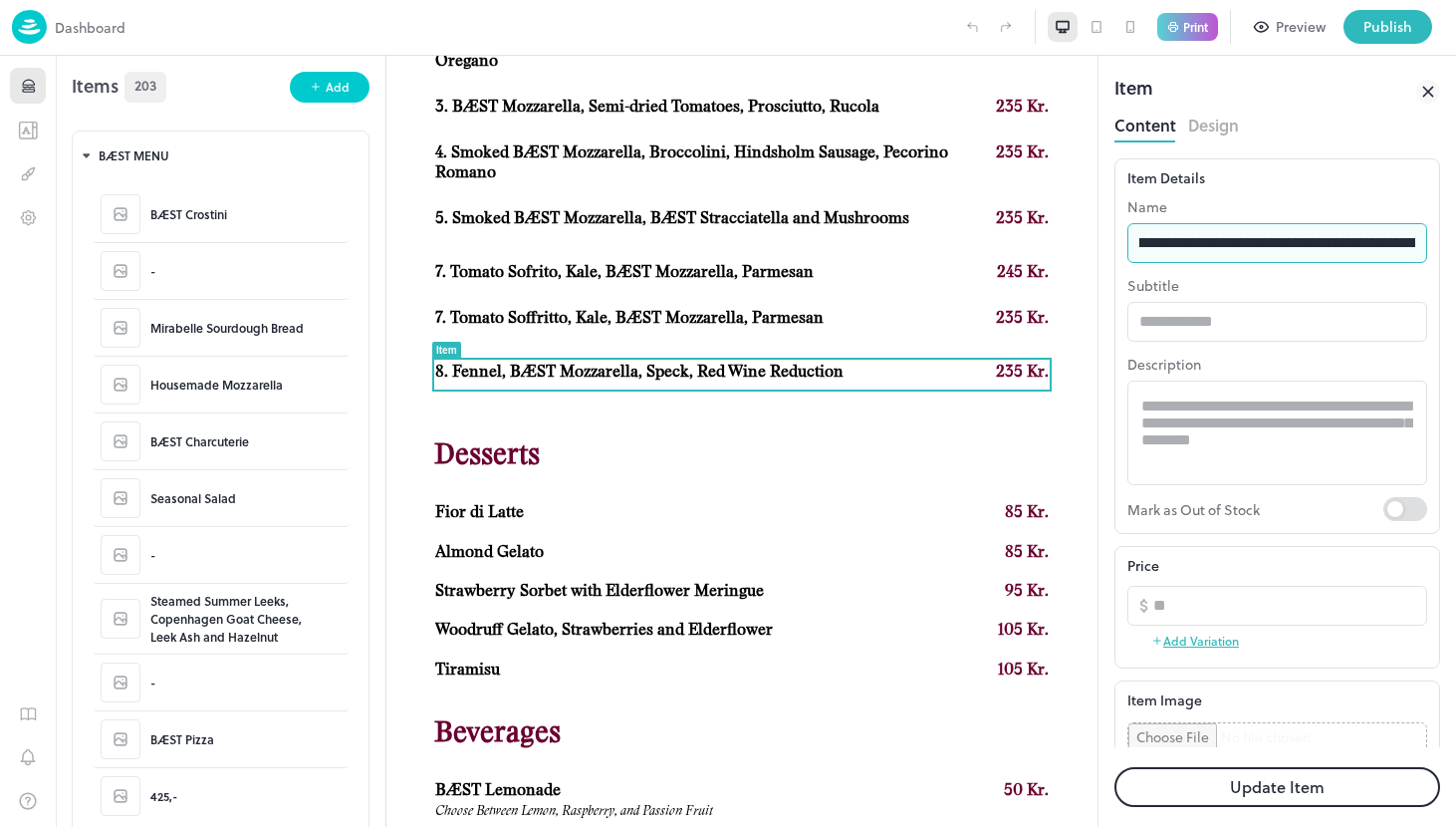 click on "**********" at bounding box center (1277, 243) 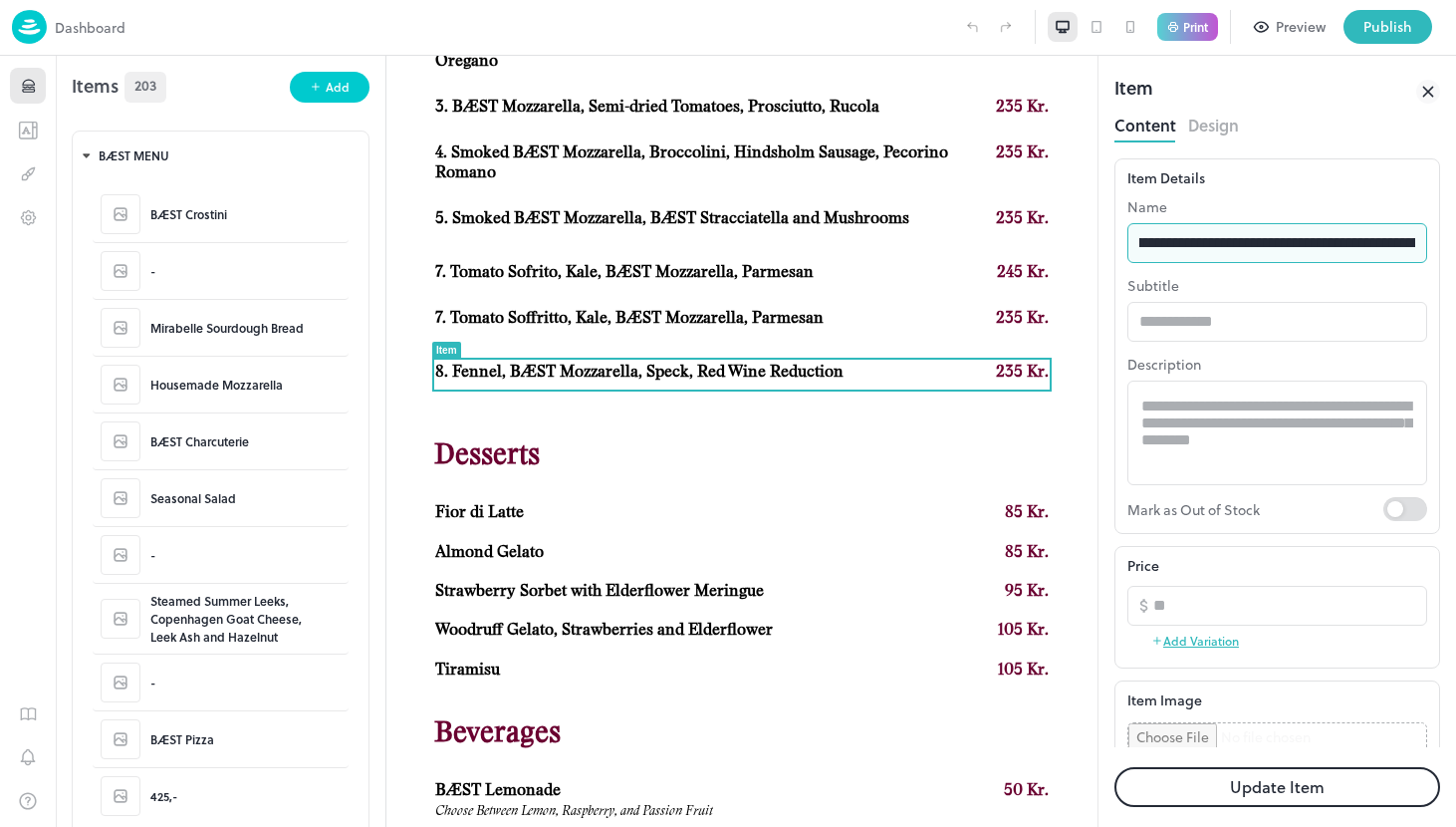 scroll, scrollTop: 0, scrollLeft: 0, axis: both 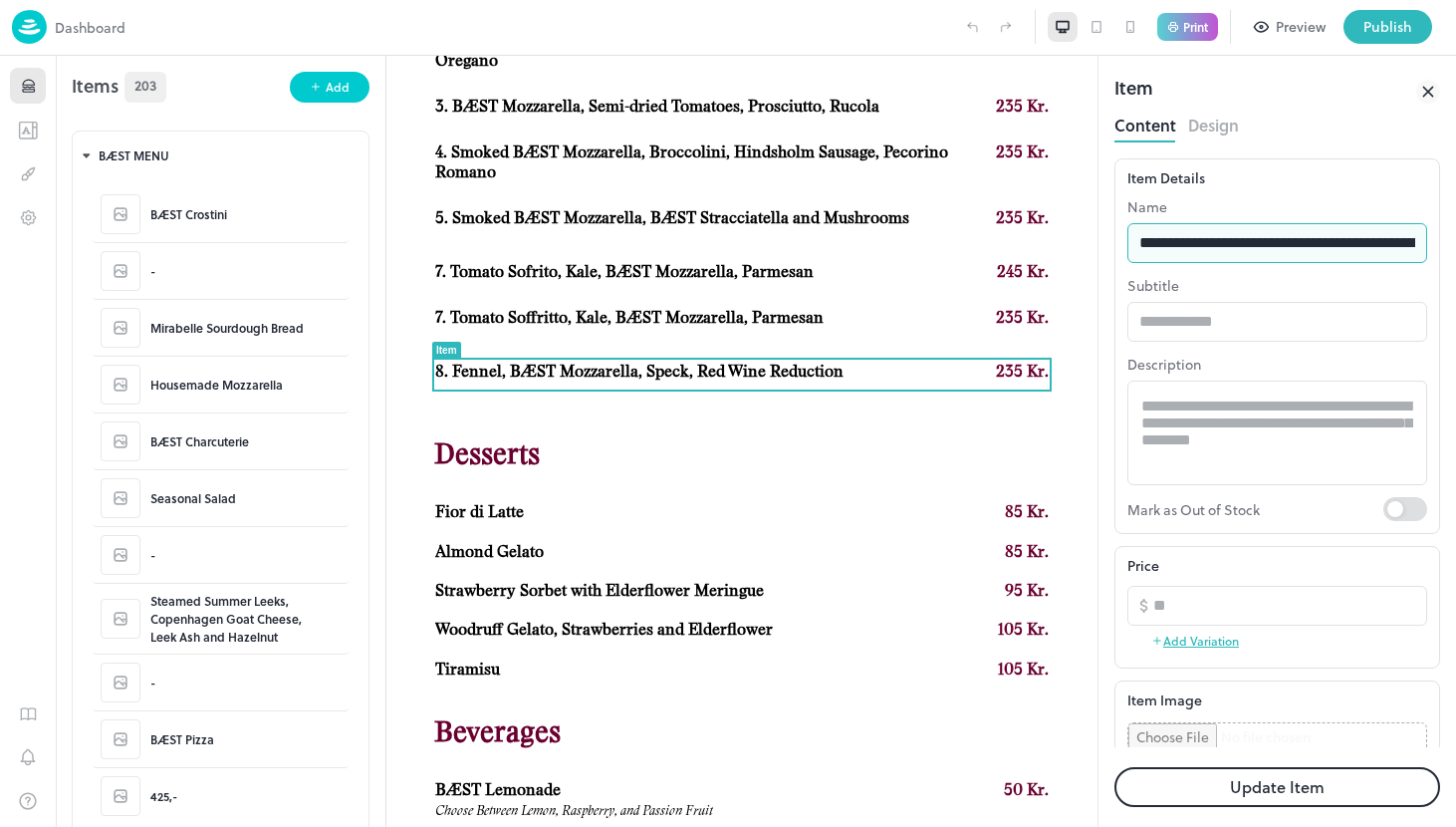 click on "**********" at bounding box center (1277, 243) 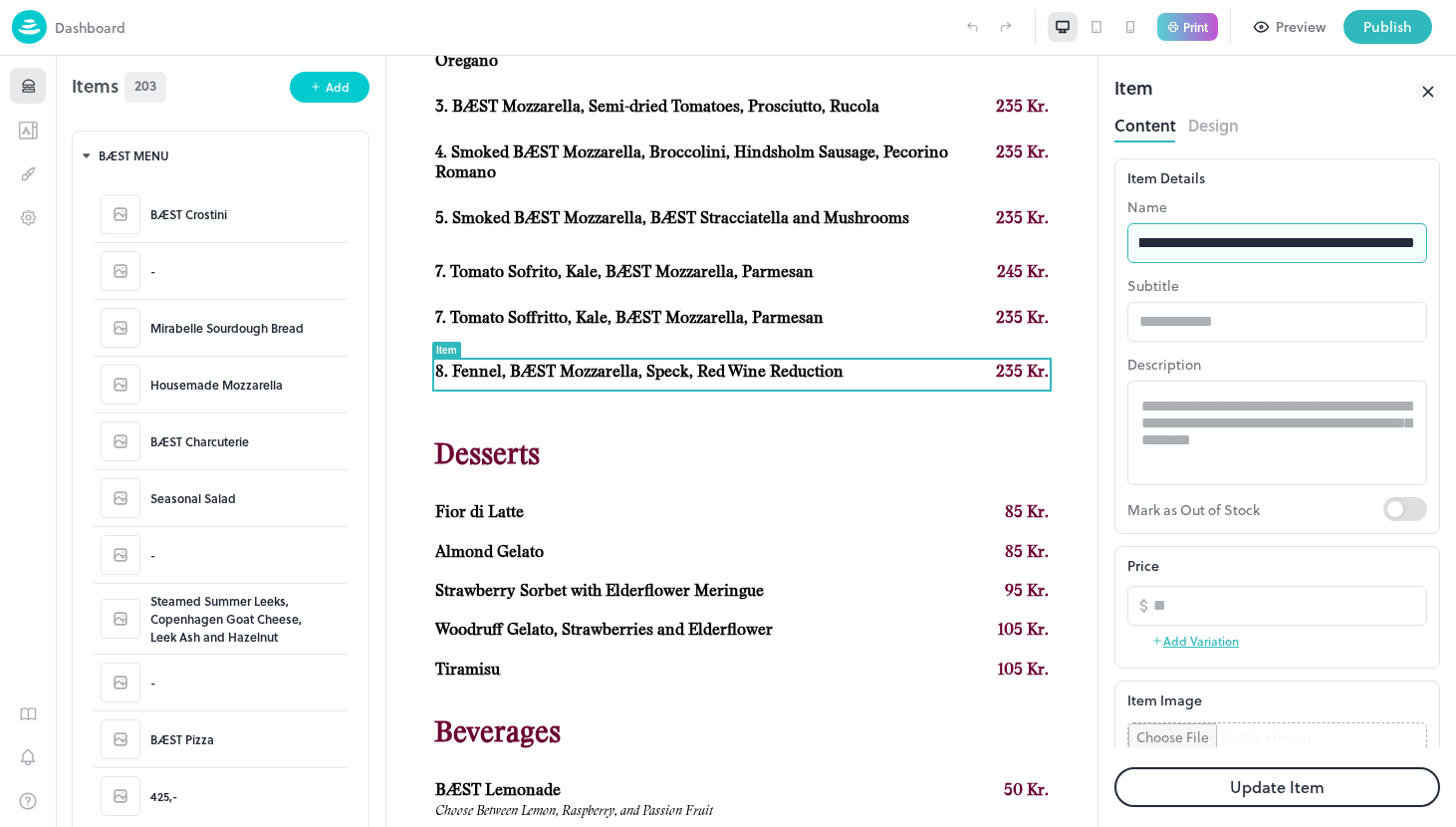 scroll, scrollTop: 0, scrollLeft: 196, axis: horizontal 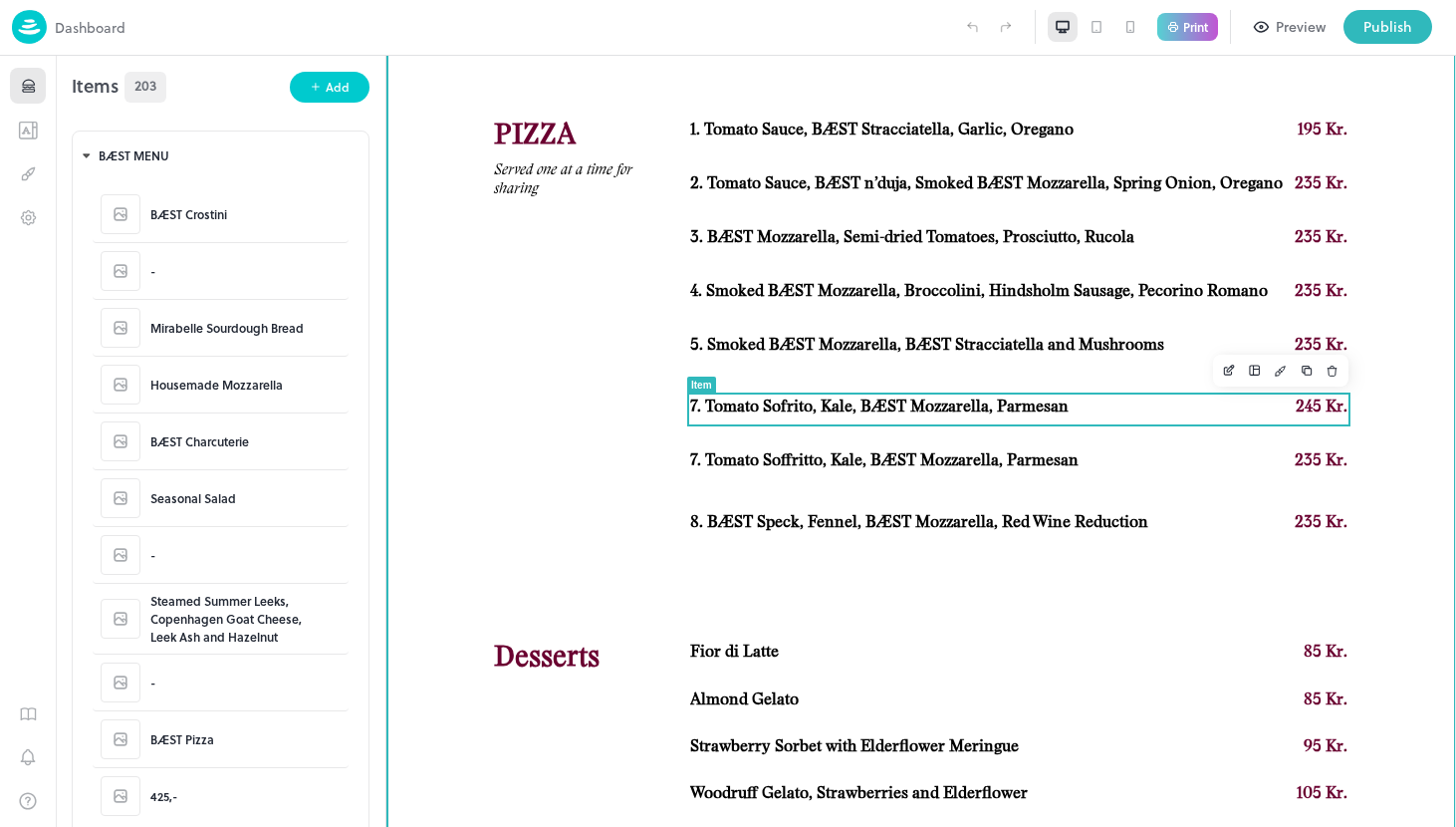 click on "7. Tomato Sofrito, Kale, BÆST Mozzarella, Parmesan" at bounding box center (879, 407) 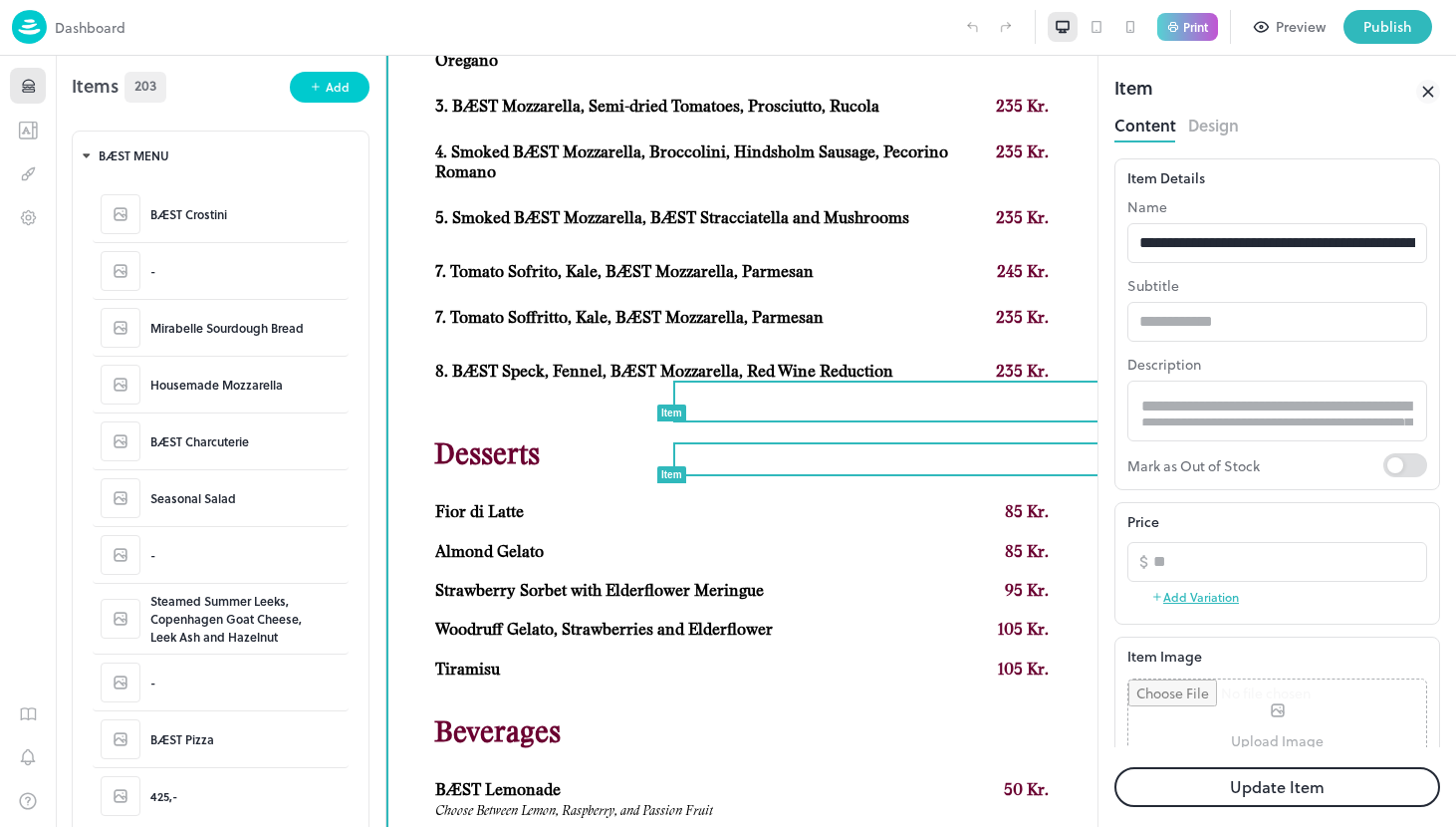 scroll, scrollTop: 0, scrollLeft: 0, axis: both 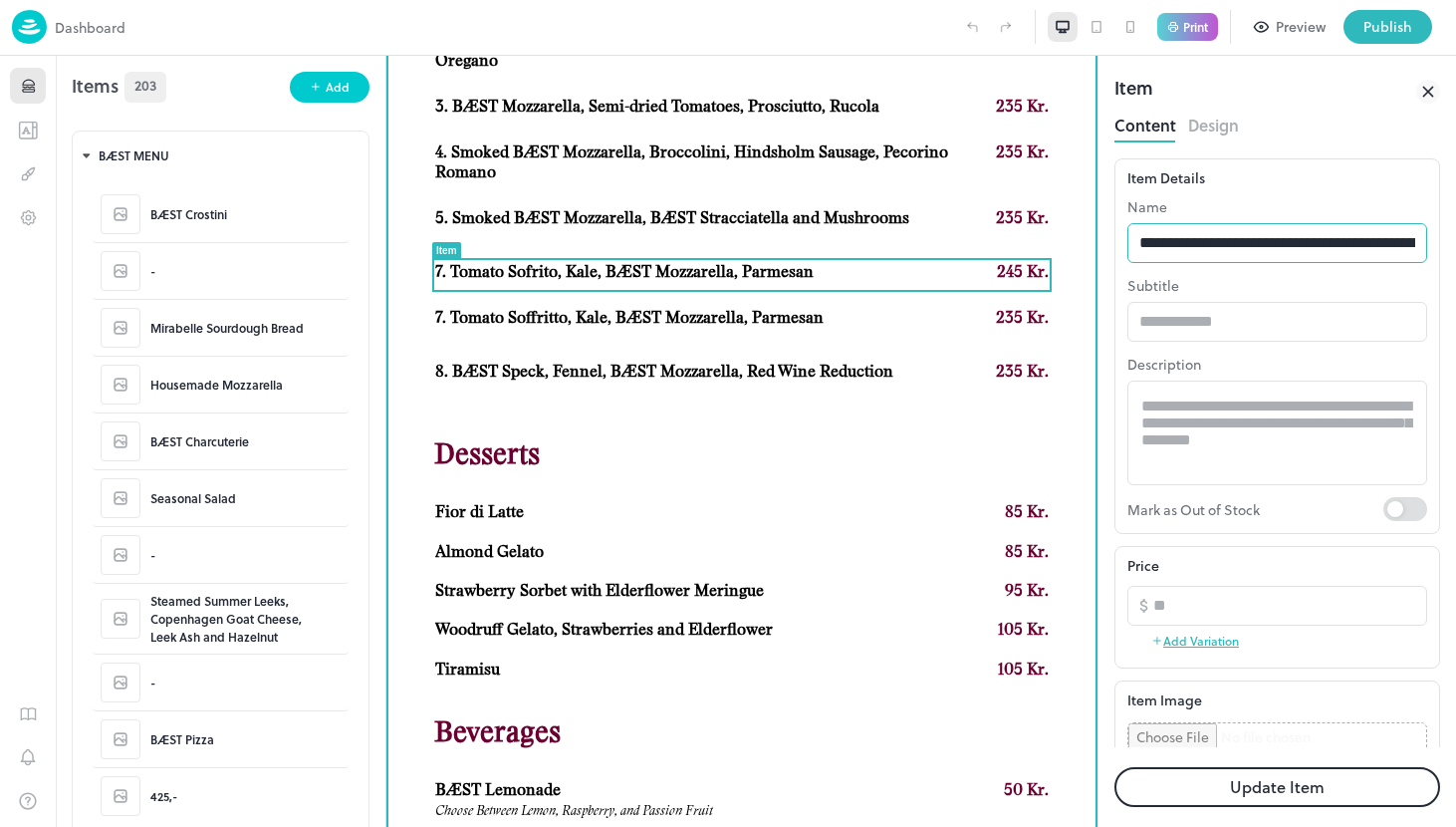 click on "**********" at bounding box center (1277, 243) 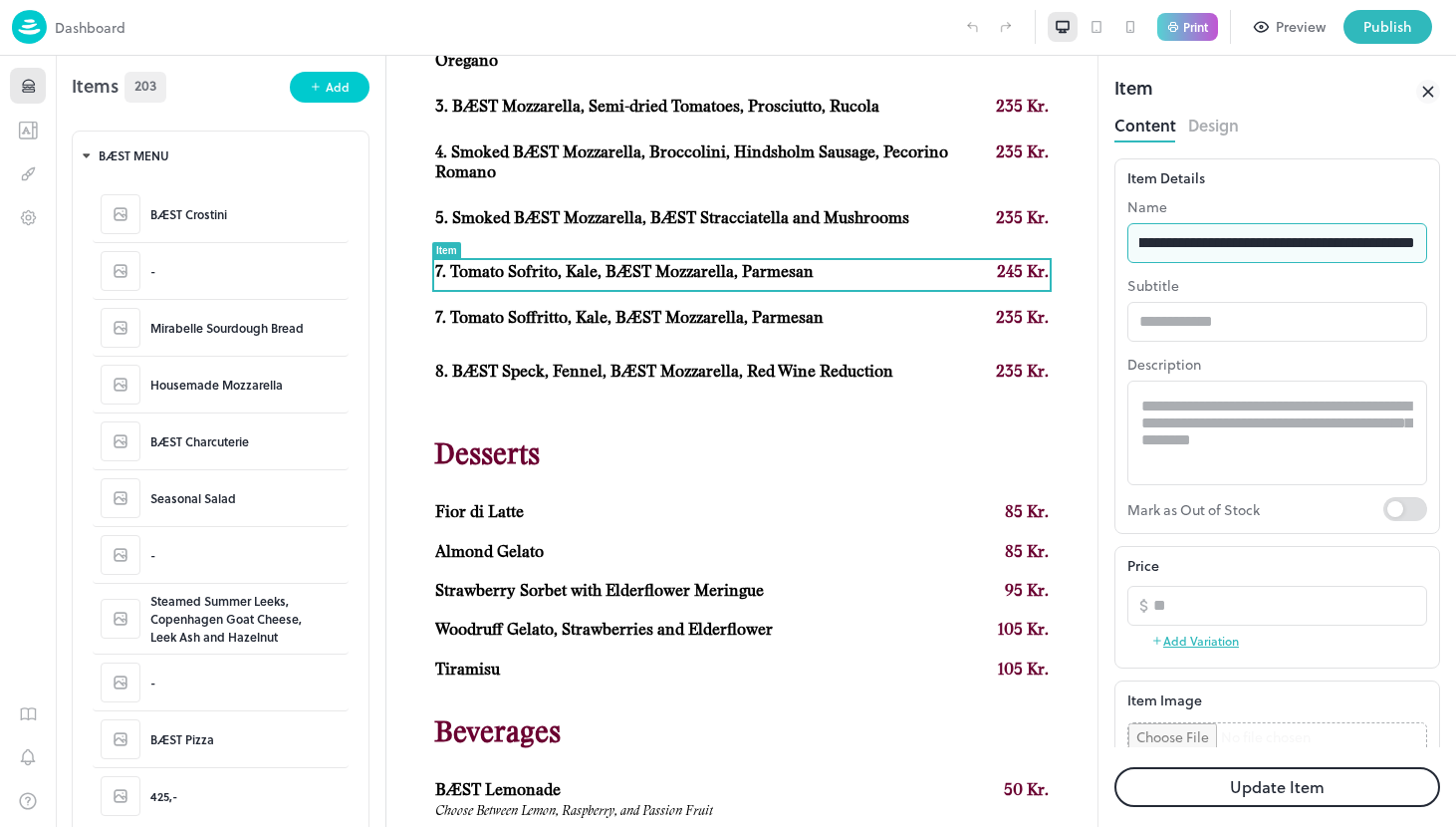 scroll, scrollTop: 0, scrollLeft: 102, axis: horizontal 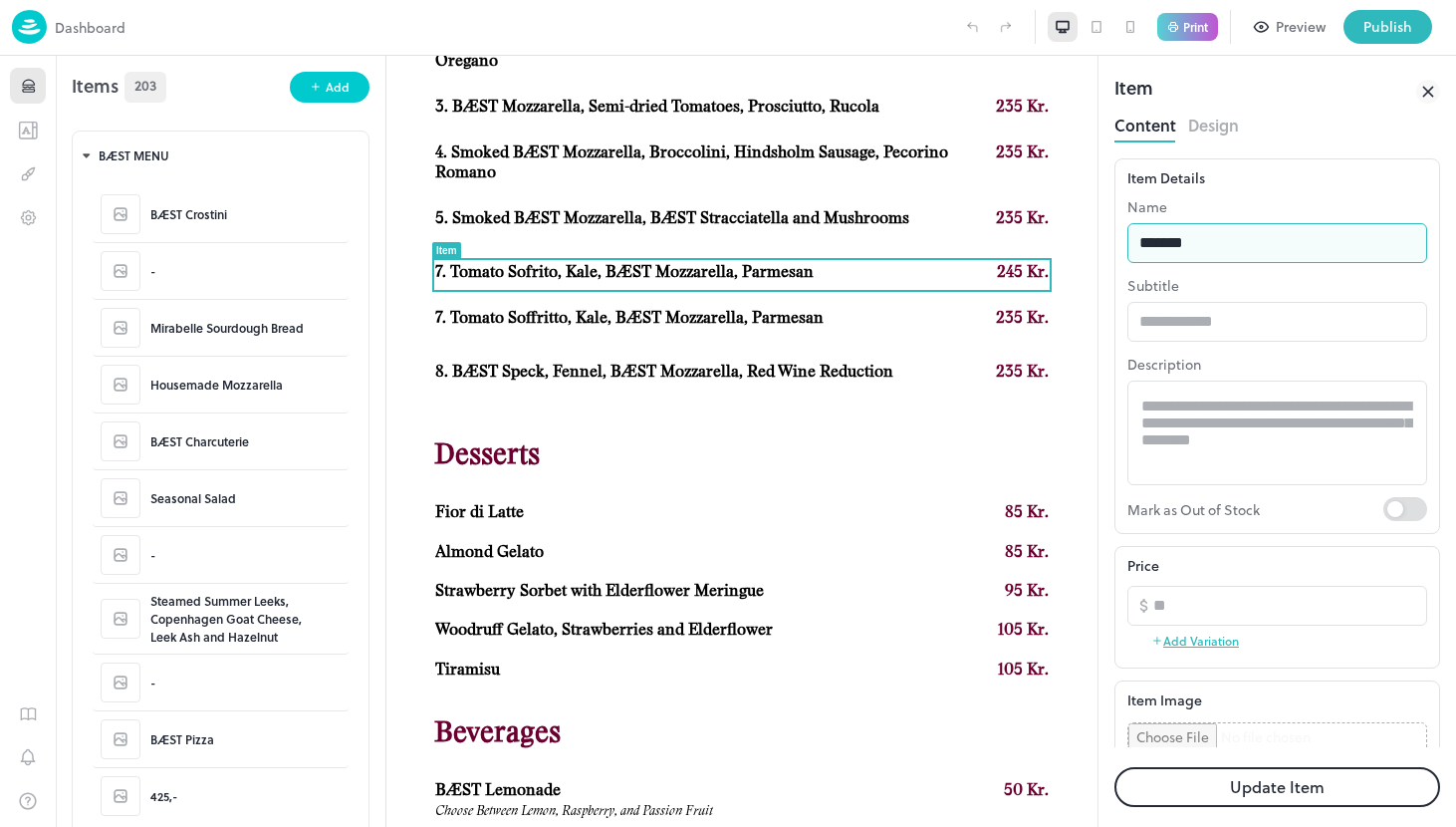type on "**********" 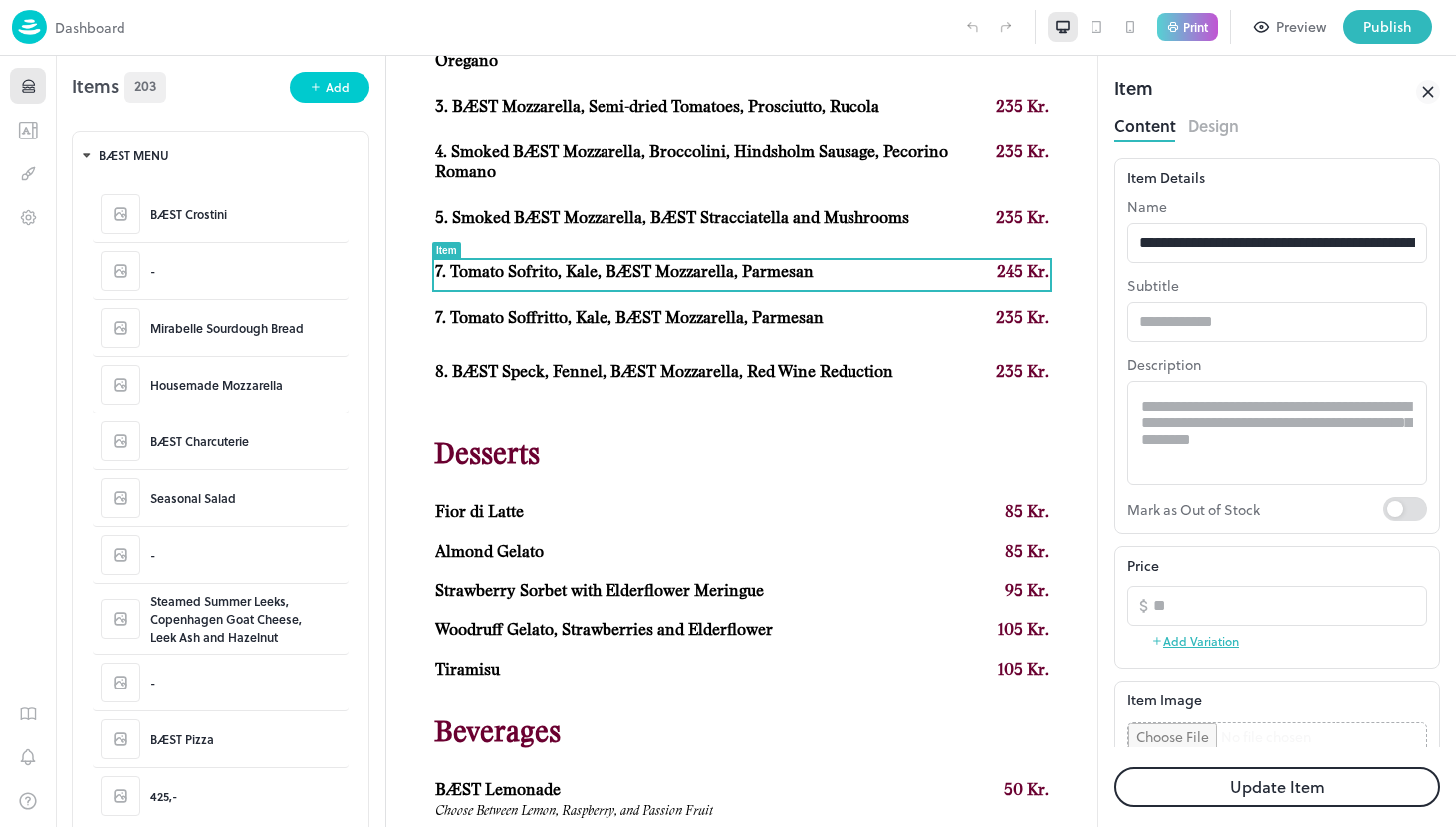 click on "Update Item" at bounding box center [1277, 787] 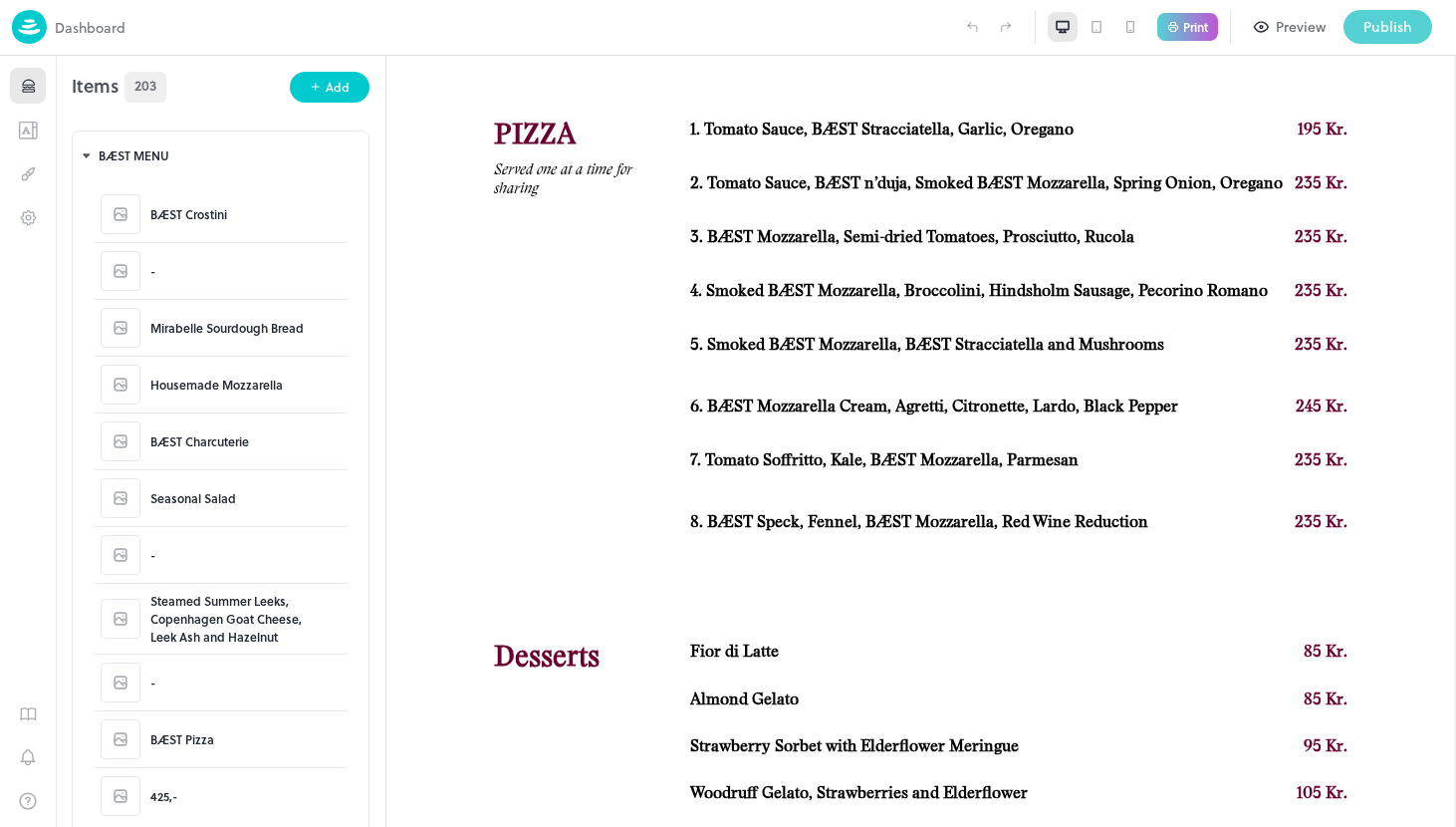 click on "Publish" at bounding box center (1387, 27) 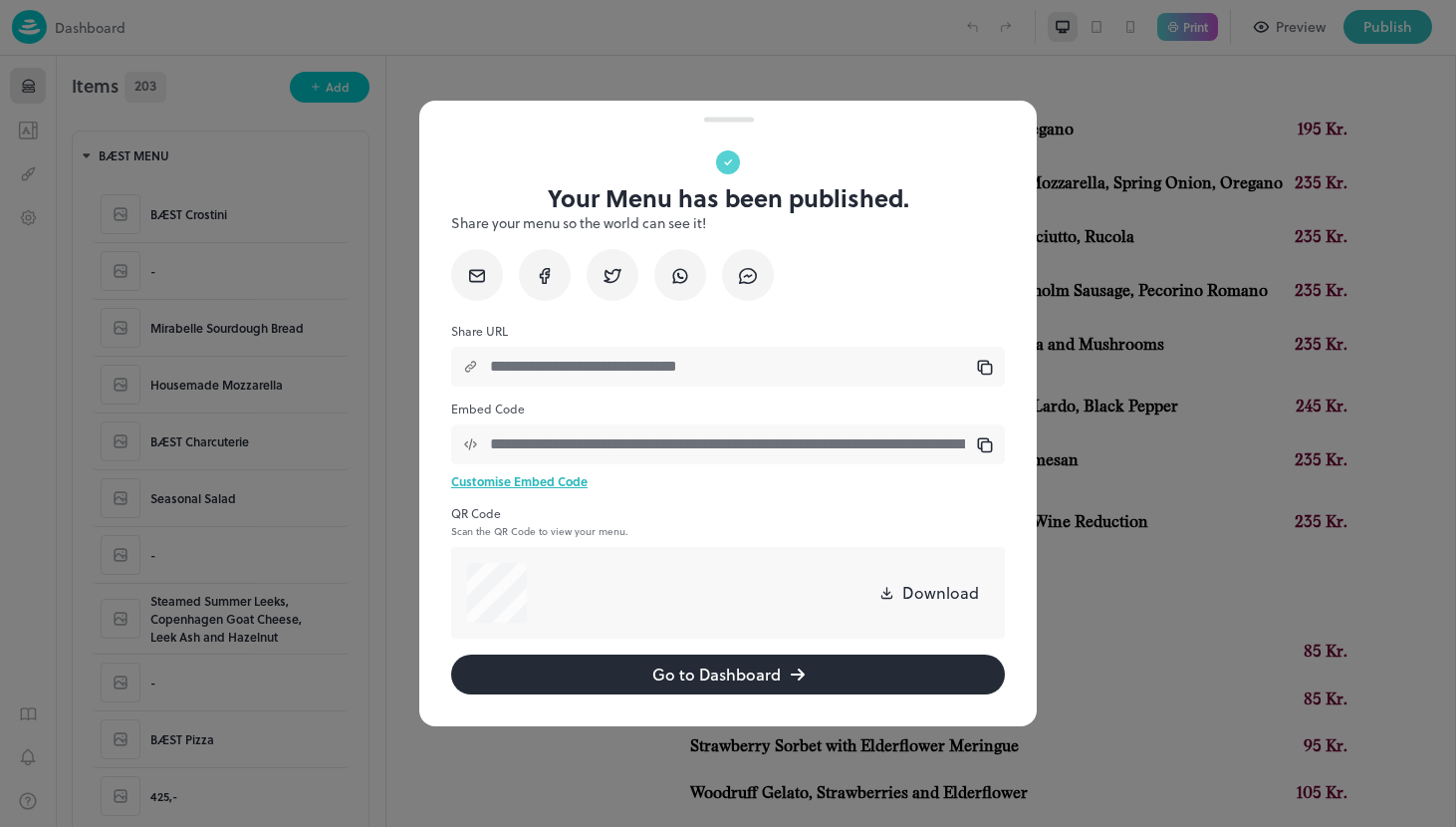 click at bounding box center (728, 414) 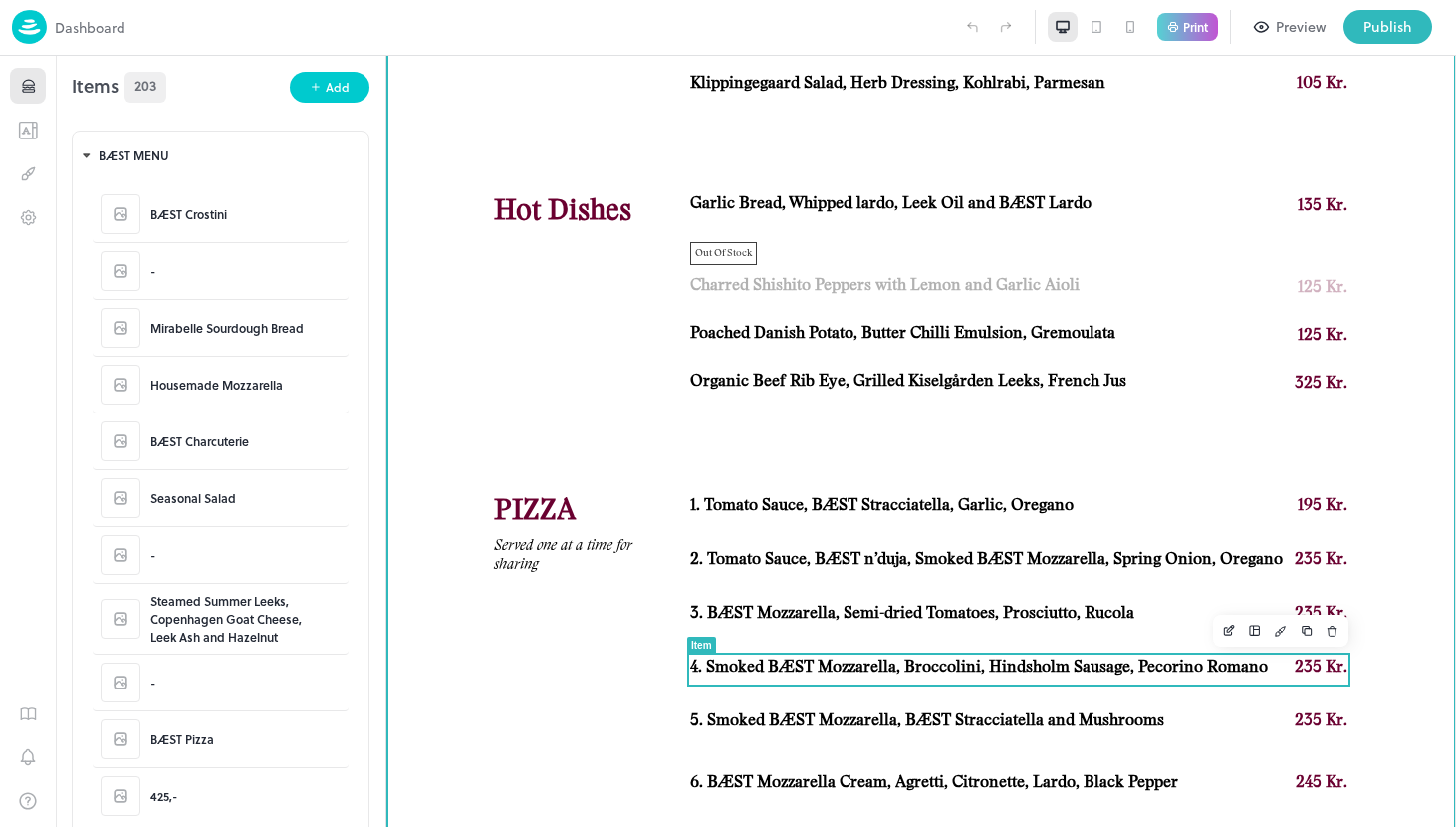 scroll, scrollTop: 1229, scrollLeft: 0, axis: vertical 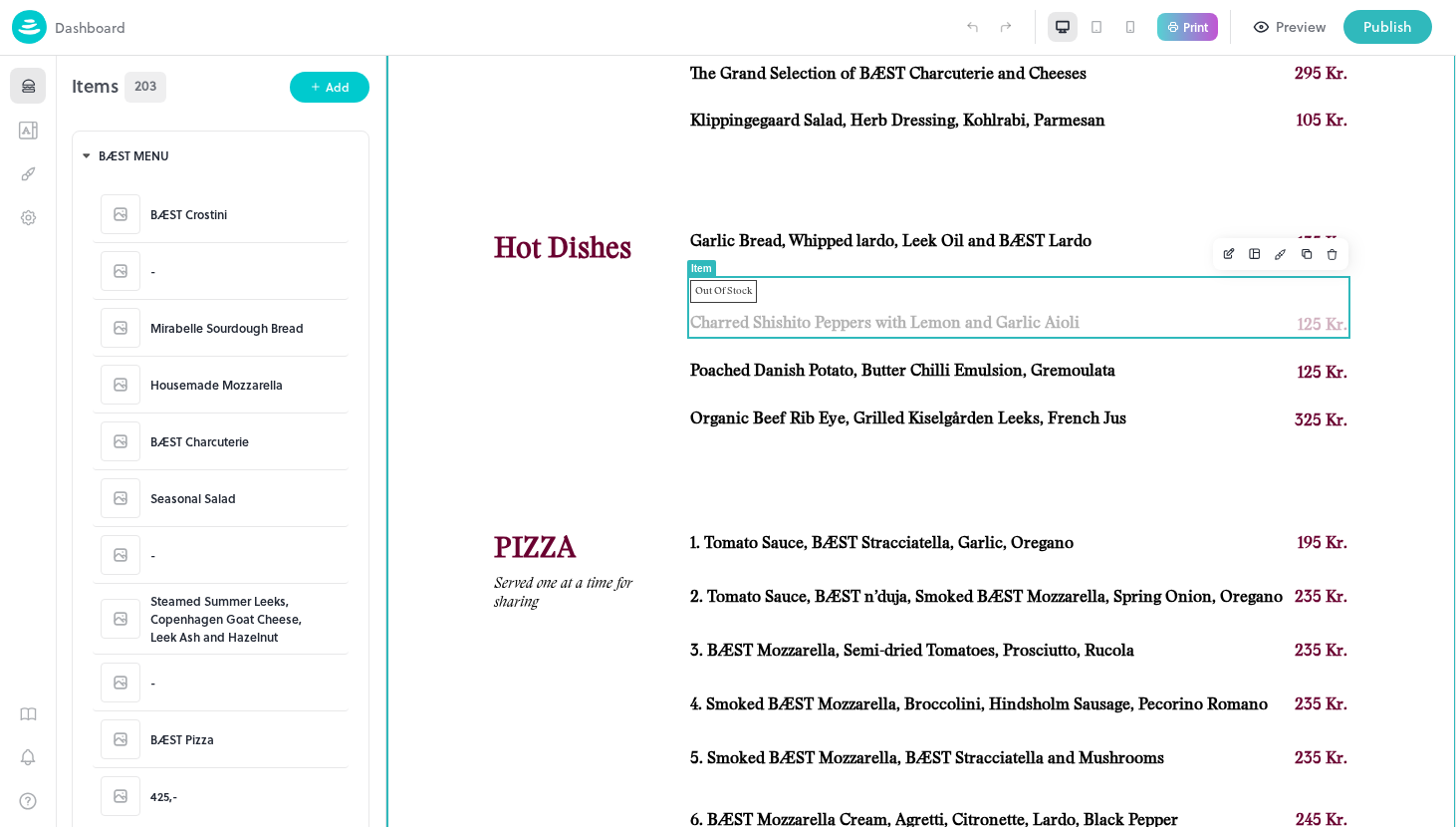 click on "Charred Shishito Peppers with Lemon and Garlic Aioli" at bounding box center [884, 323] 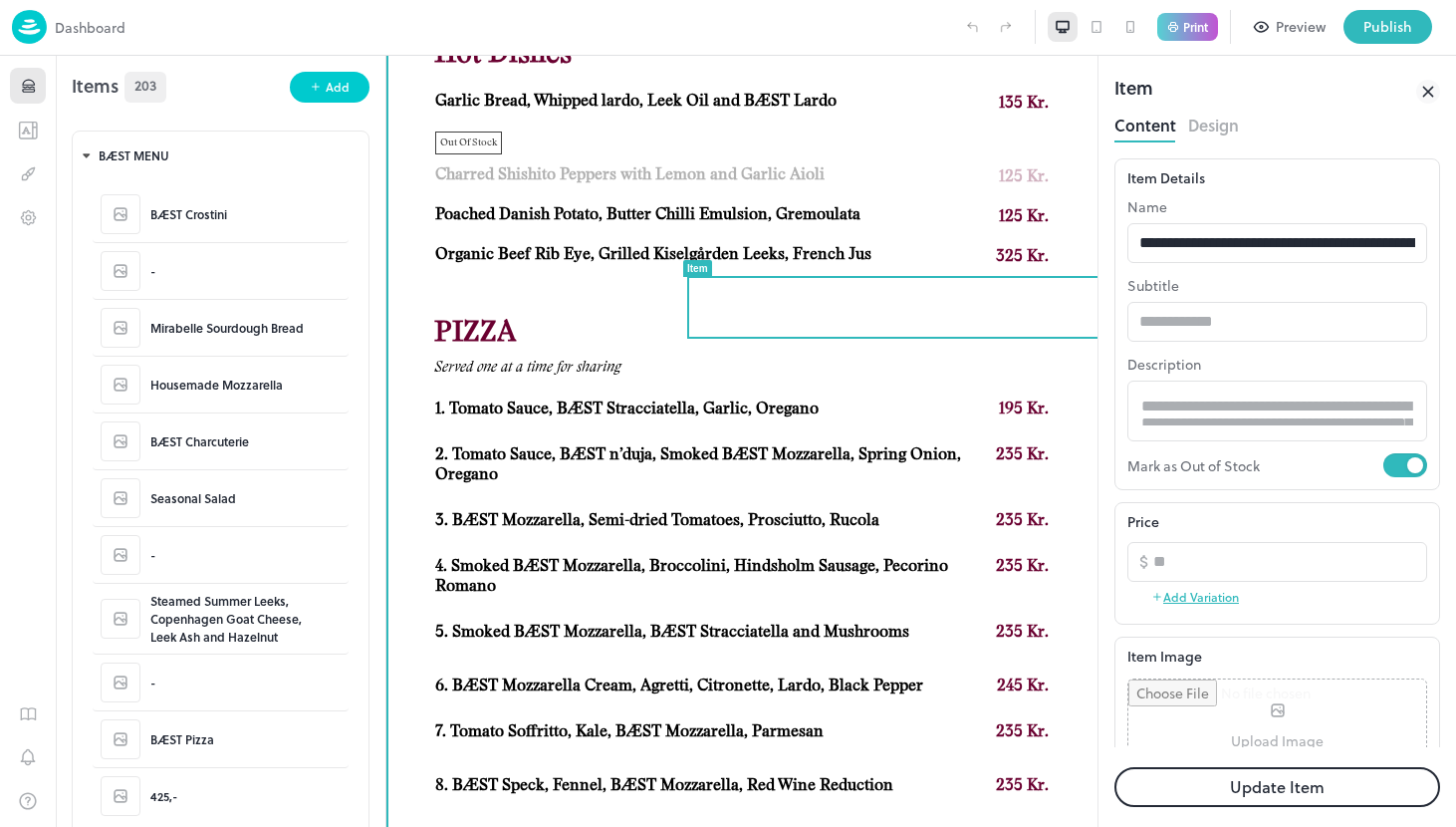 scroll, scrollTop: 0, scrollLeft: 0, axis: both 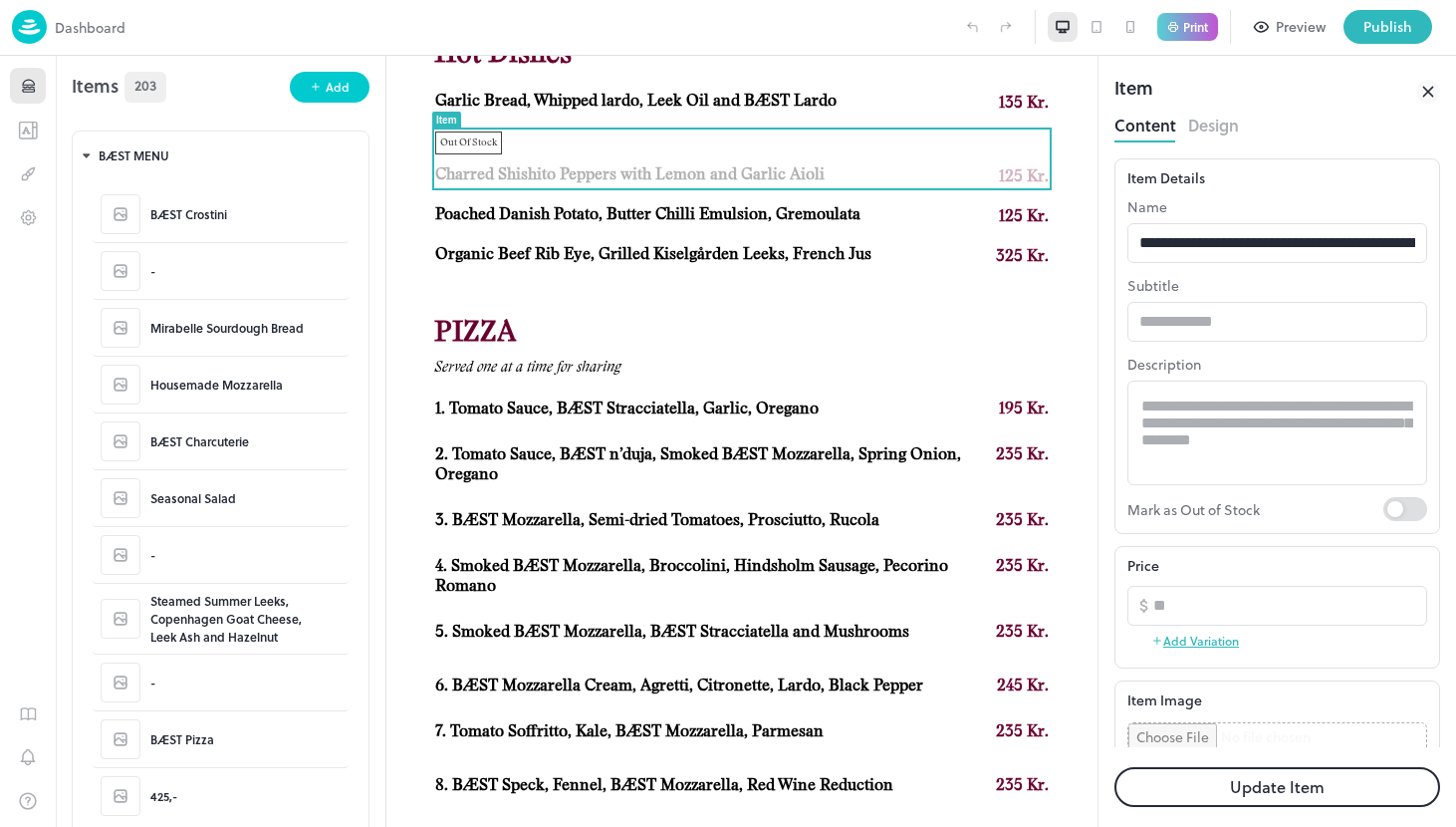 click on "Update Item" at bounding box center [1277, 787] 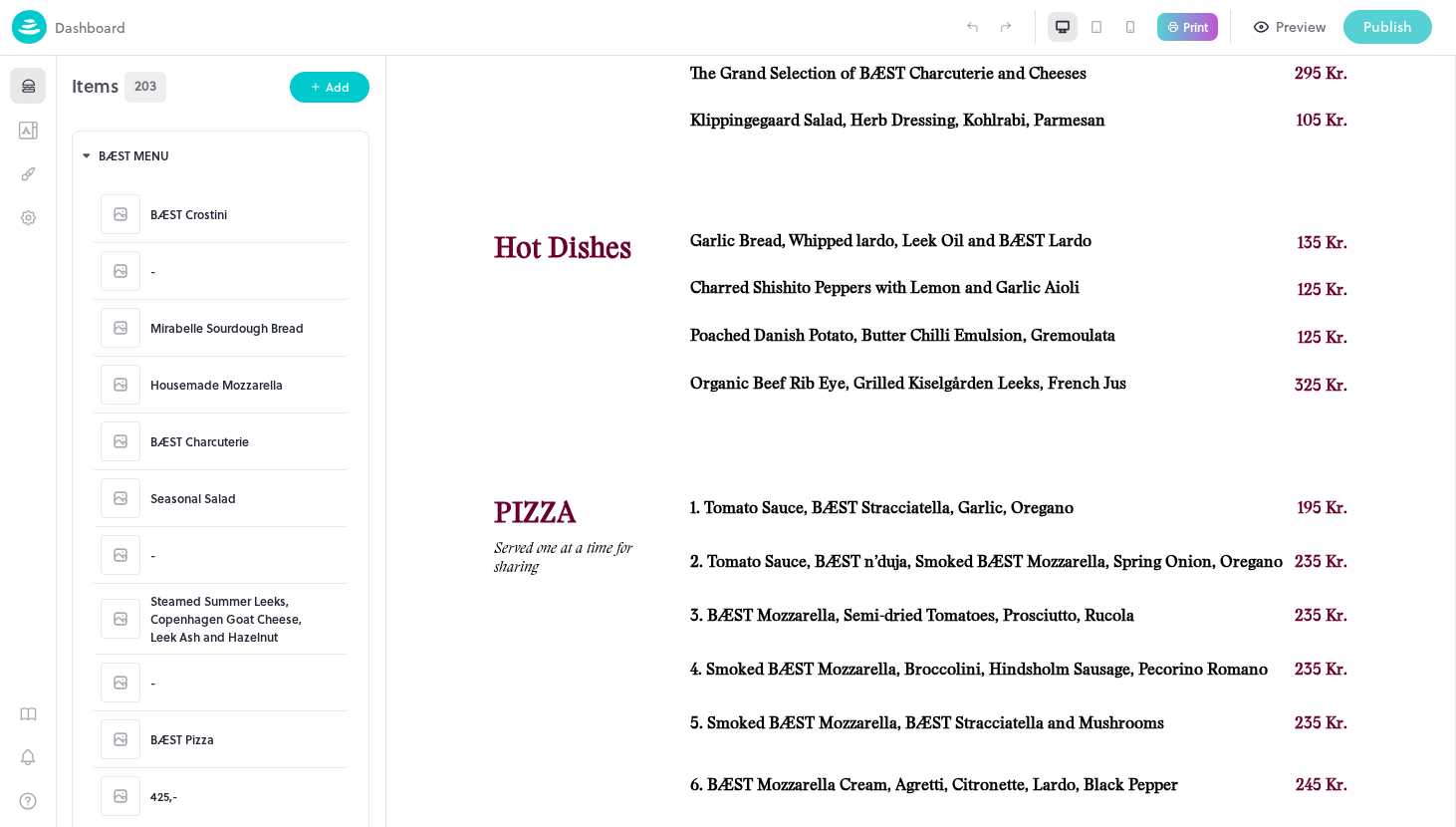 click on "Publish" at bounding box center [1387, 27] 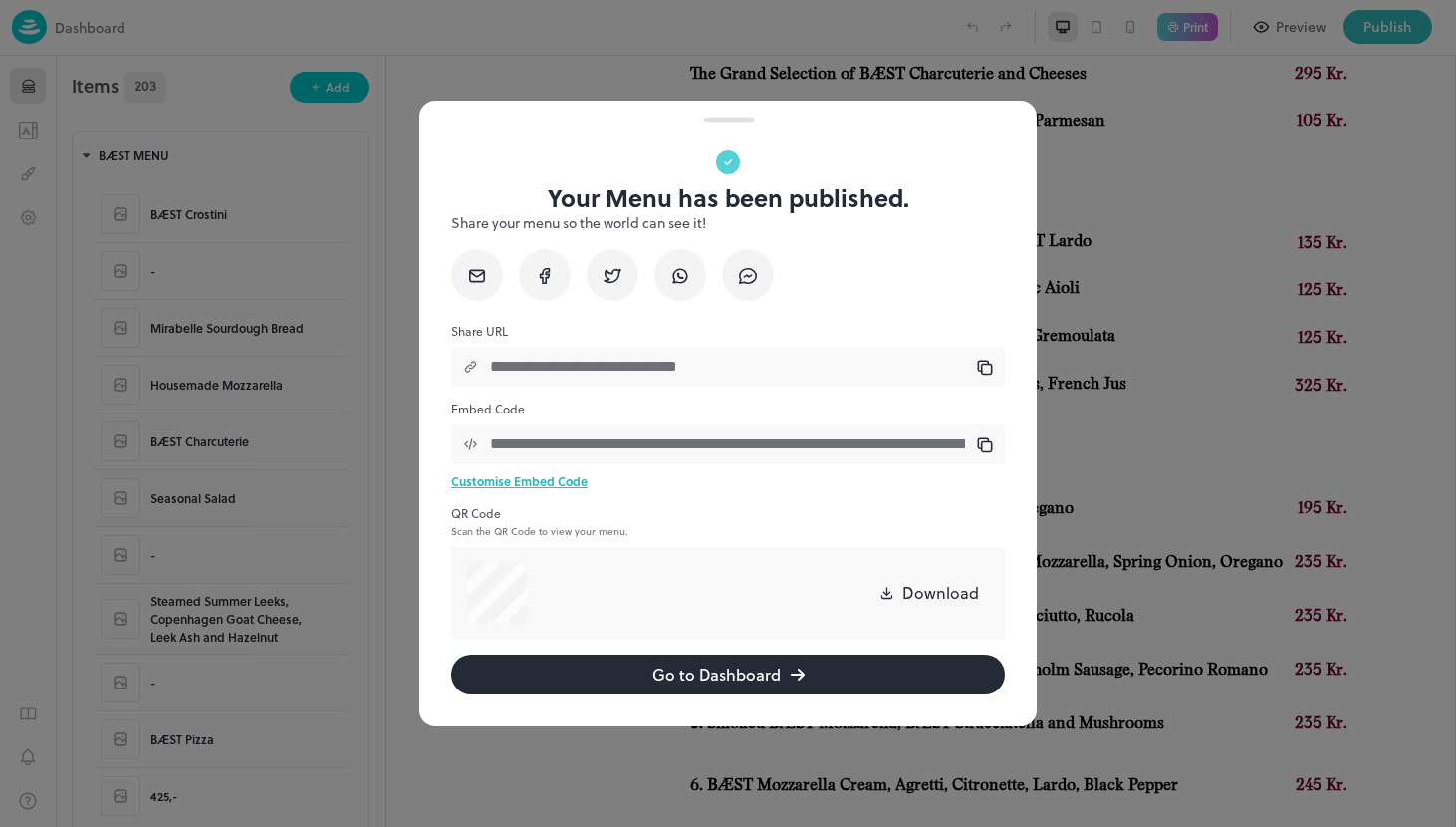 click at bounding box center [728, 414] 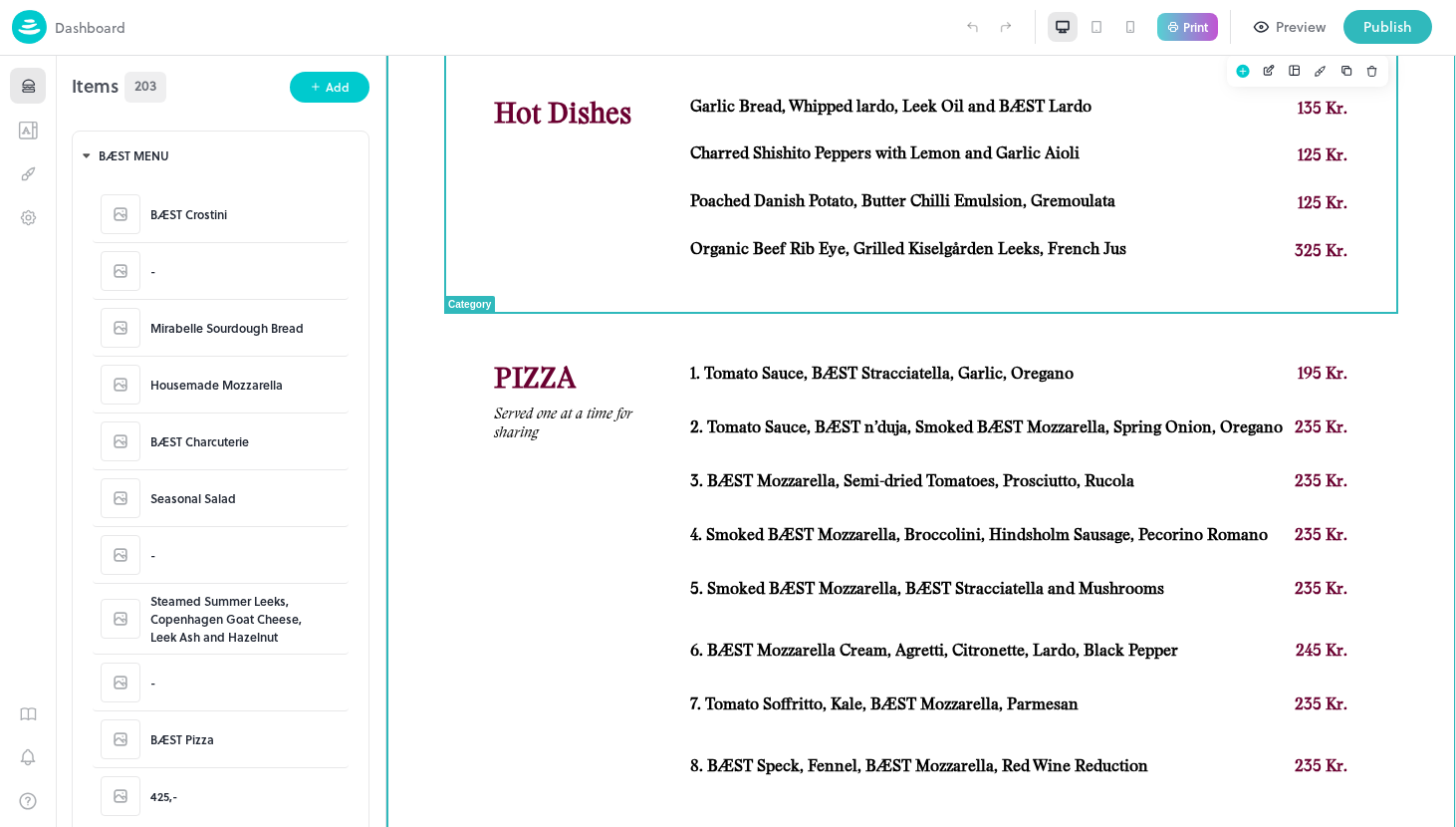 scroll, scrollTop: 1276, scrollLeft: 0, axis: vertical 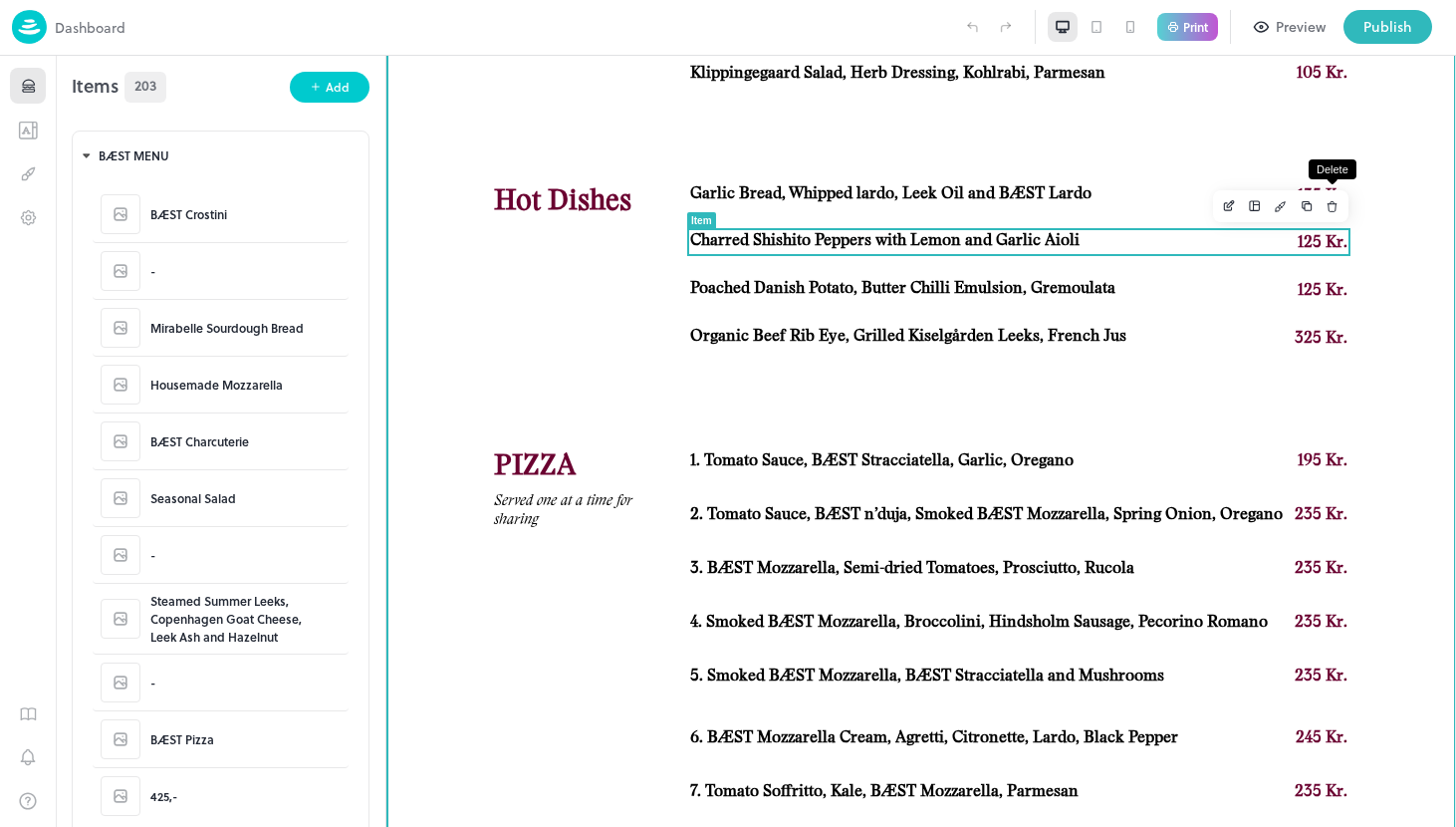 click at bounding box center [1333, 206] 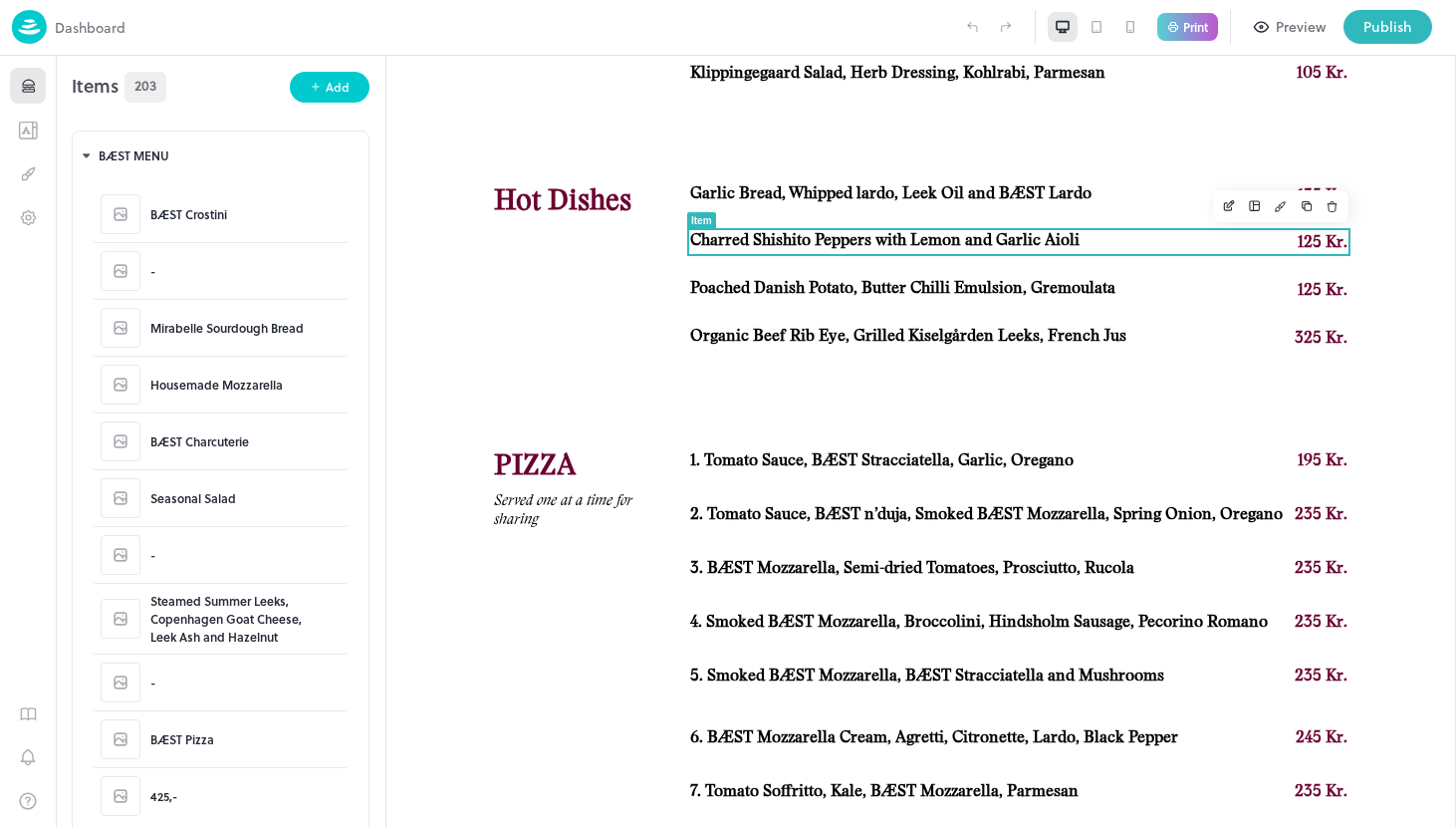 click on "Delete" at bounding box center [89, 960] 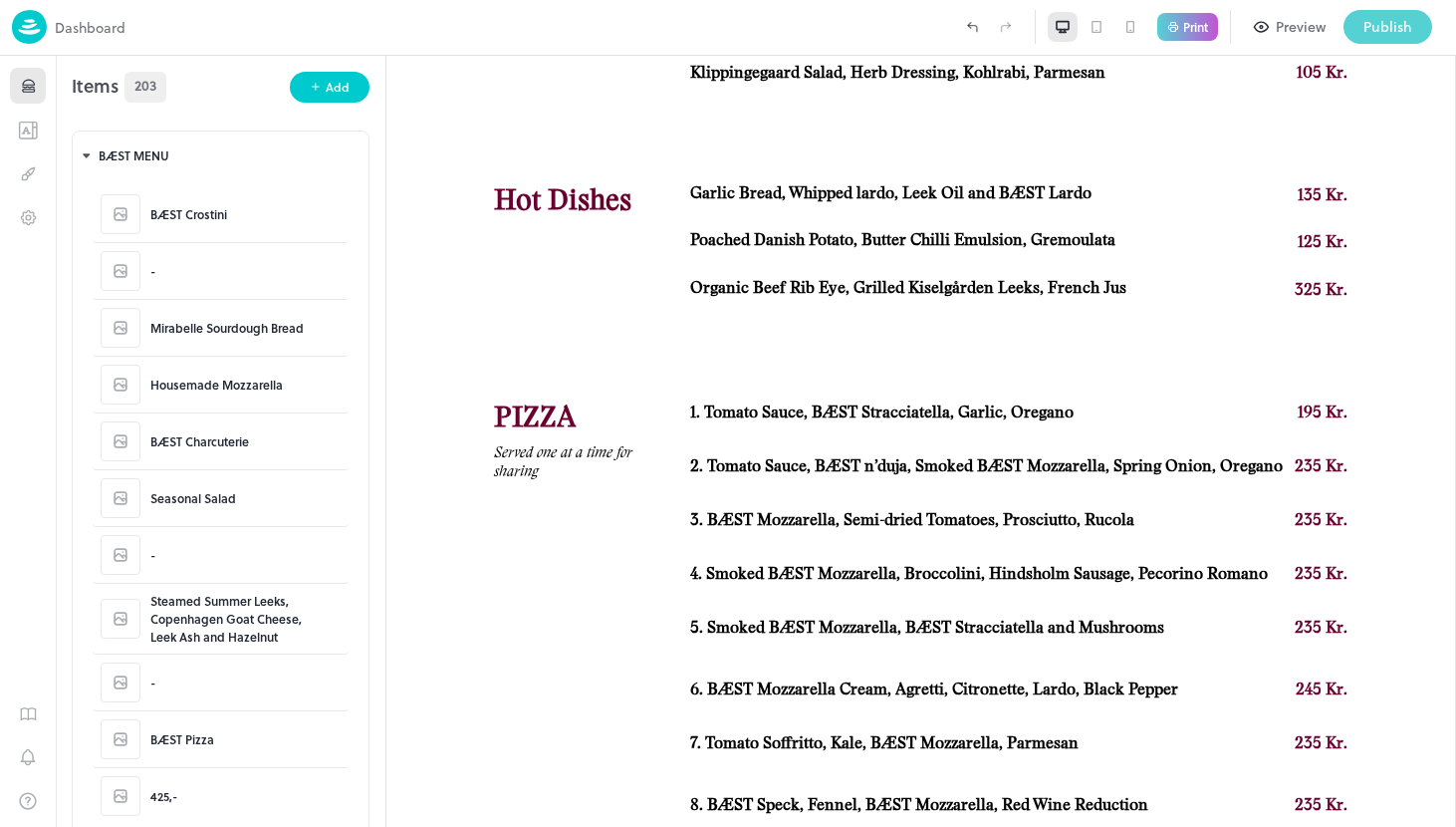 click on "Publish" at bounding box center [1387, 27] 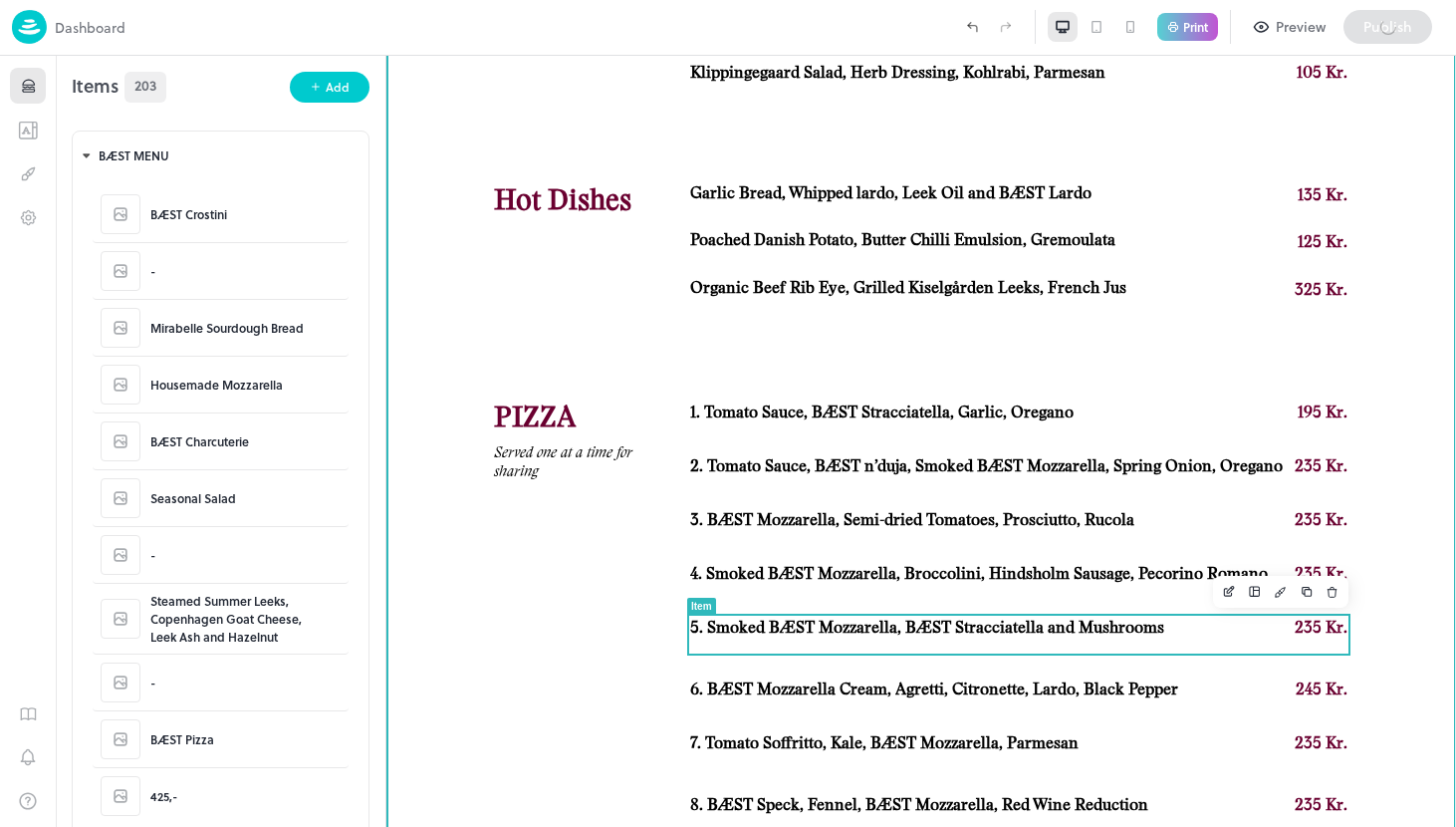scroll, scrollTop: 1321, scrollLeft: 0, axis: vertical 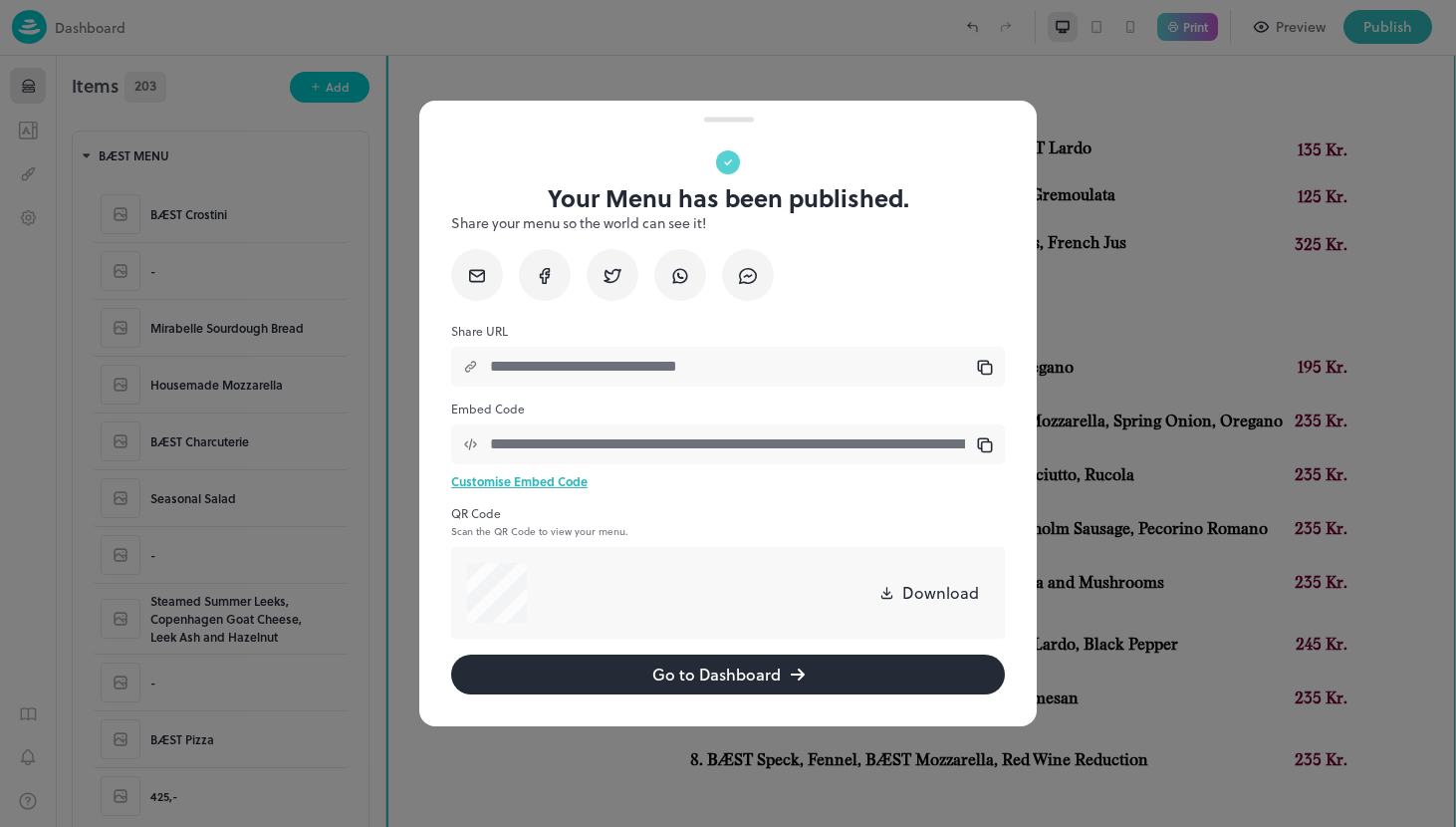 click at bounding box center (728, 414) 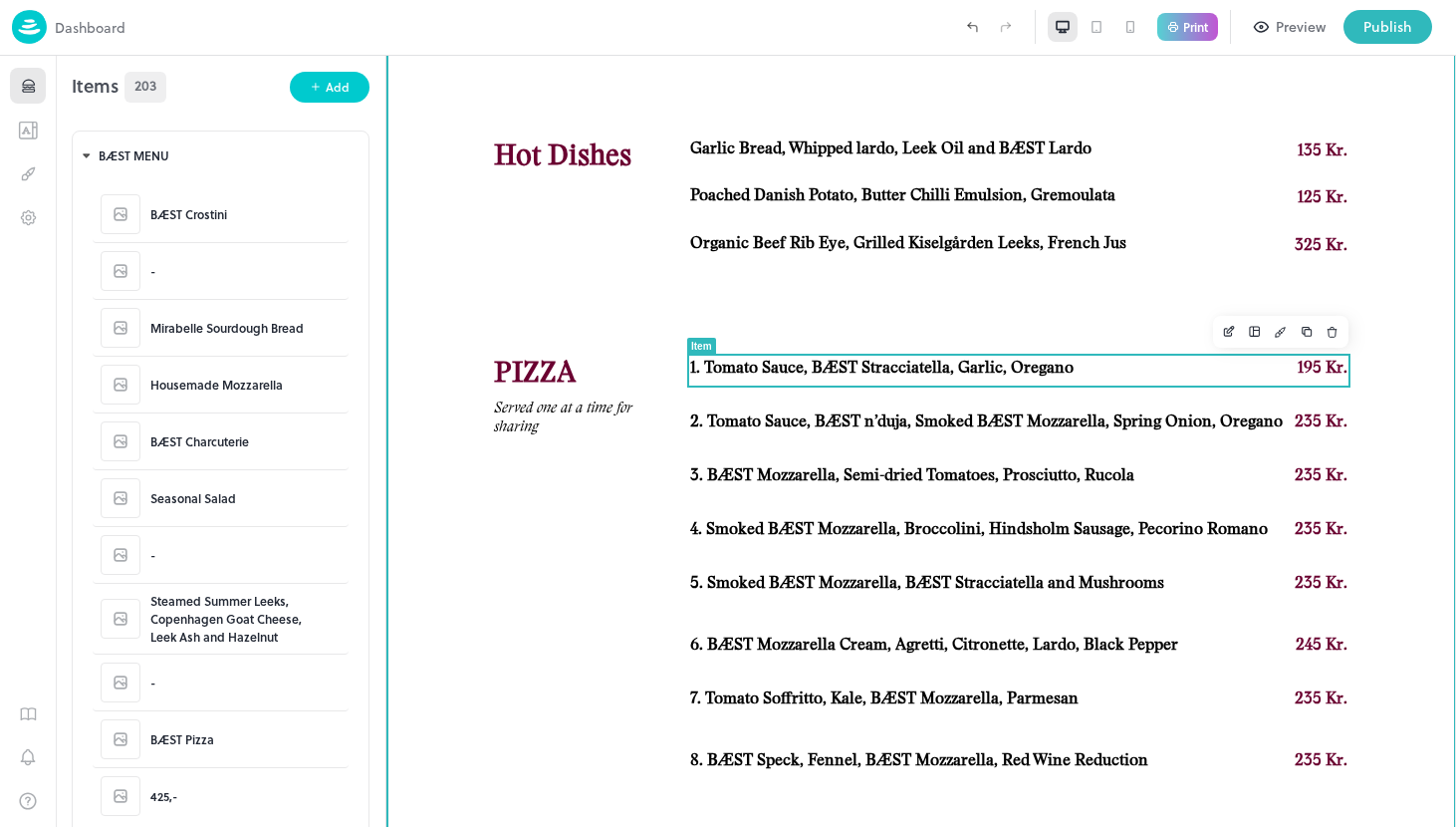 scroll, scrollTop: 1302, scrollLeft: 0, axis: vertical 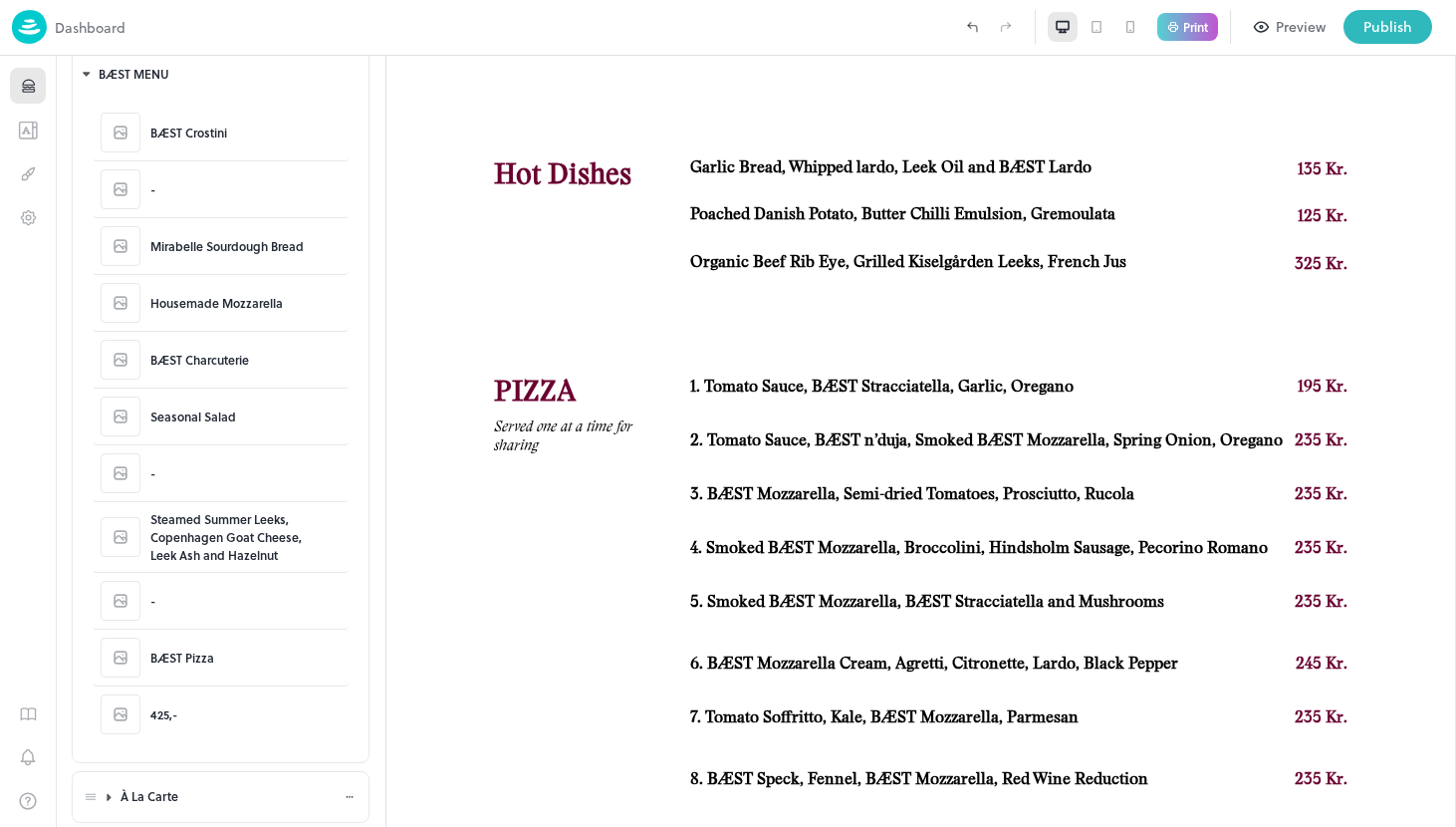 click on "À La Carte" at bounding box center [238, 796] 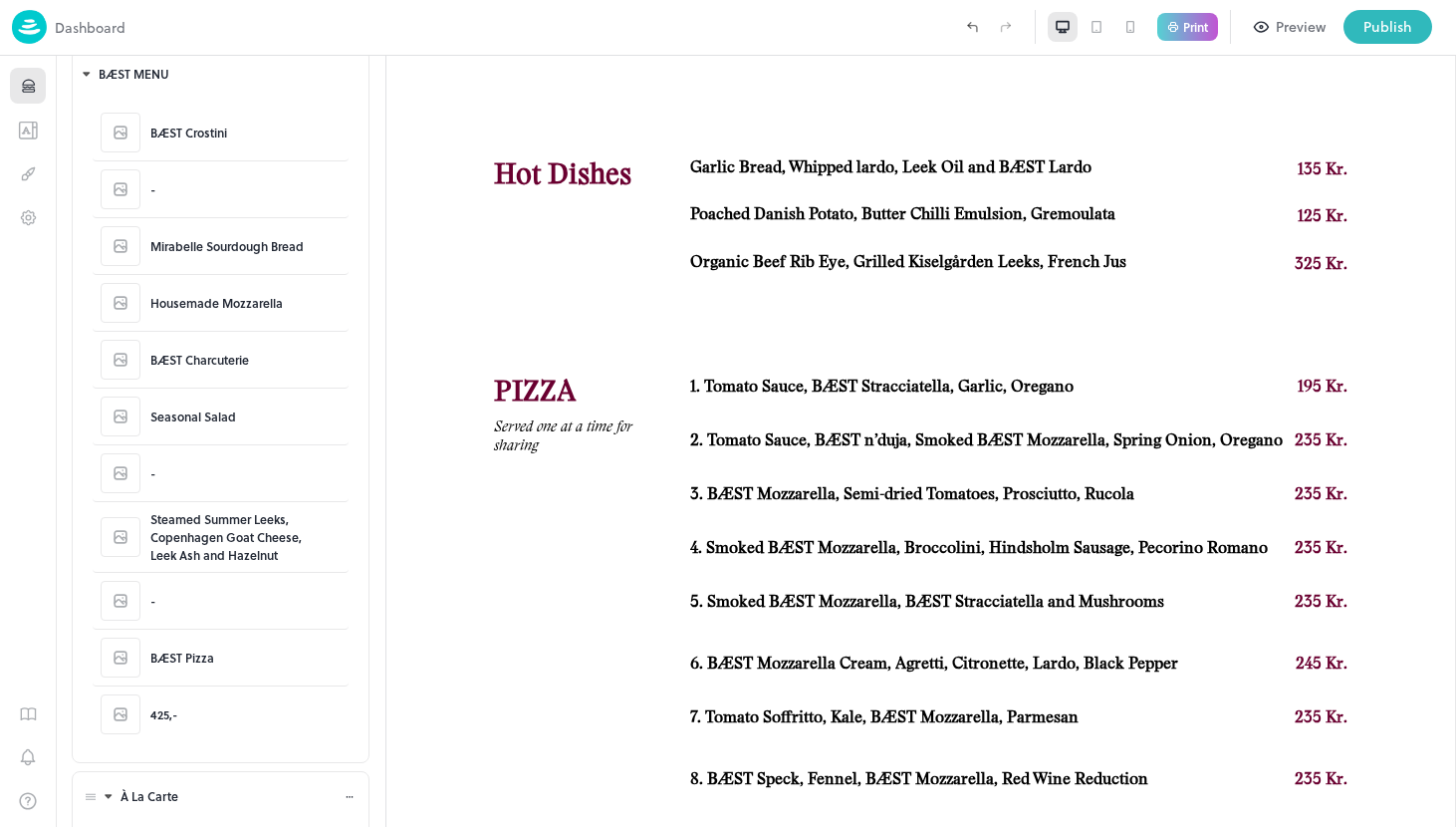 scroll, scrollTop: 406, scrollLeft: 0, axis: vertical 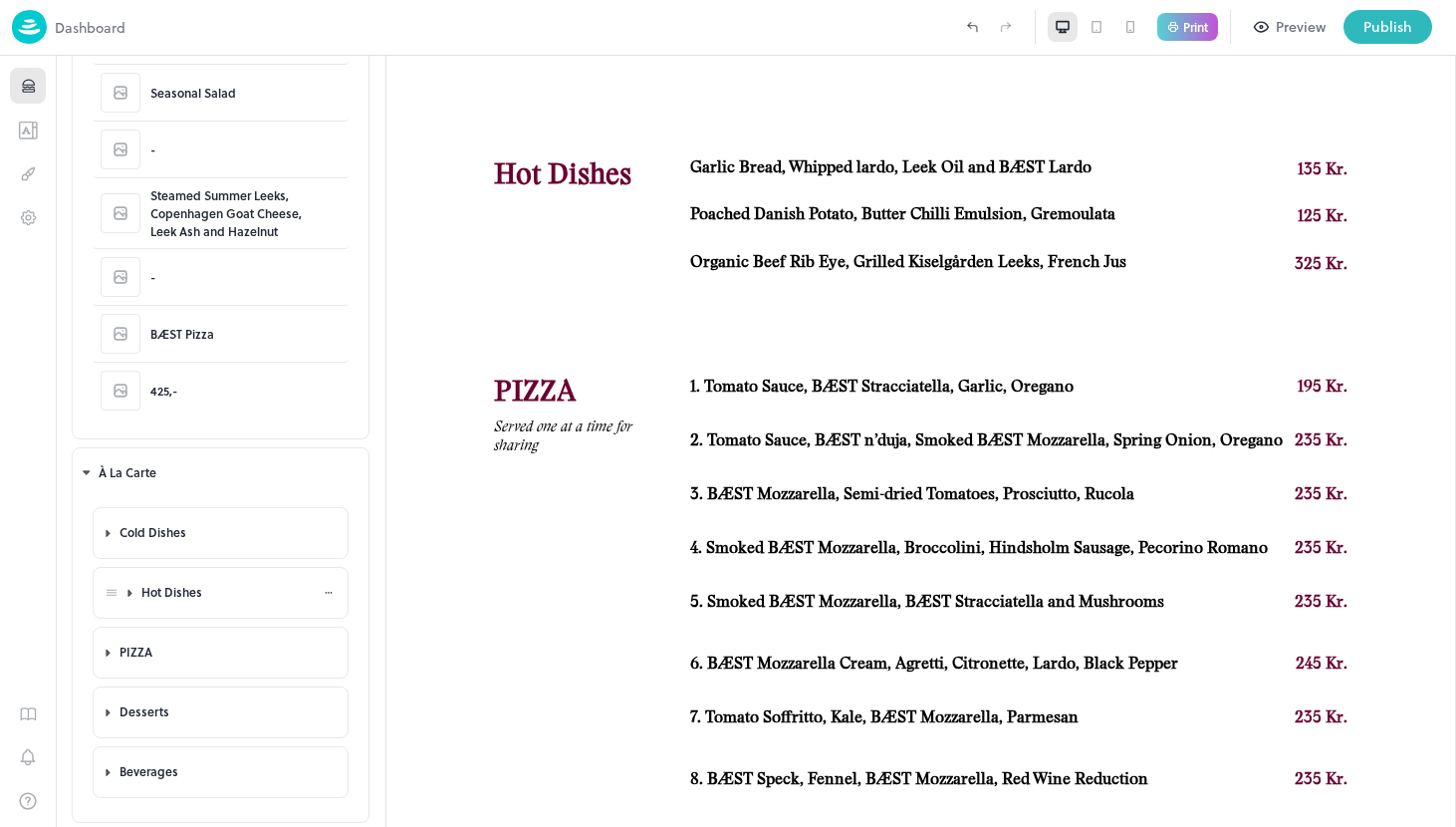 click on "Hot Dishes" at bounding box center (238, 592) 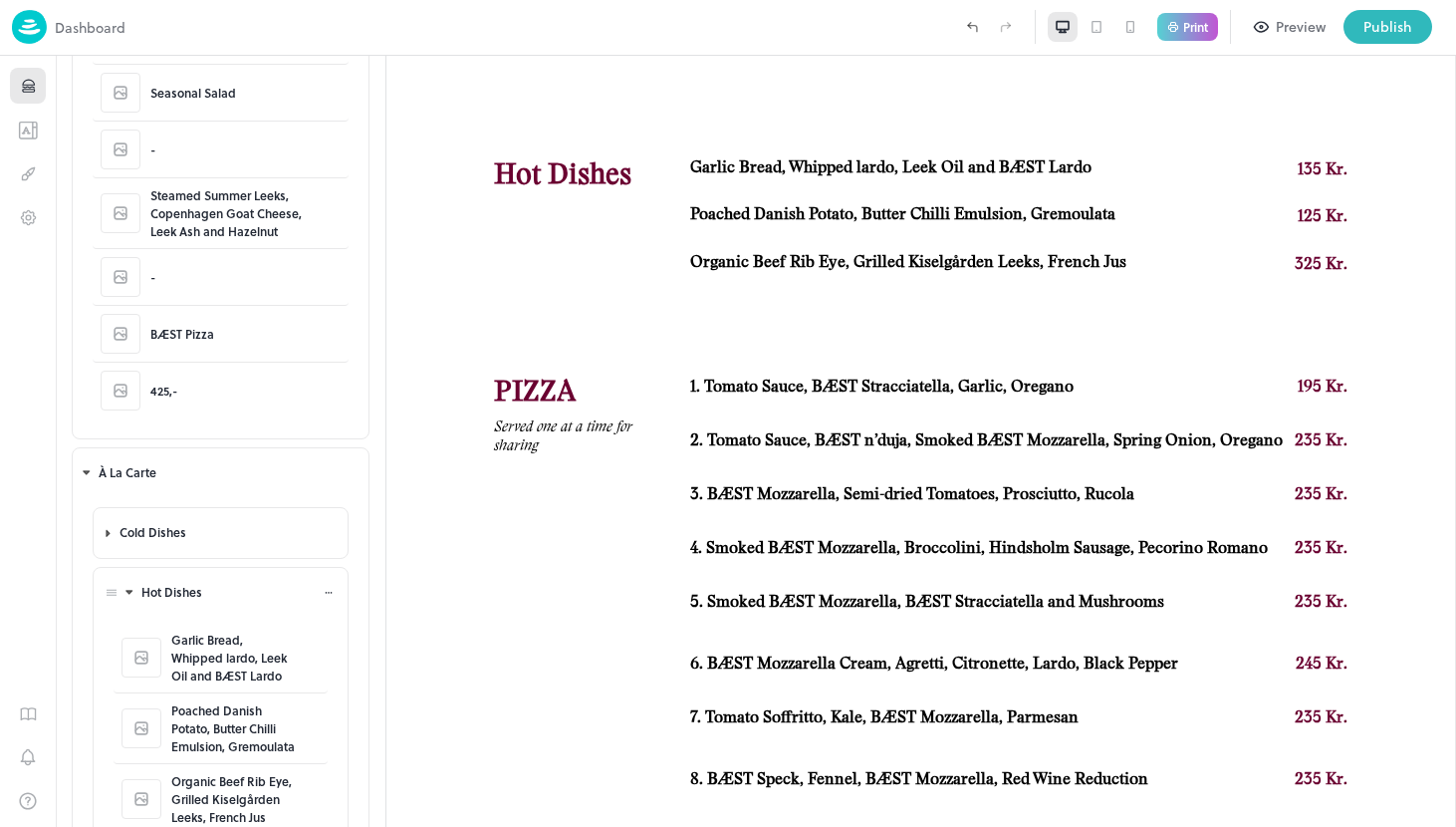click at bounding box center (329, 592) 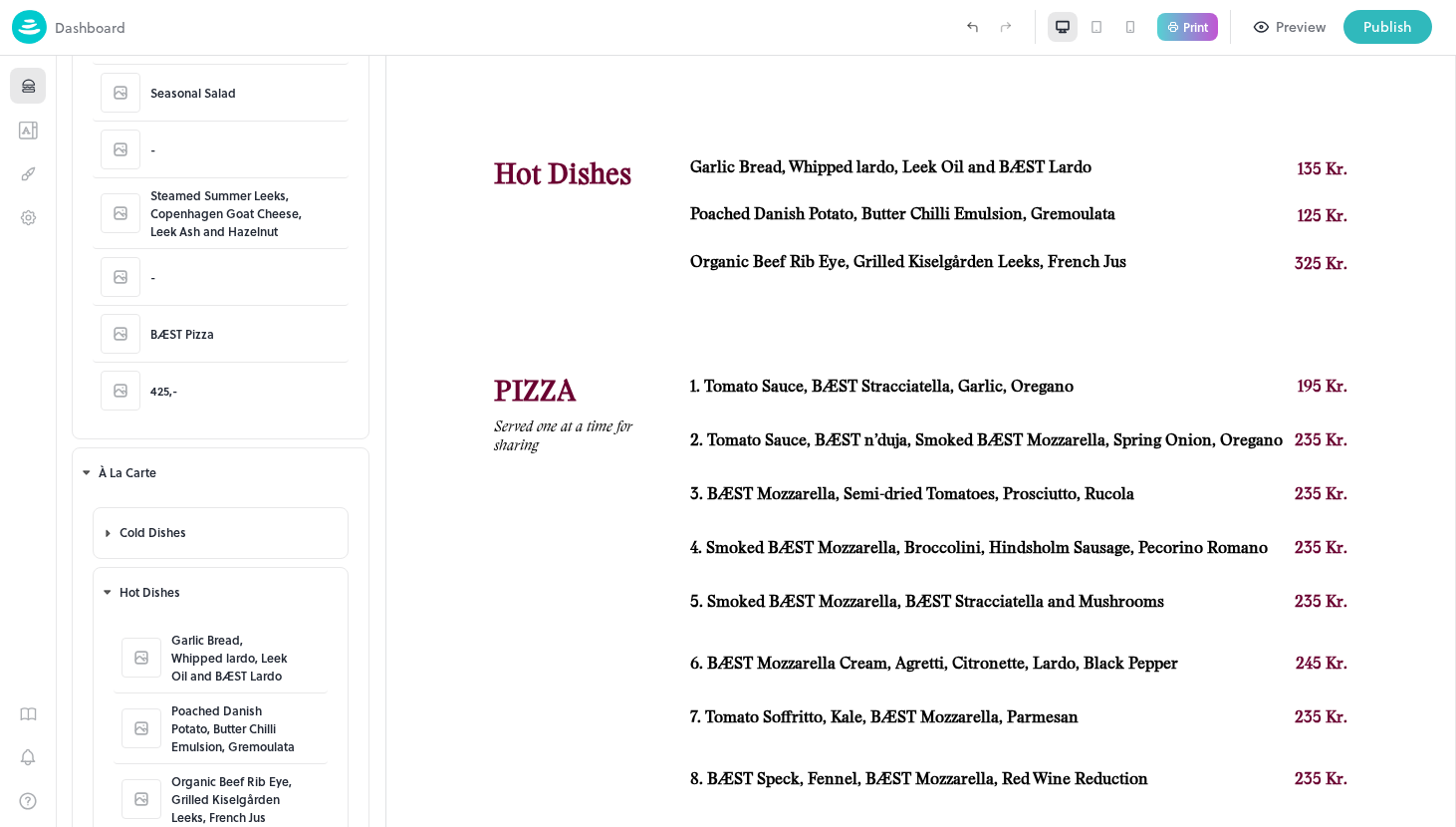 click on "Add" at bounding box center [24, 829] 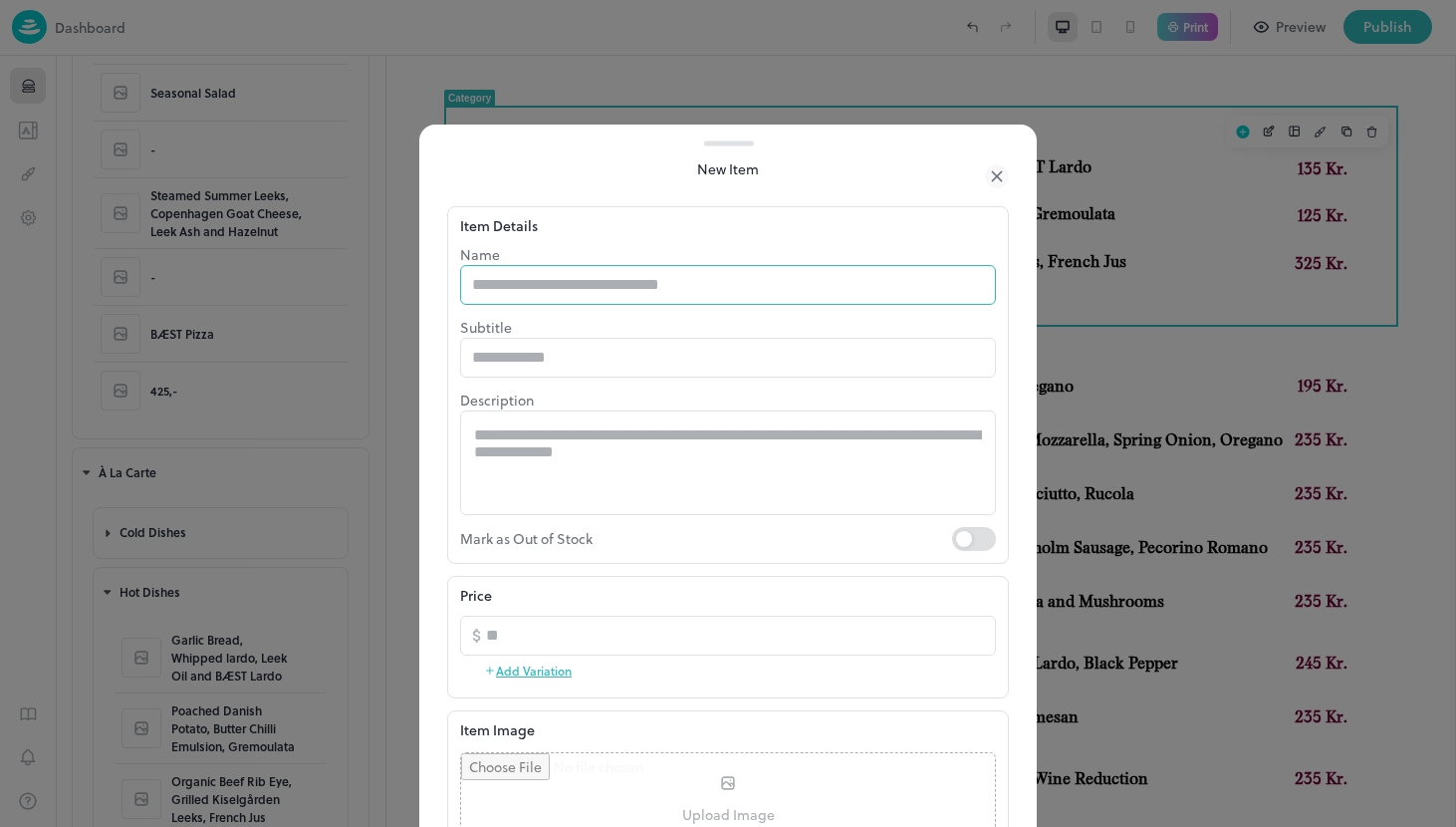 click at bounding box center (728, 285) 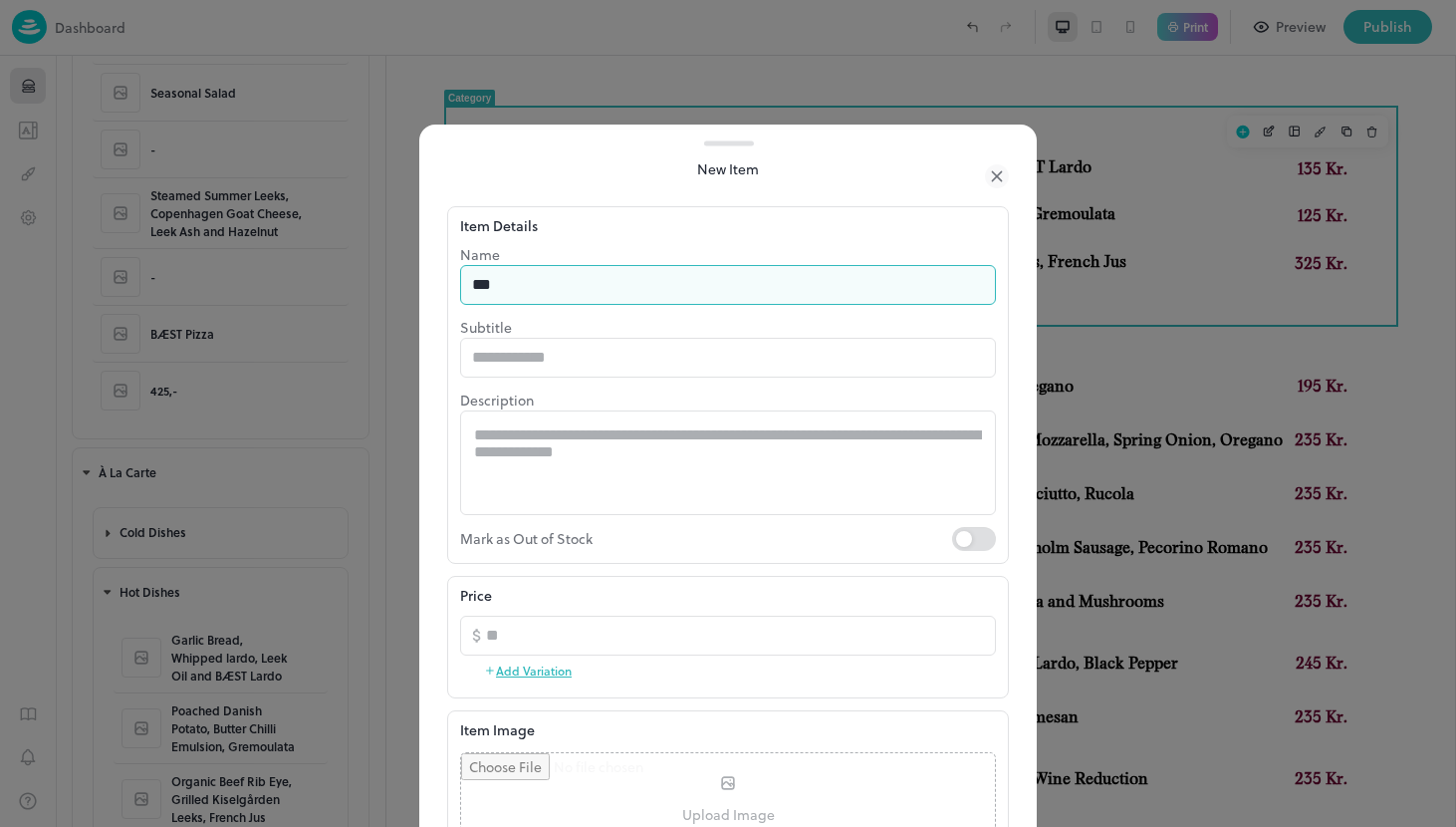 type on "**********" 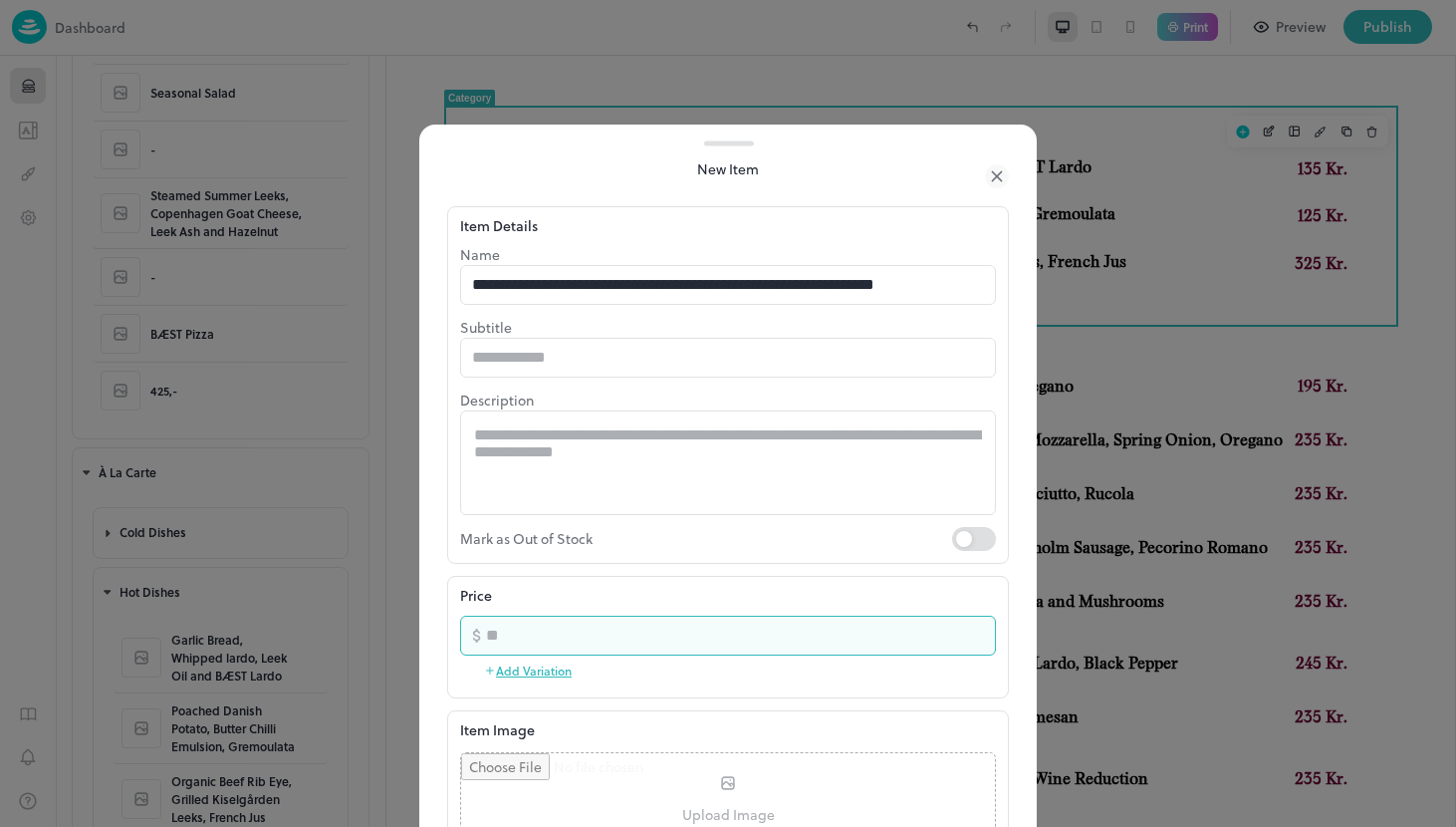 click at bounding box center [741, 636] 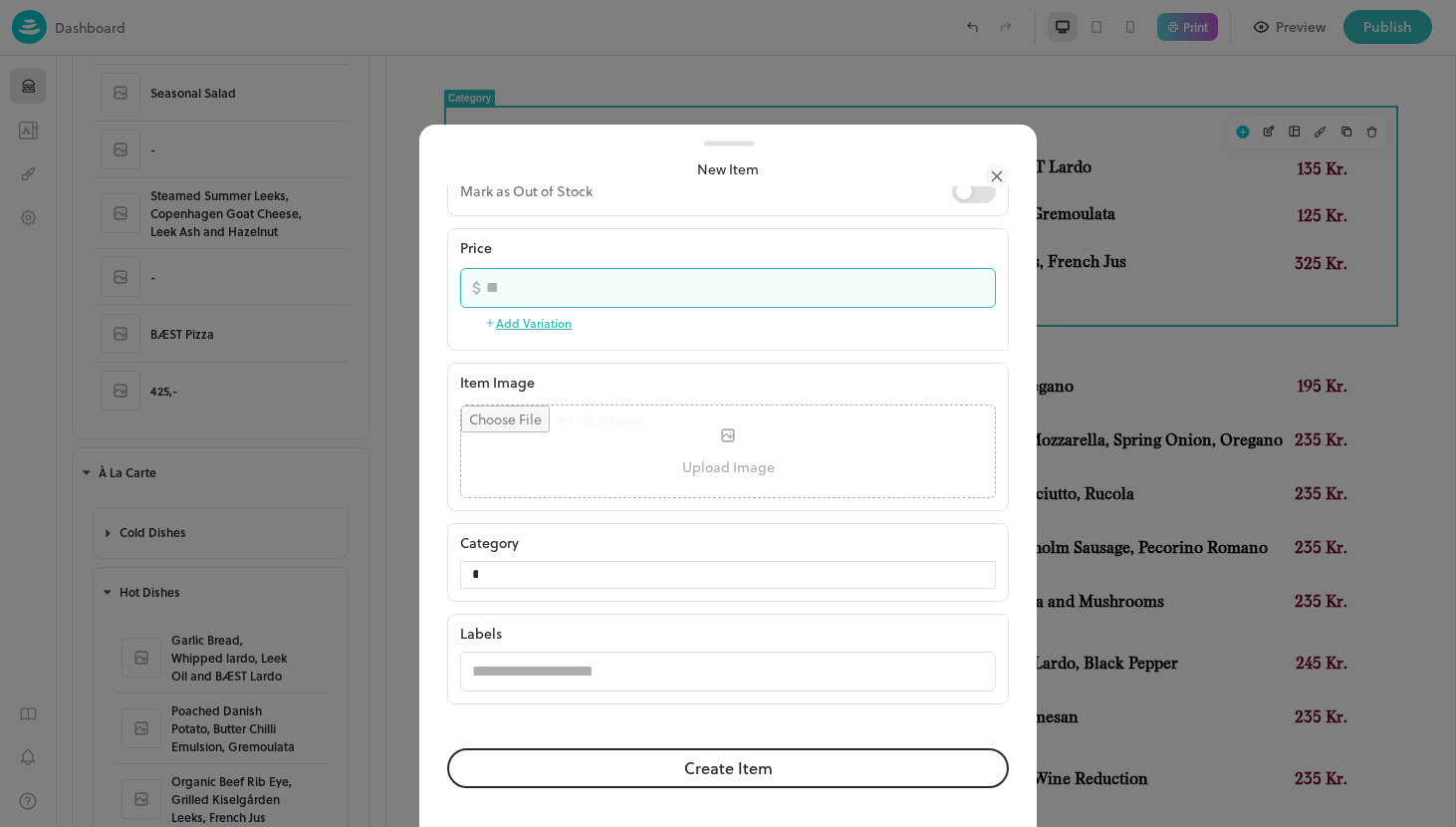 type on "***" 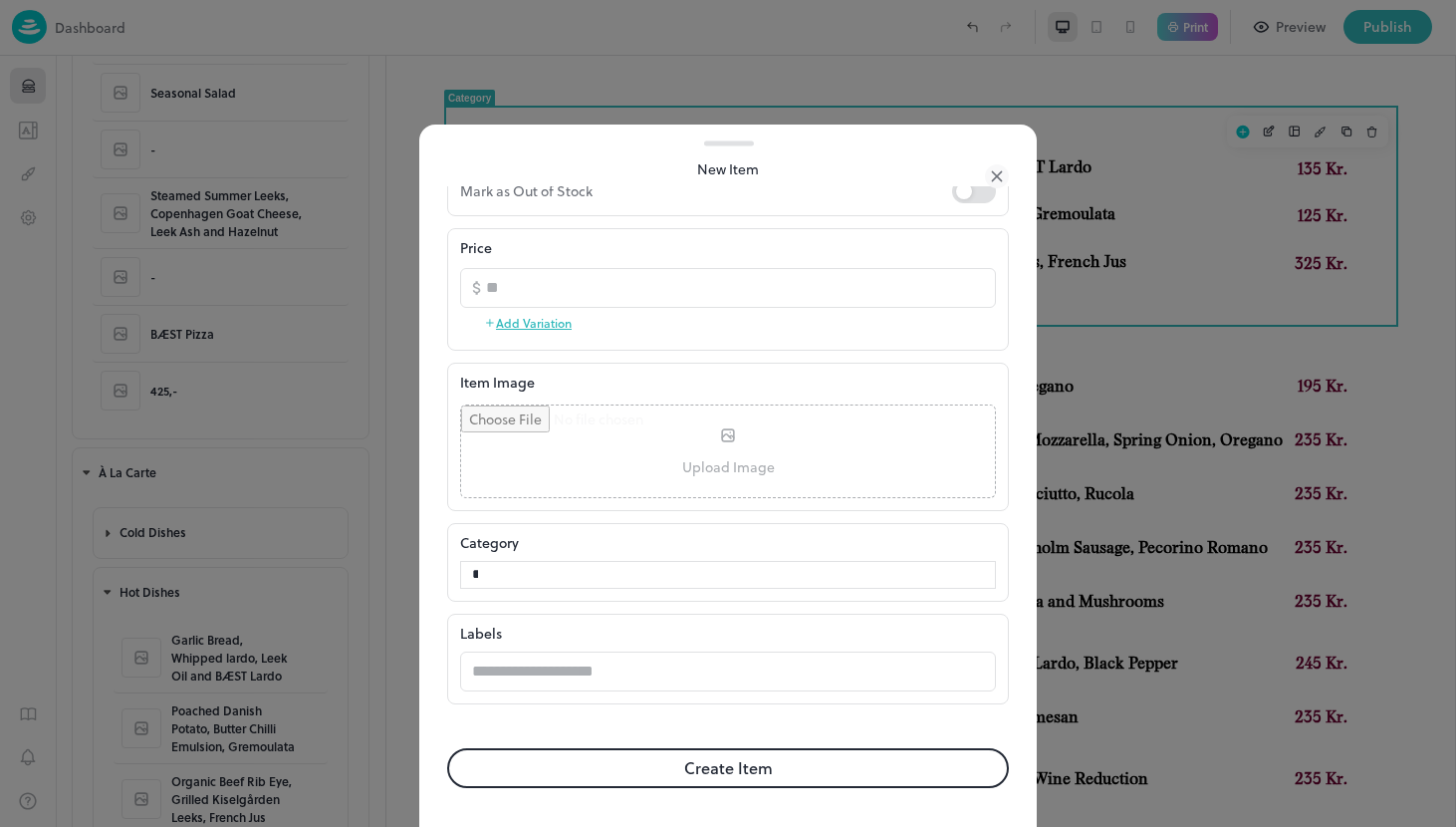 click on "Create Item" at bounding box center [728, 768] 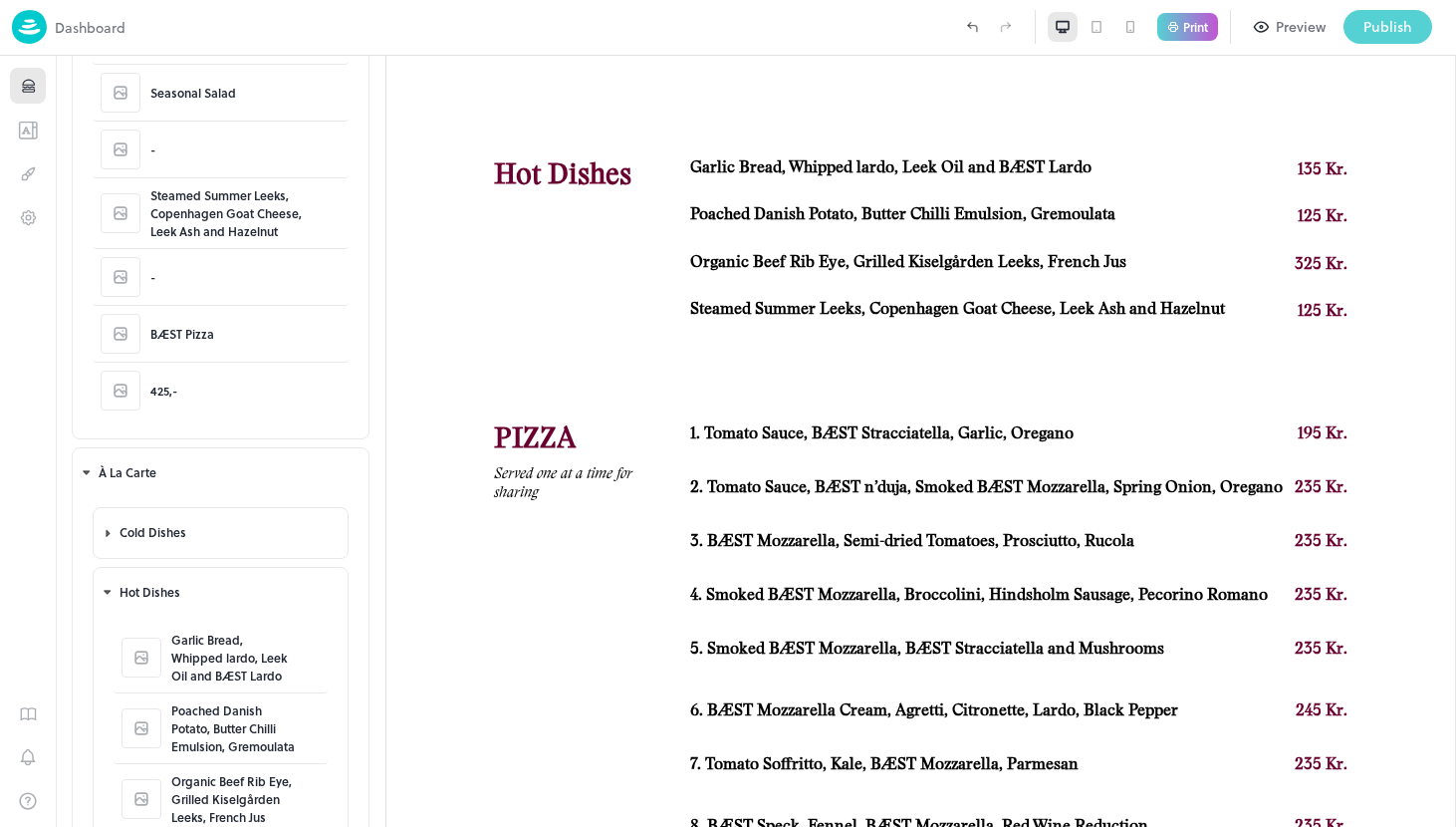 click on "Publish" at bounding box center [1387, 27] 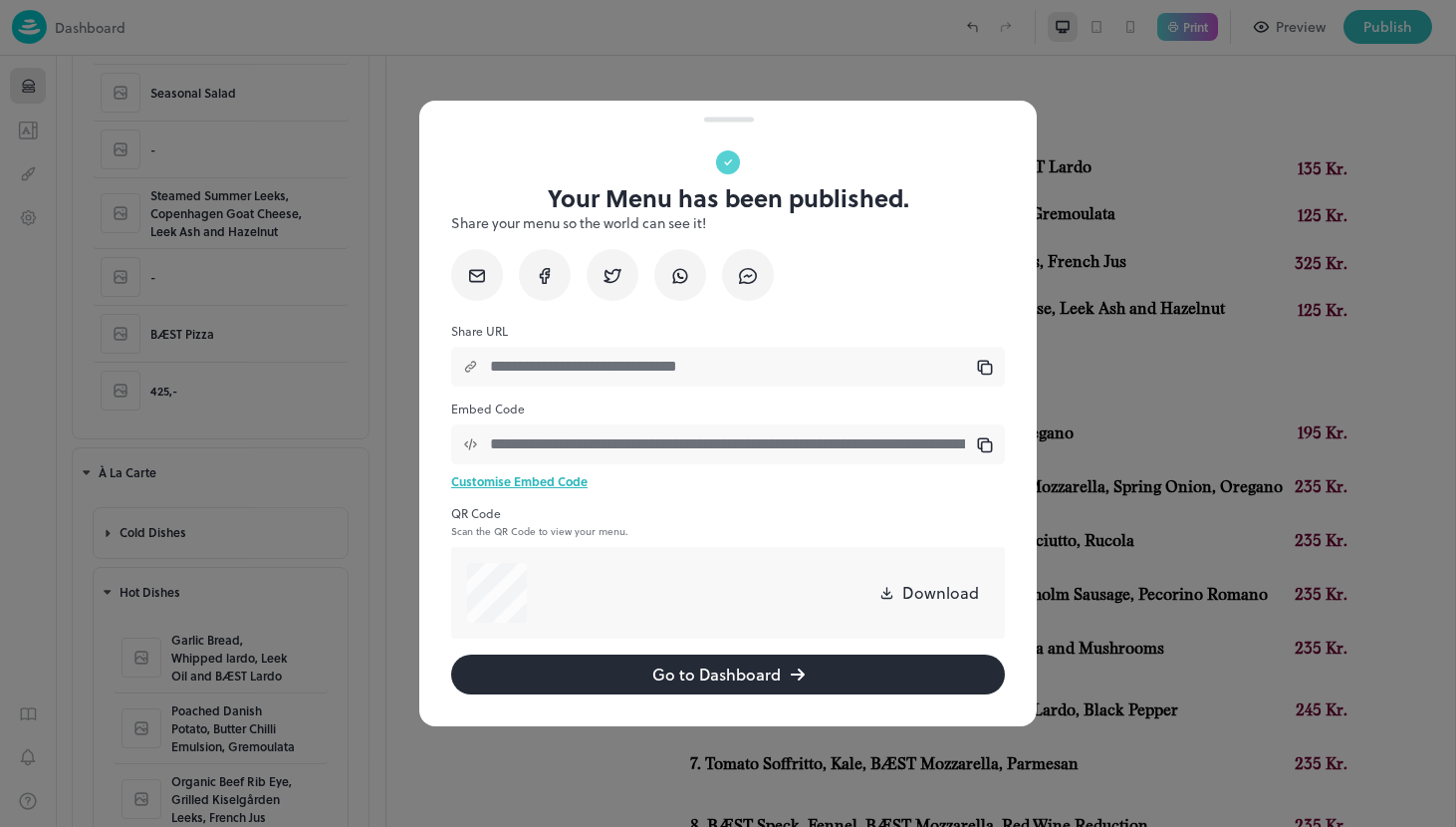 click at bounding box center (728, 414) 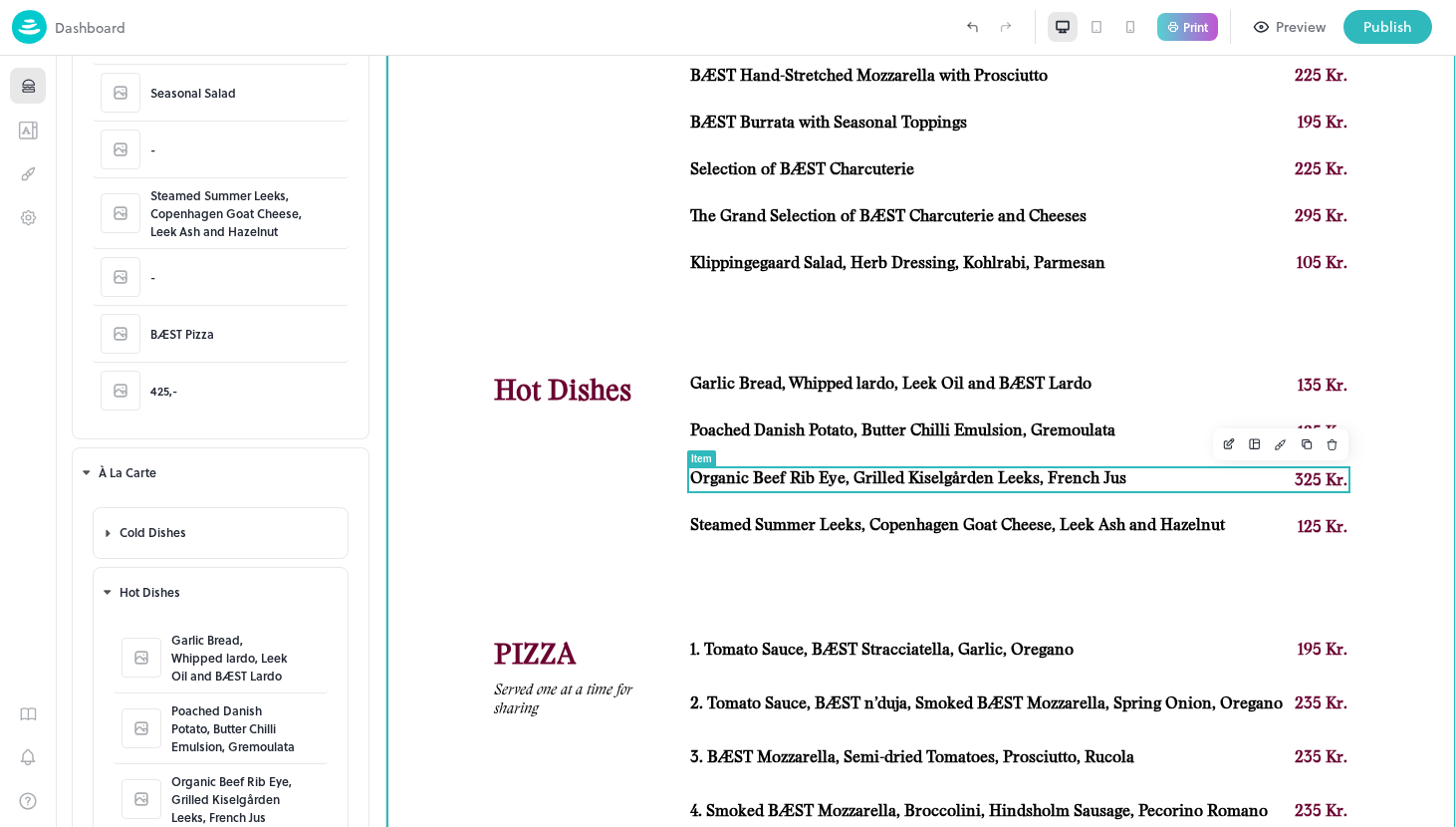 scroll, scrollTop: 1102, scrollLeft: 0, axis: vertical 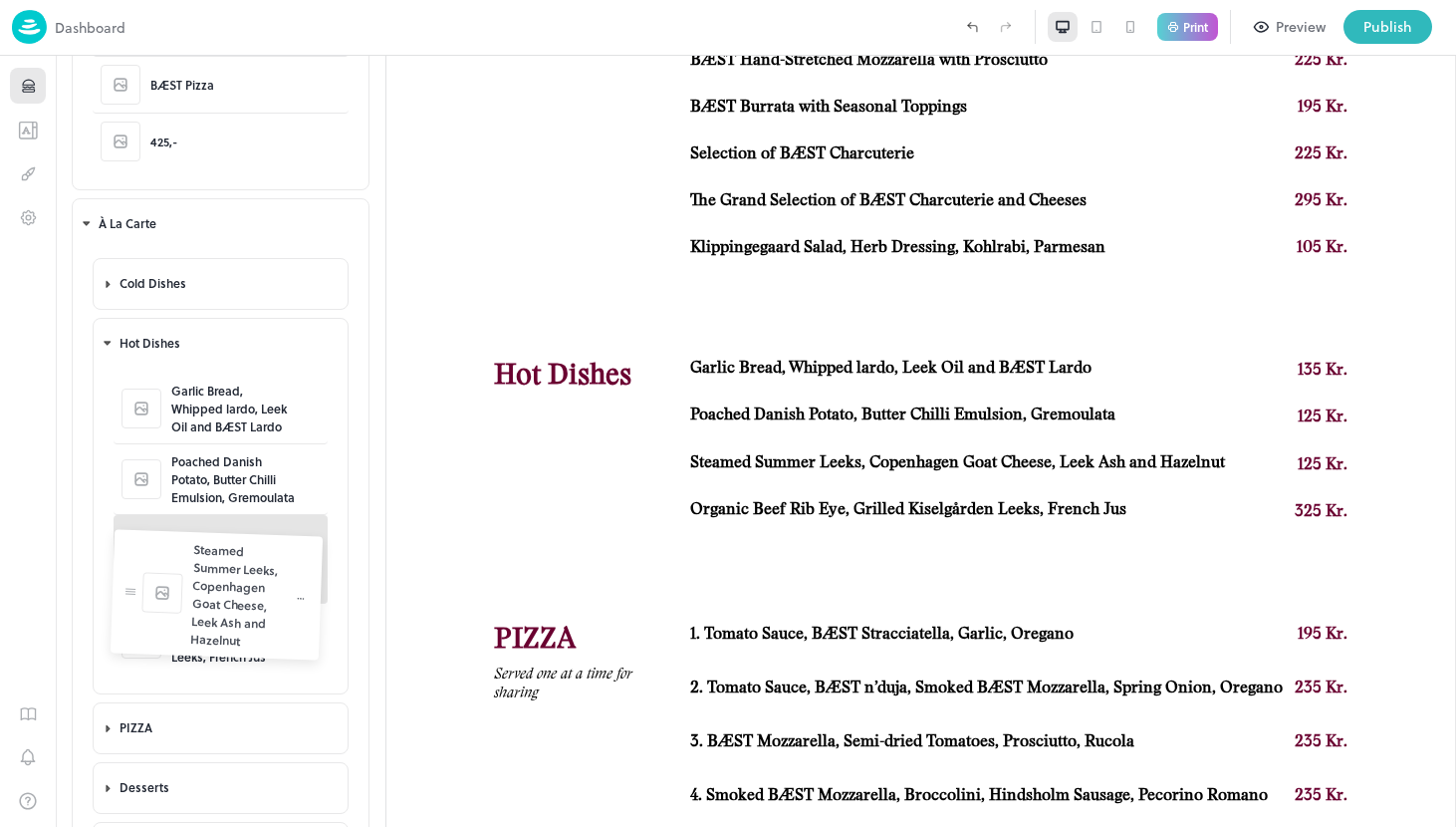 drag, startPoint x: 125, startPoint y: 706, endPoint x: 122, endPoint y: 595, distance: 111.04053 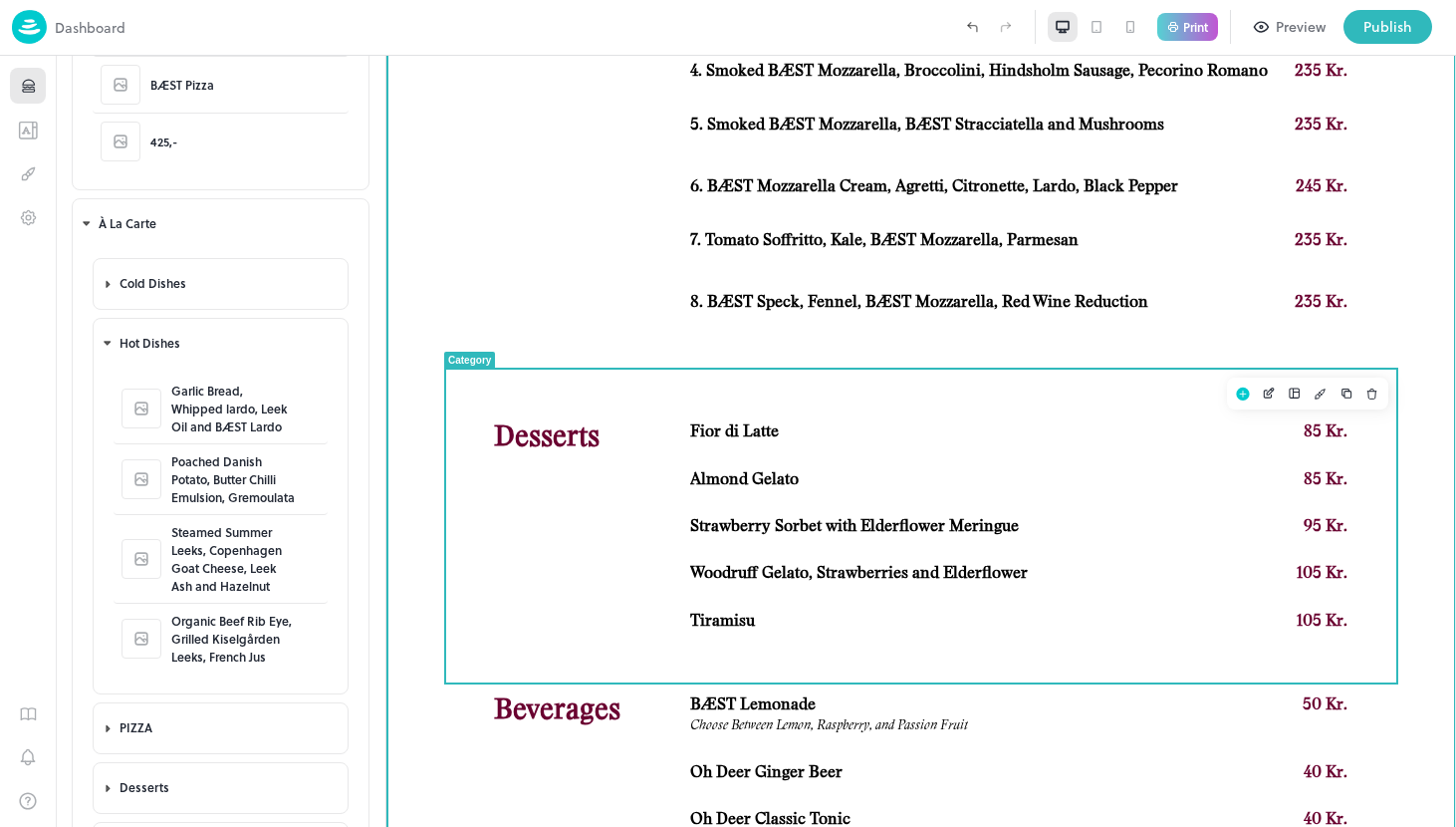 scroll, scrollTop: 1840, scrollLeft: 0, axis: vertical 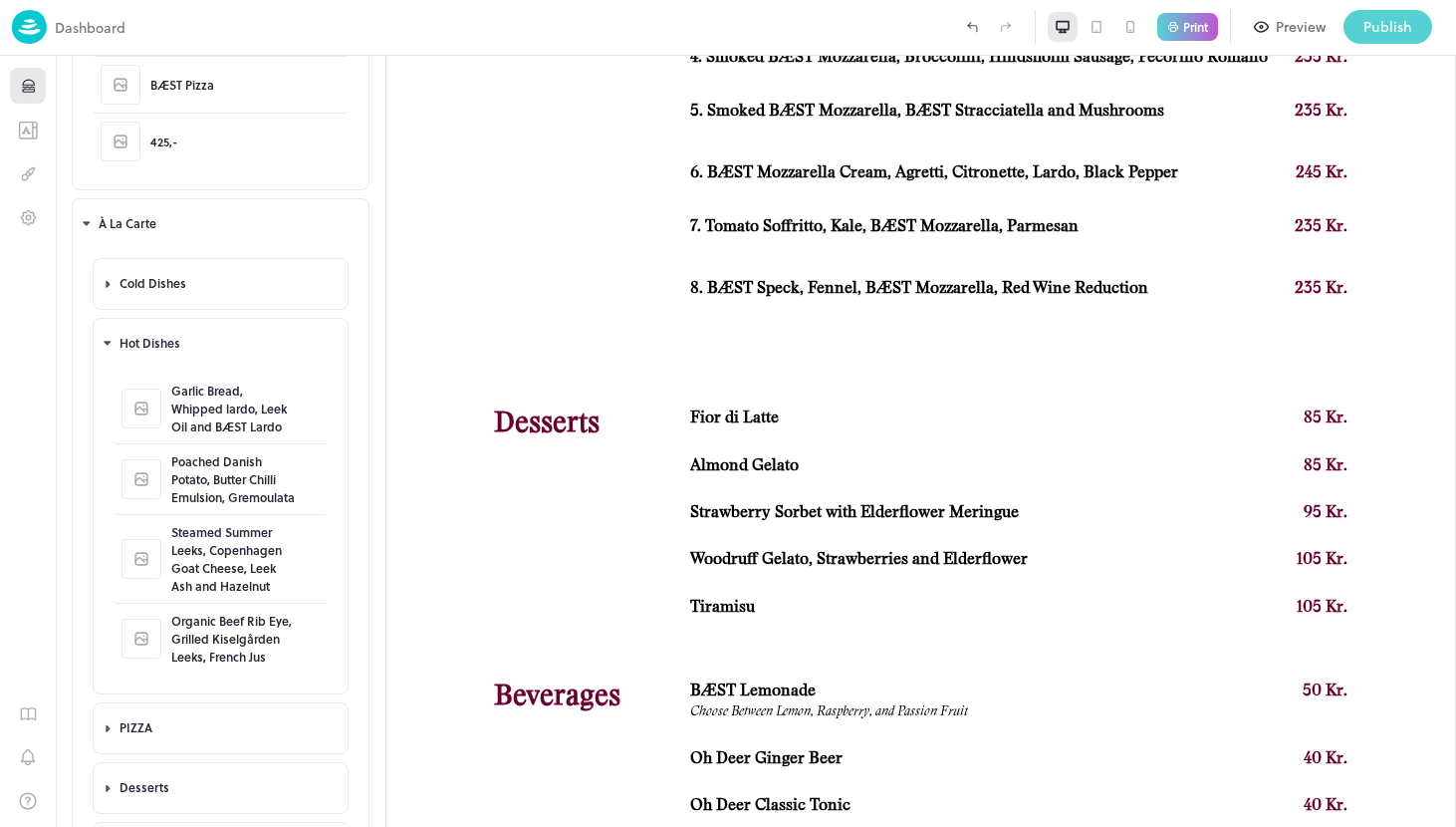 click on "Publish" at bounding box center [1387, 27] 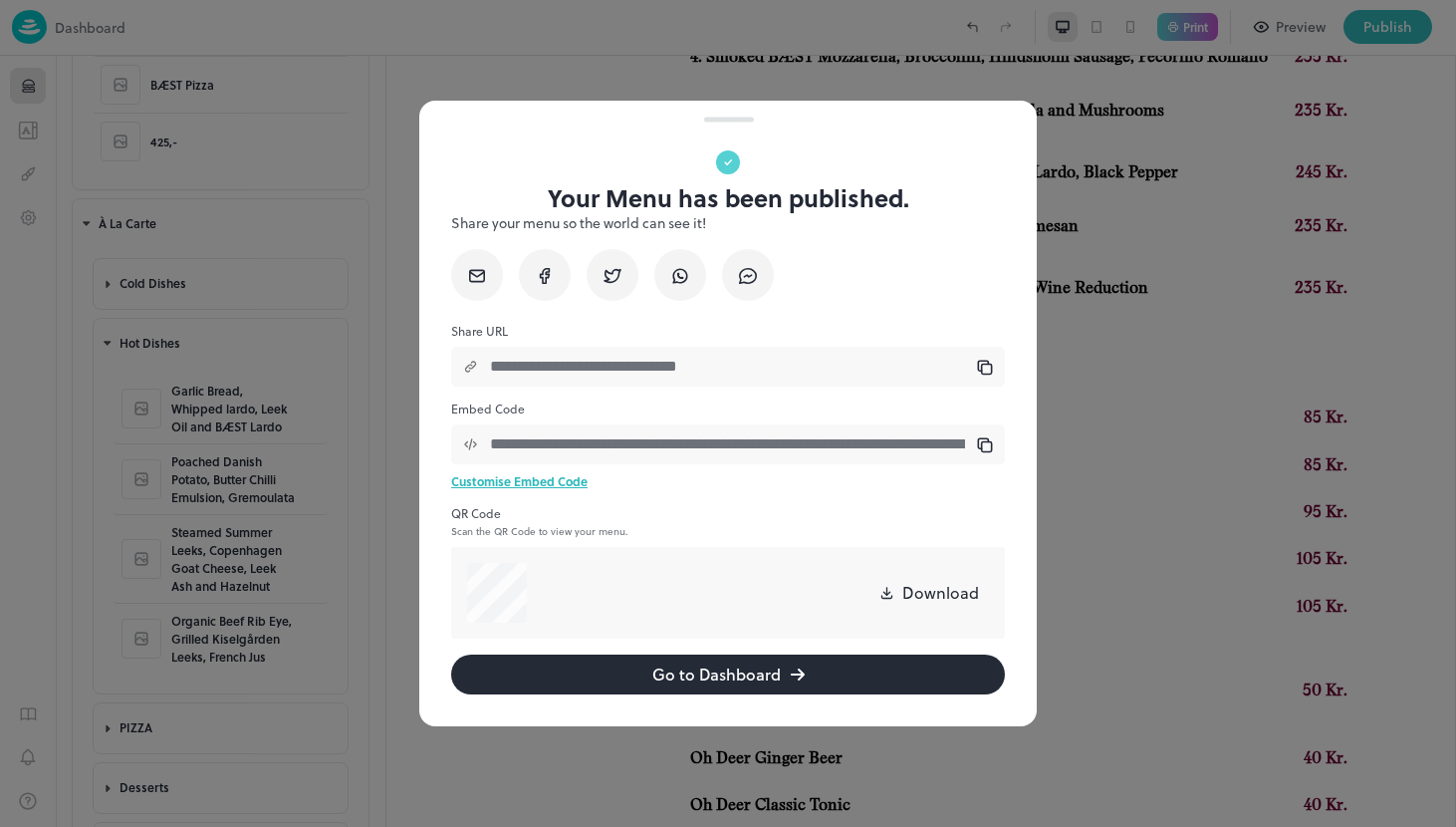 click at bounding box center (728, 414) 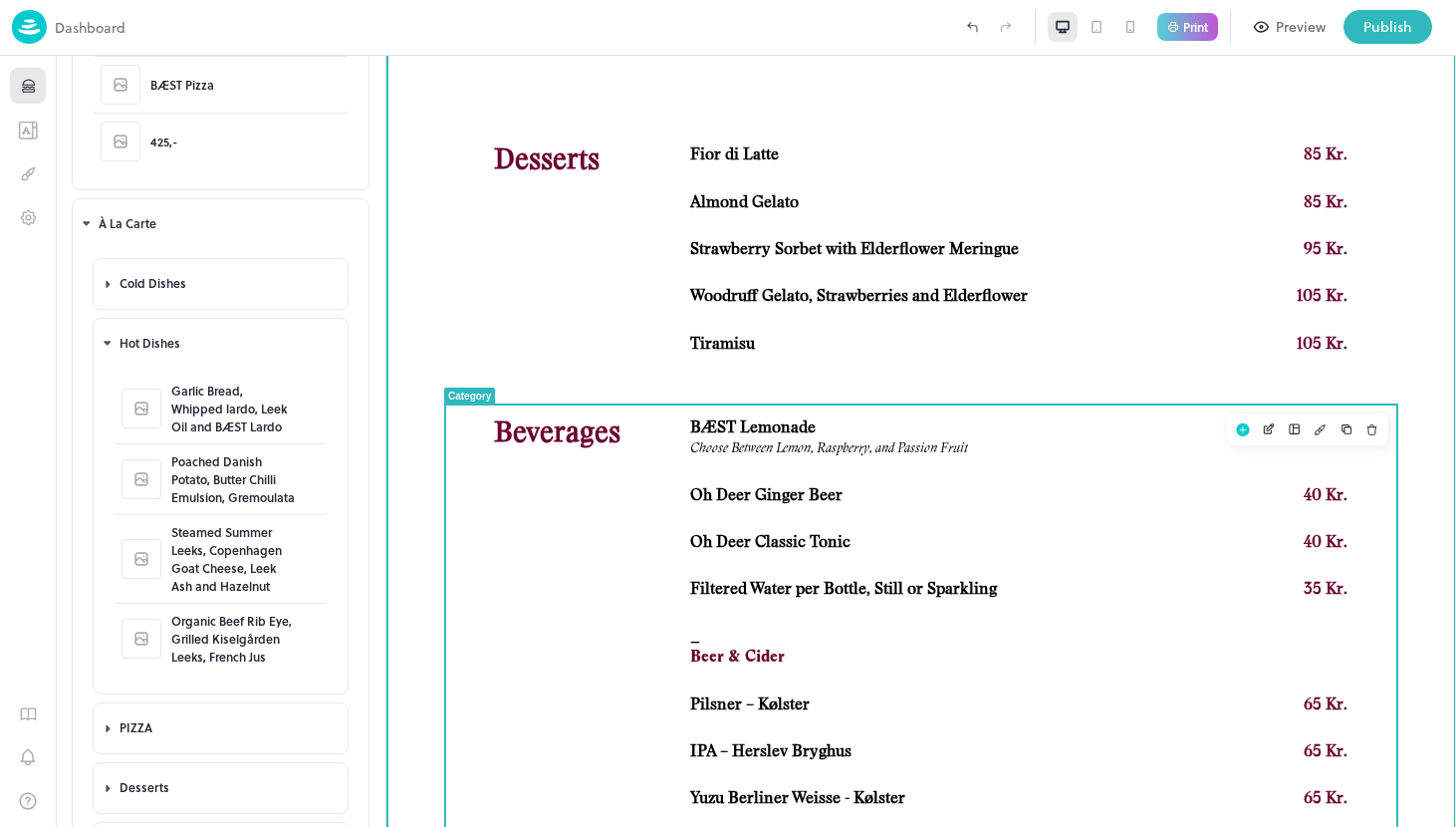 scroll, scrollTop: 2391, scrollLeft: 0, axis: vertical 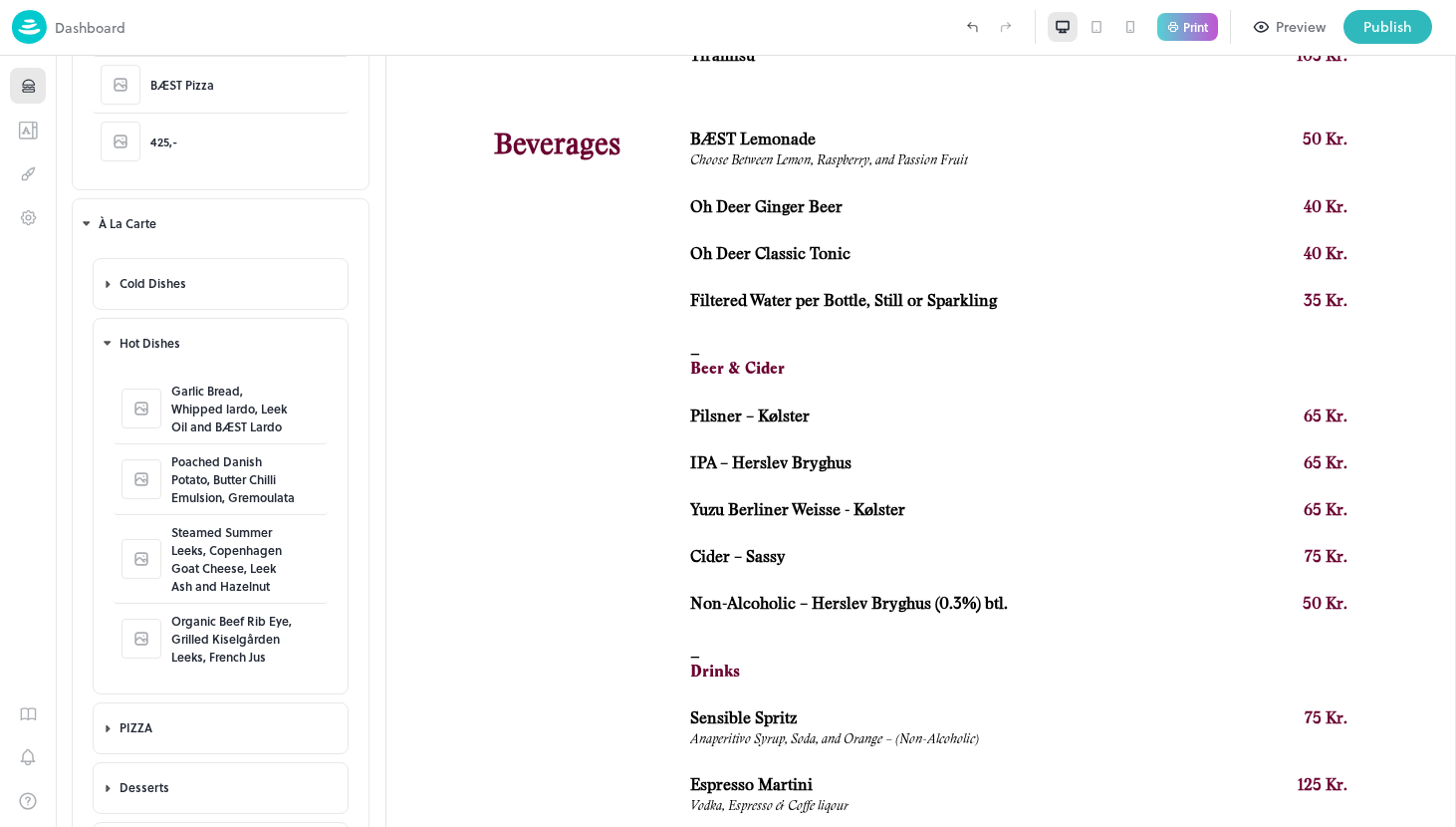 click on "Dashboard" at bounding box center [90, 27] 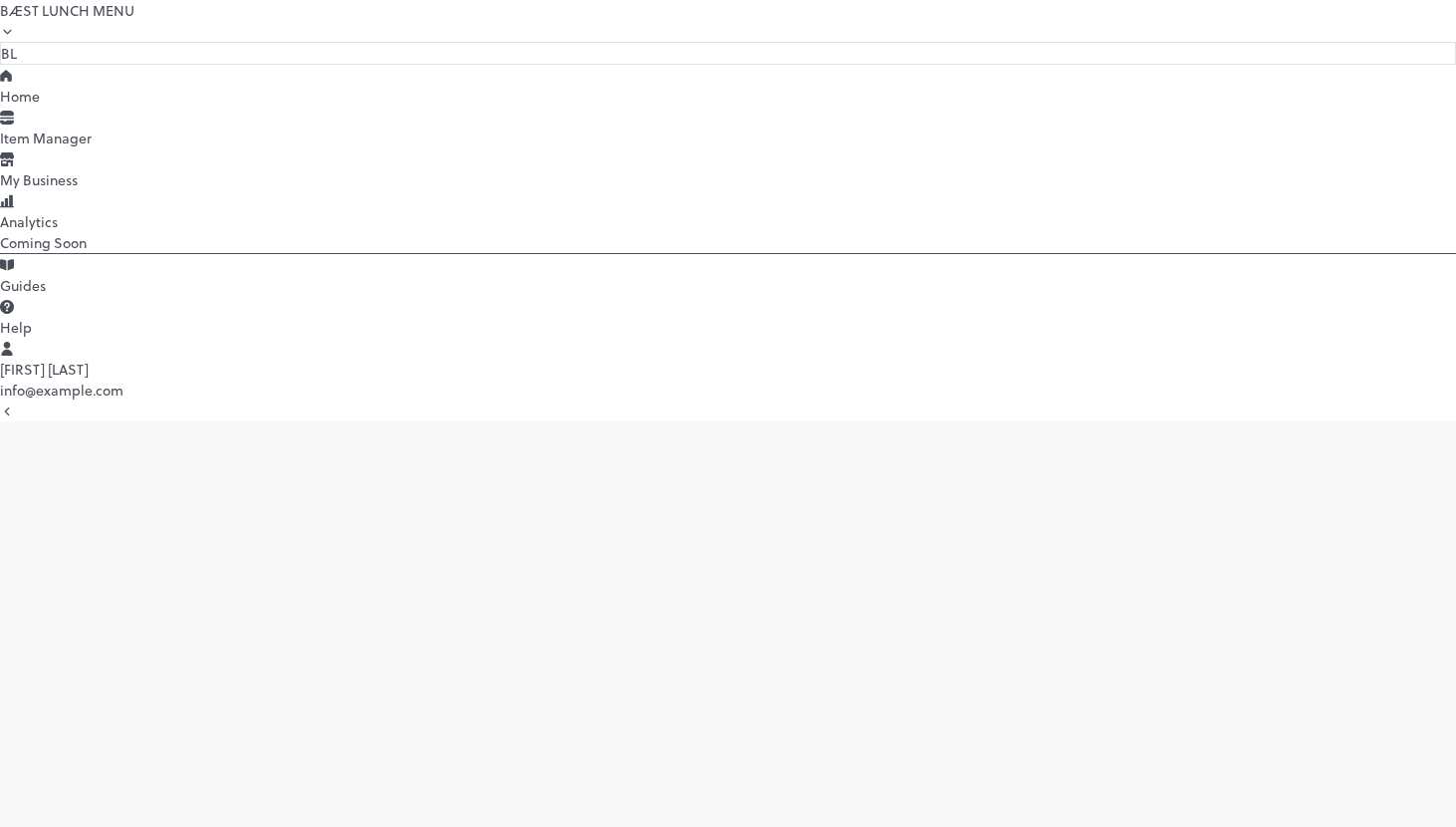 click on "BÆST LUNCH MENU" at bounding box center [728, 21] 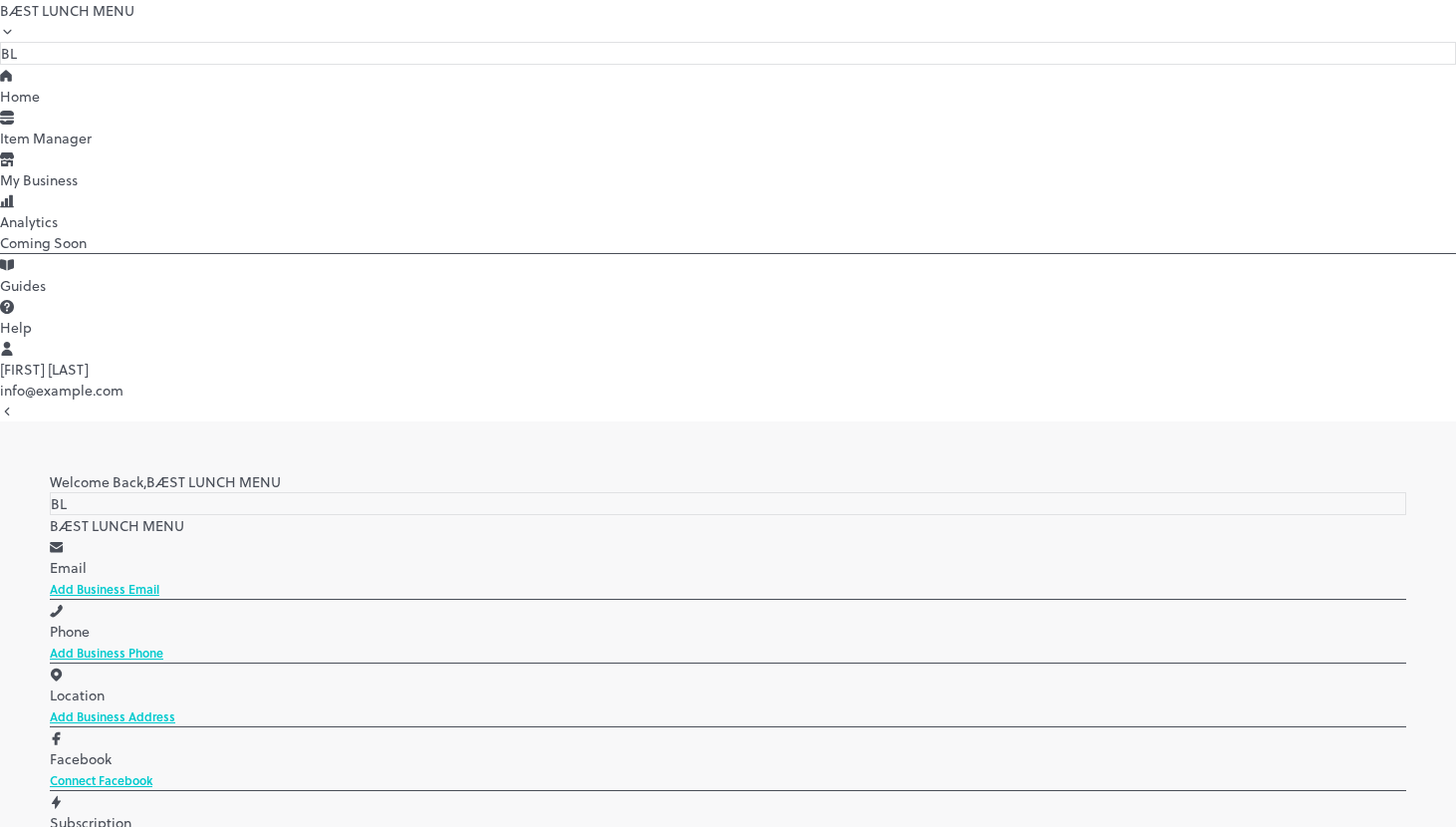 click at bounding box center [728, 832] 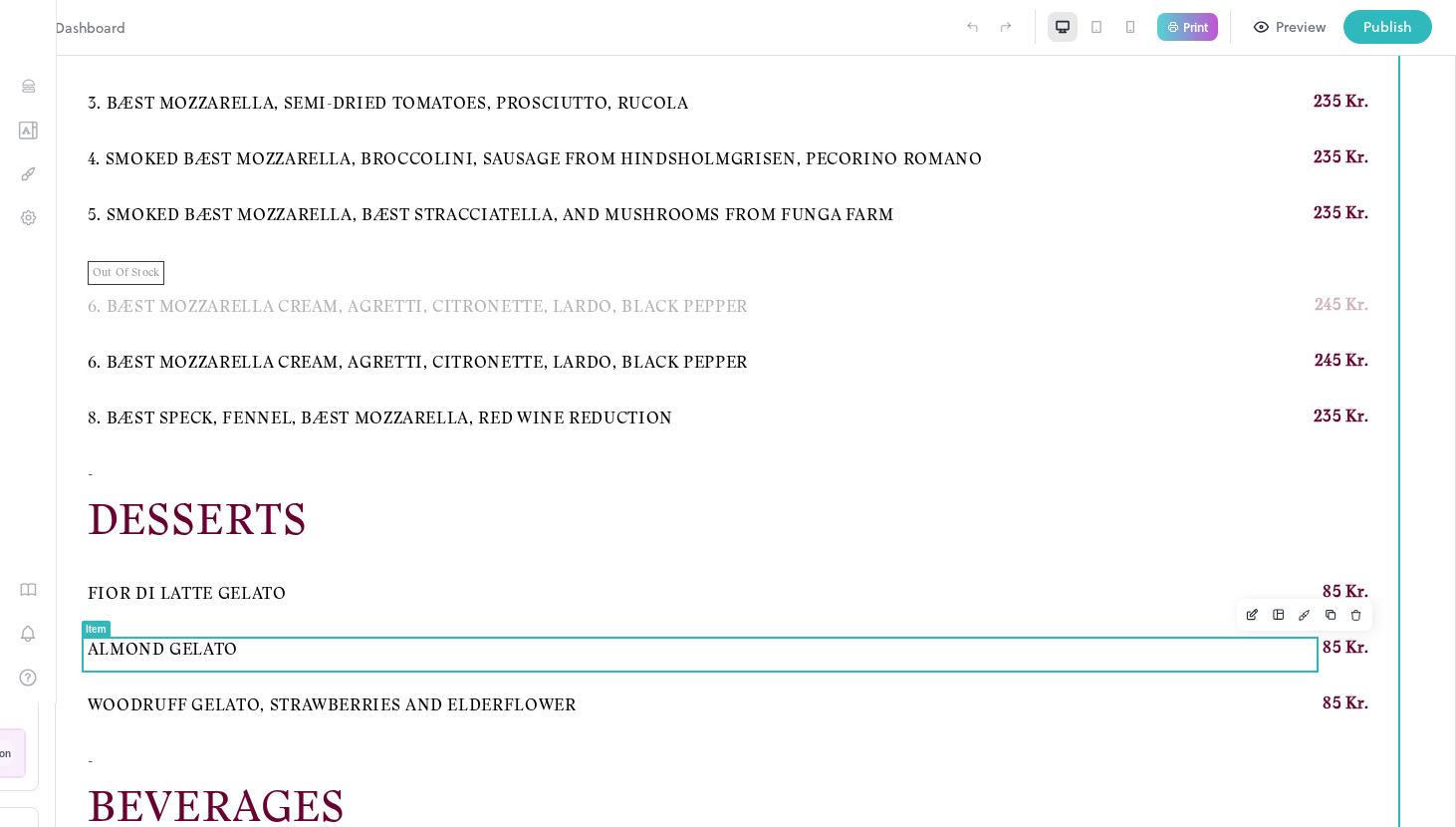 scroll, scrollTop: 1153, scrollLeft: 0, axis: vertical 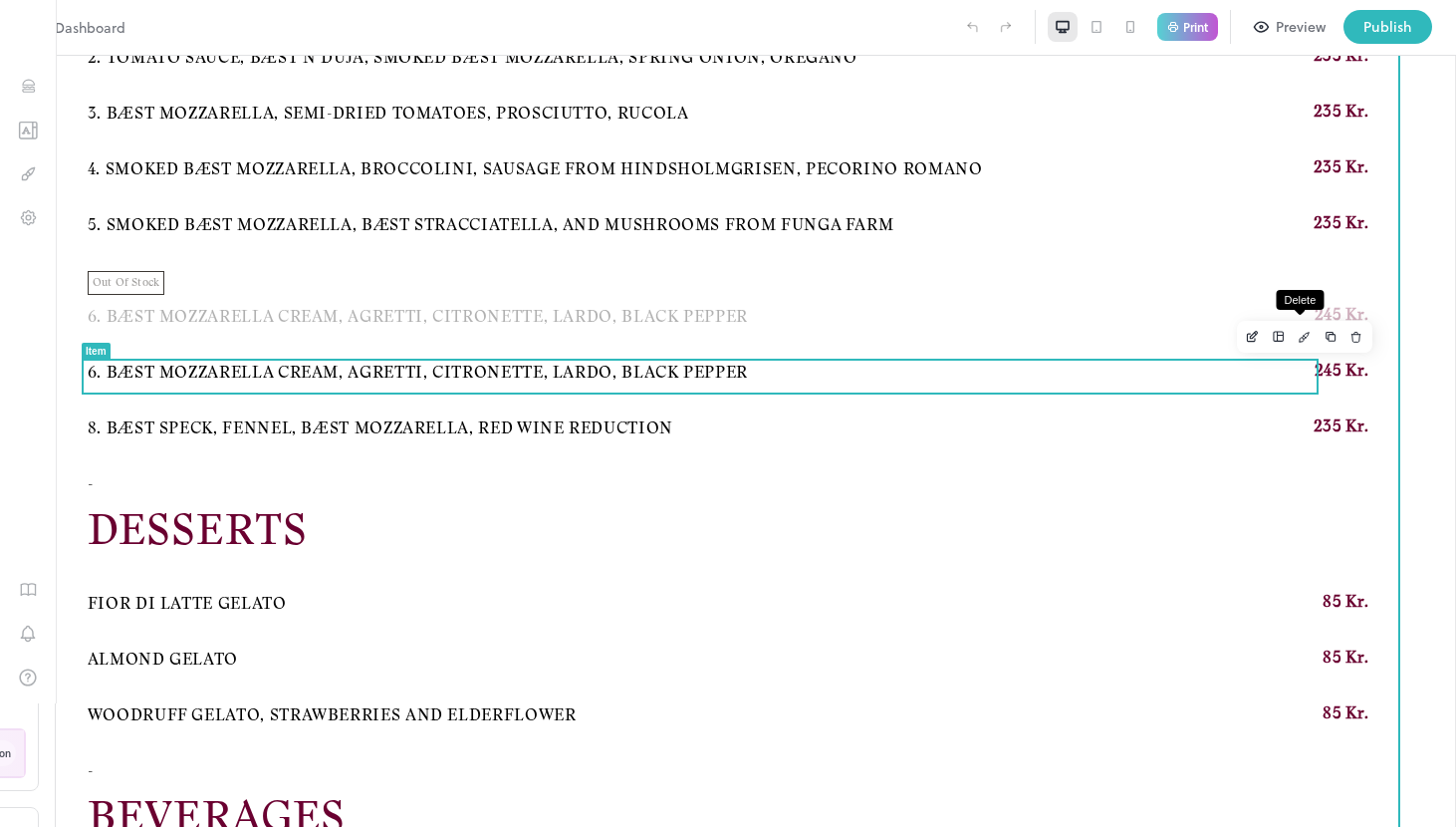 click 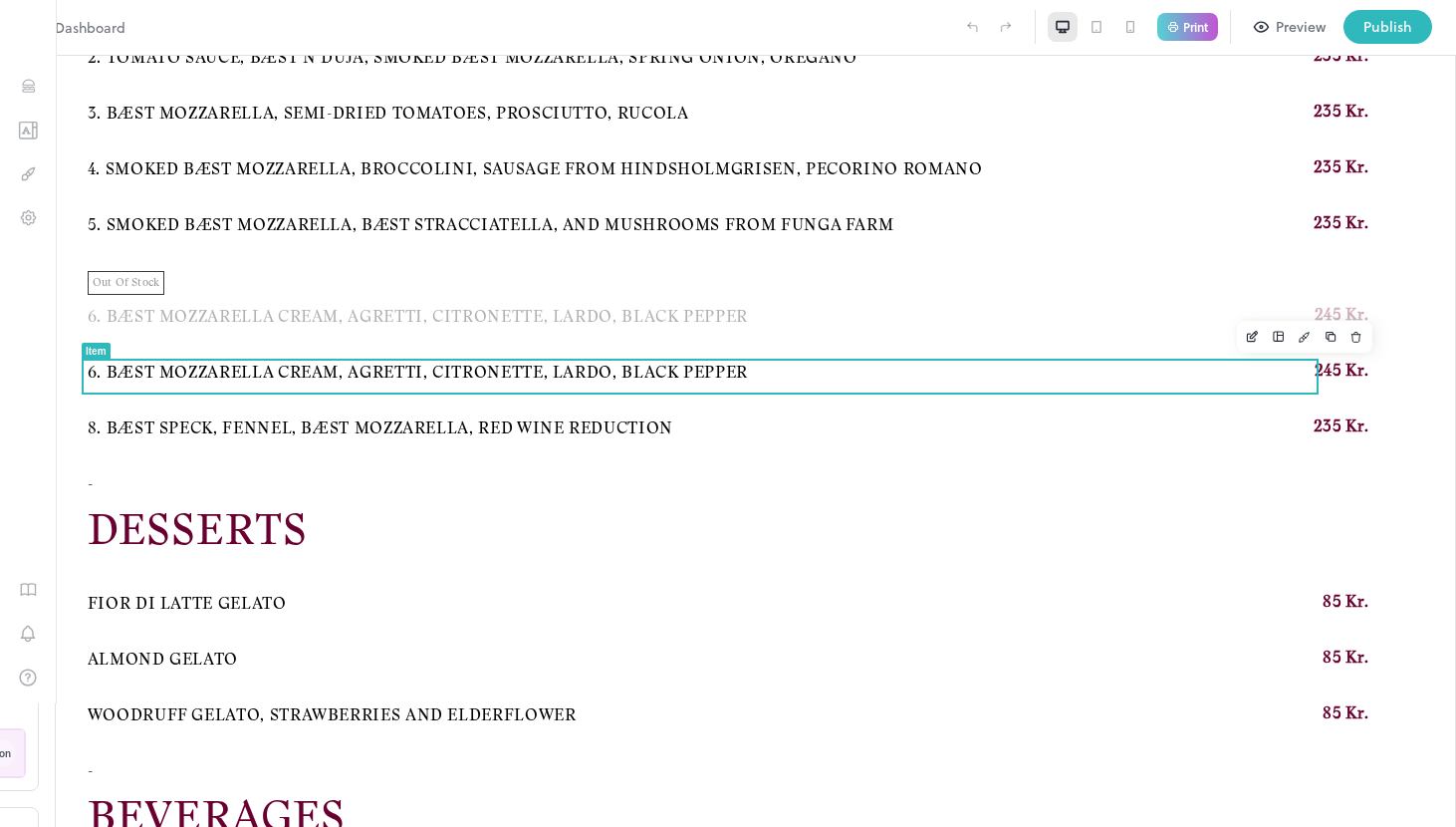 click on "Delete" at bounding box center [89, 960] 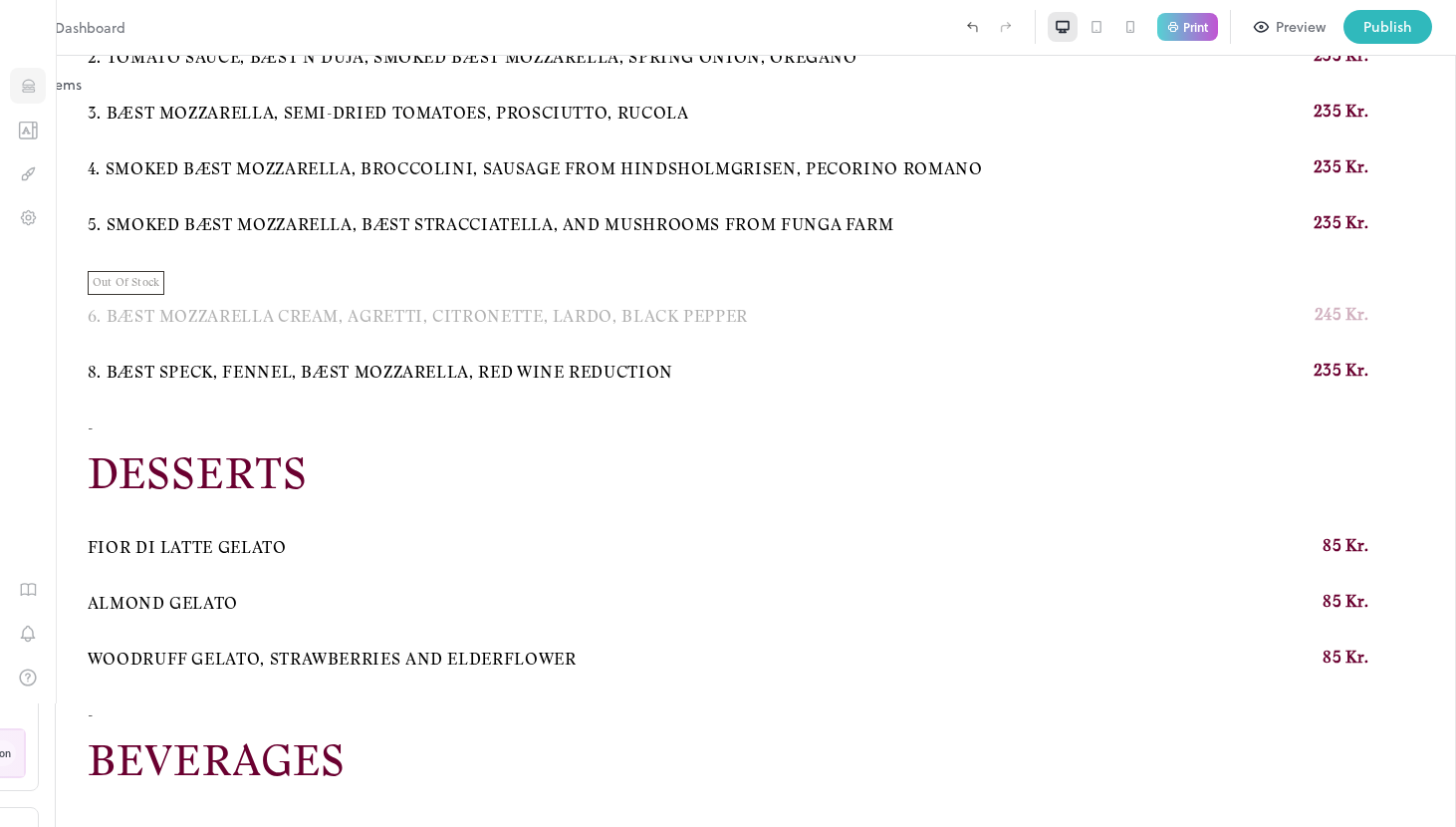 click 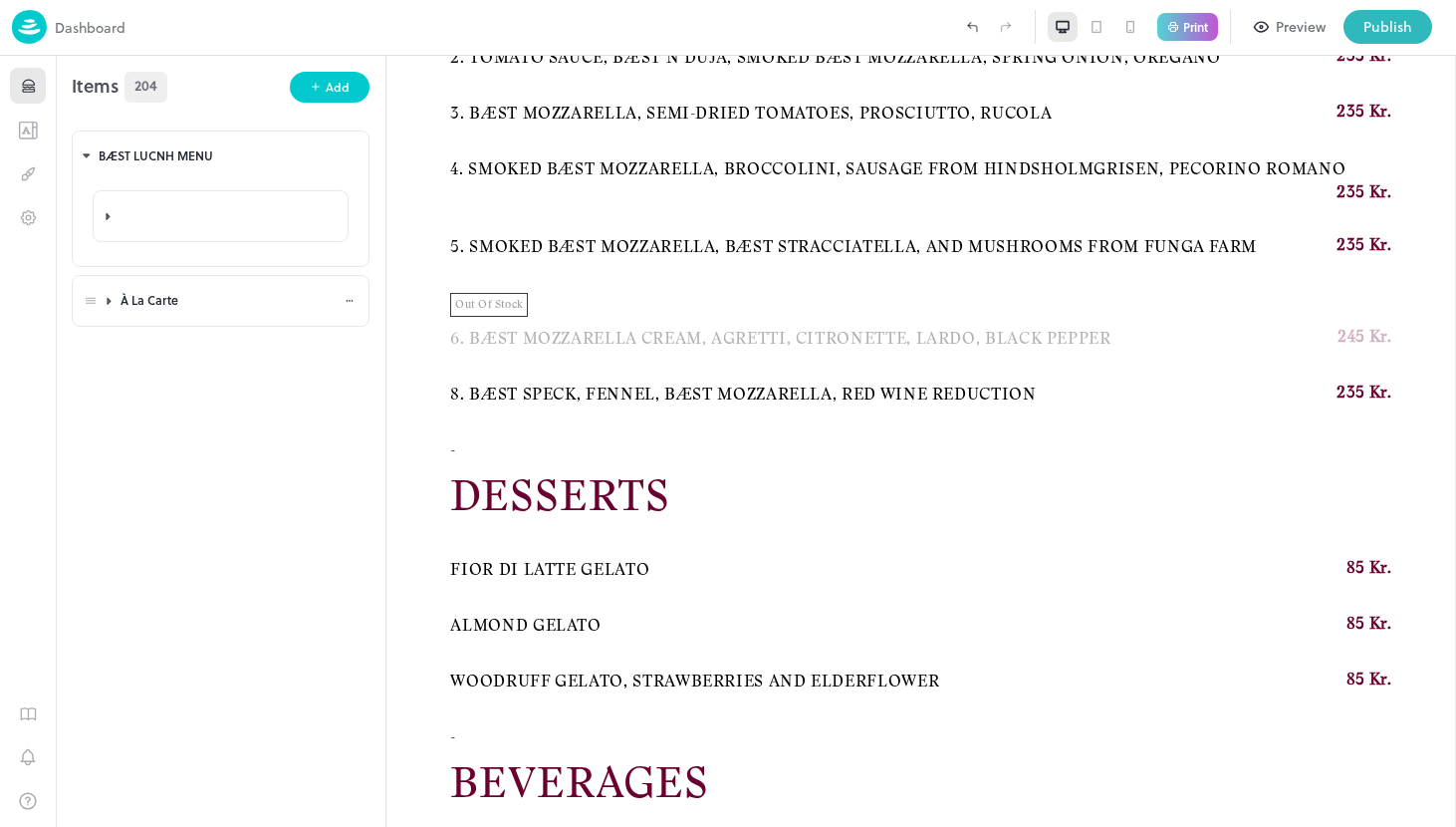 click on "À La Carte" at bounding box center (232, 300) 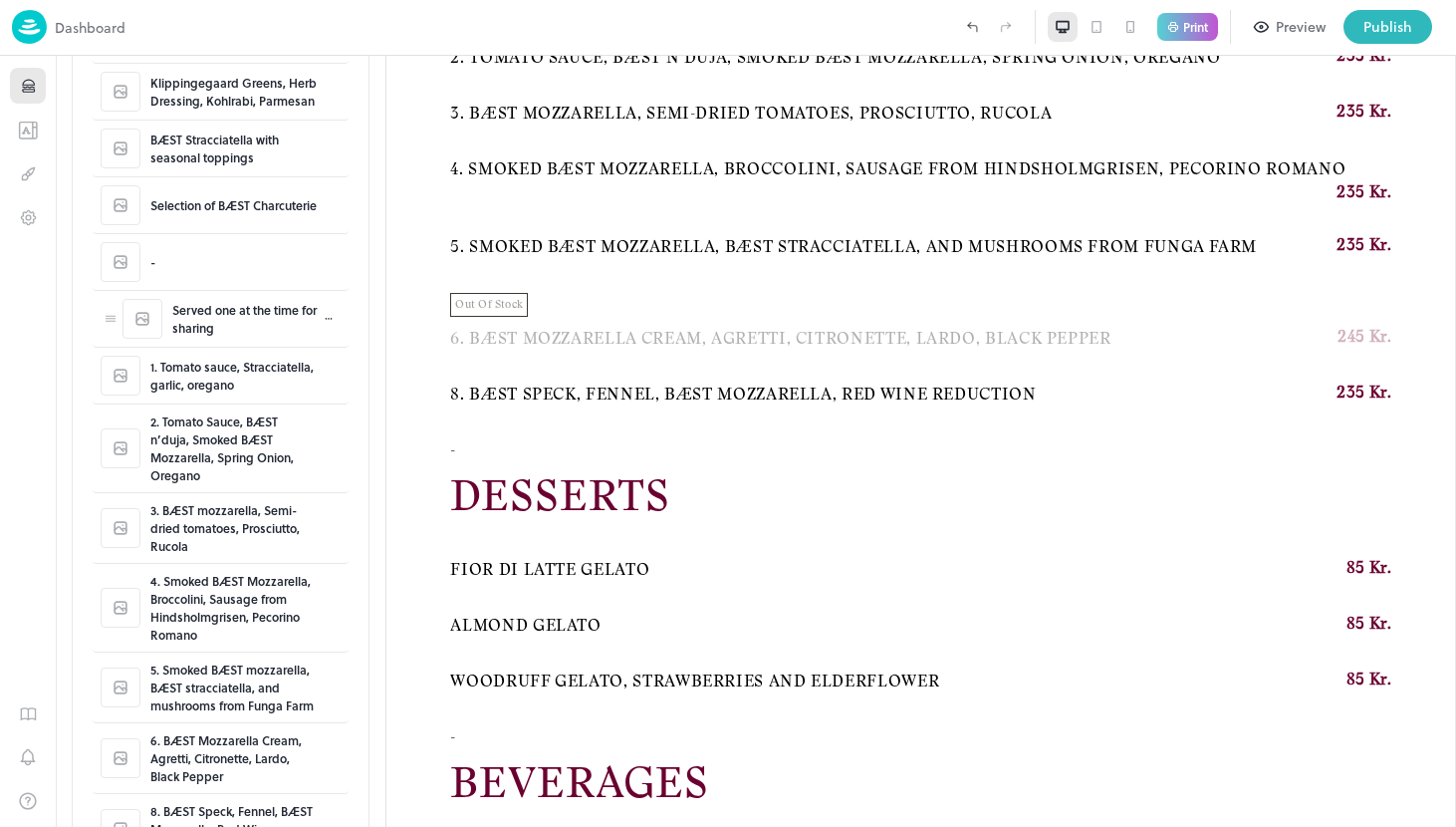 scroll, scrollTop: 0, scrollLeft: 0, axis: both 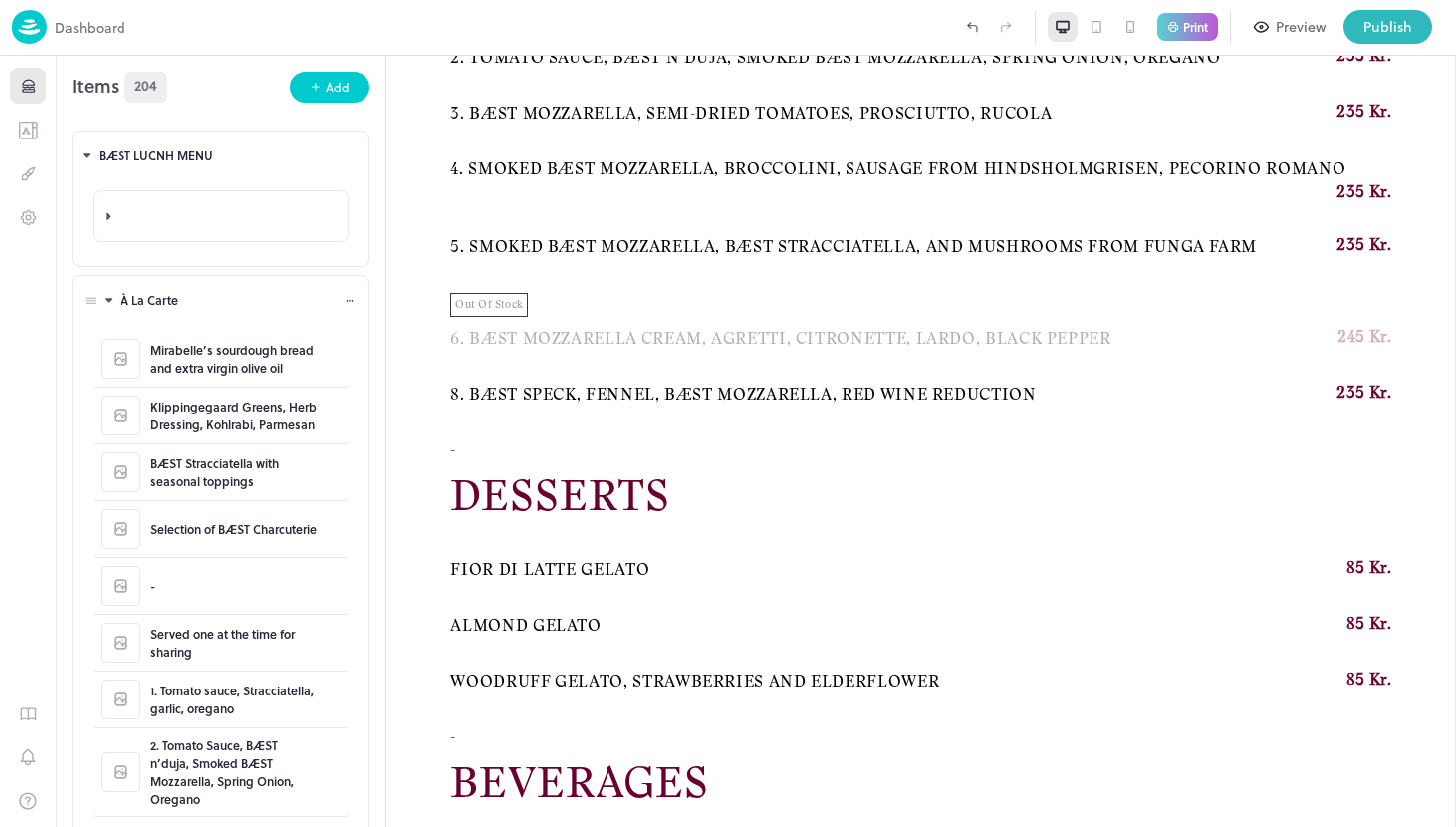 click 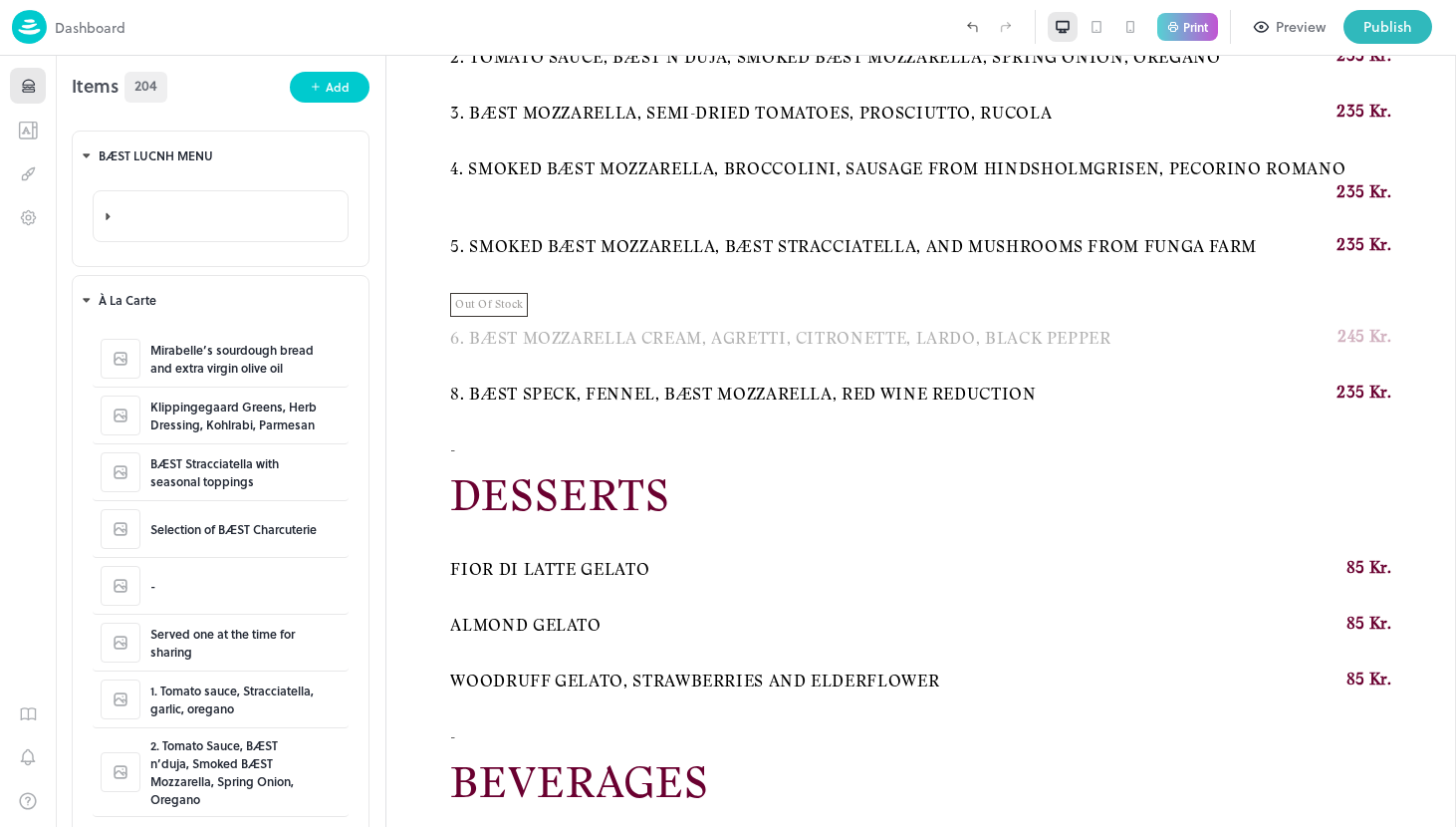 click on "Add" at bounding box center [24, 845] 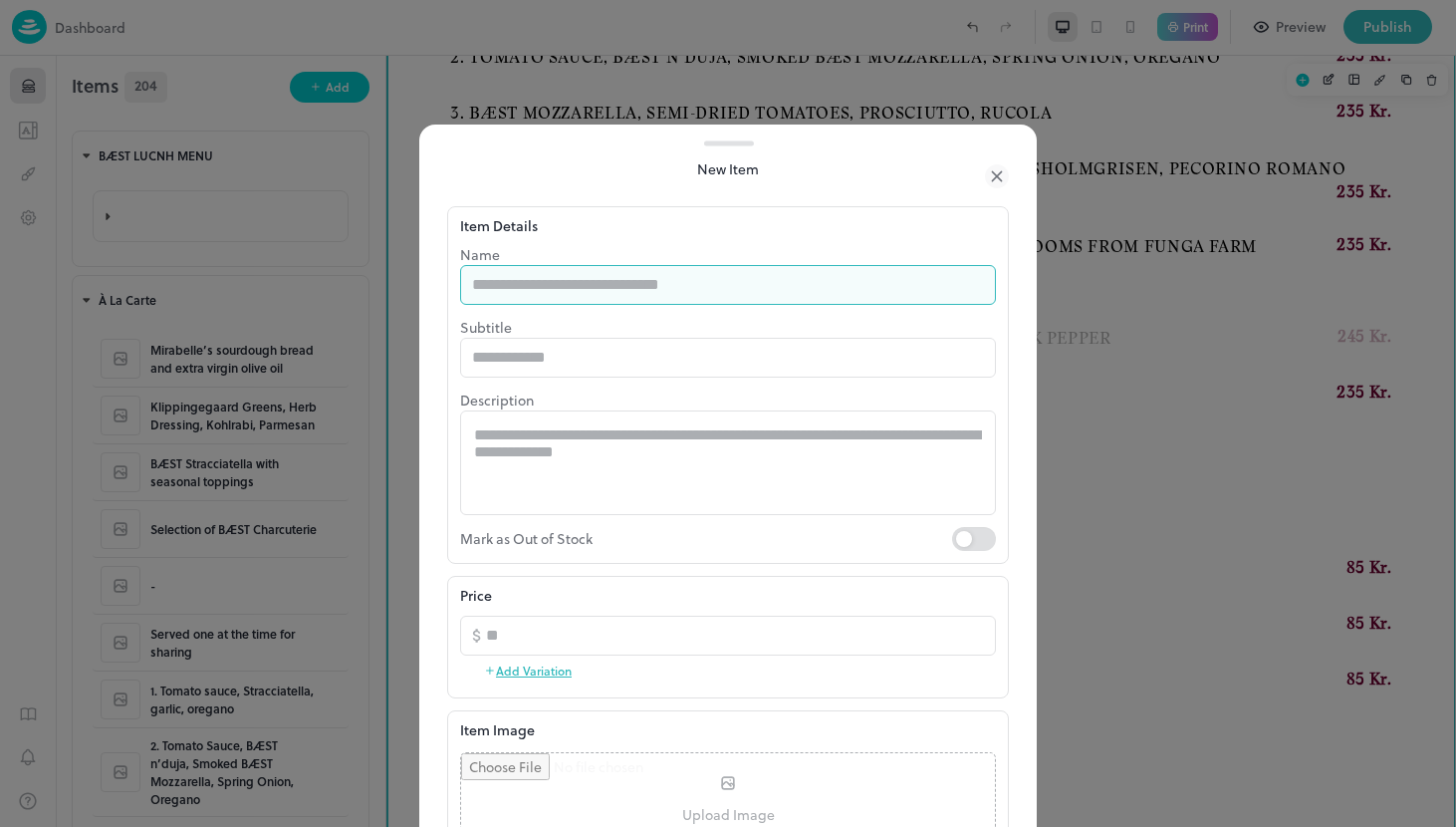 click at bounding box center (728, 285) 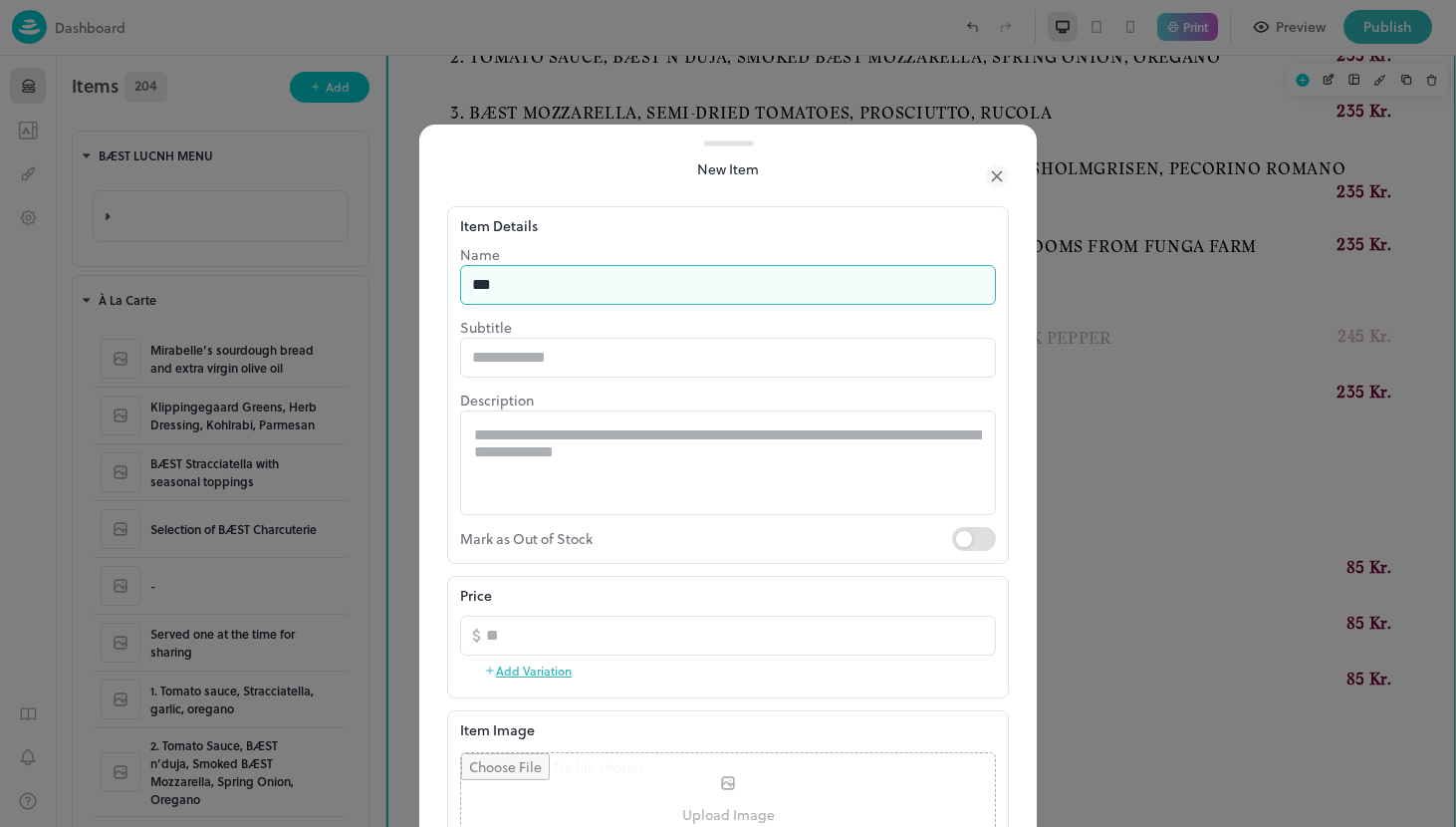 type on "**********" 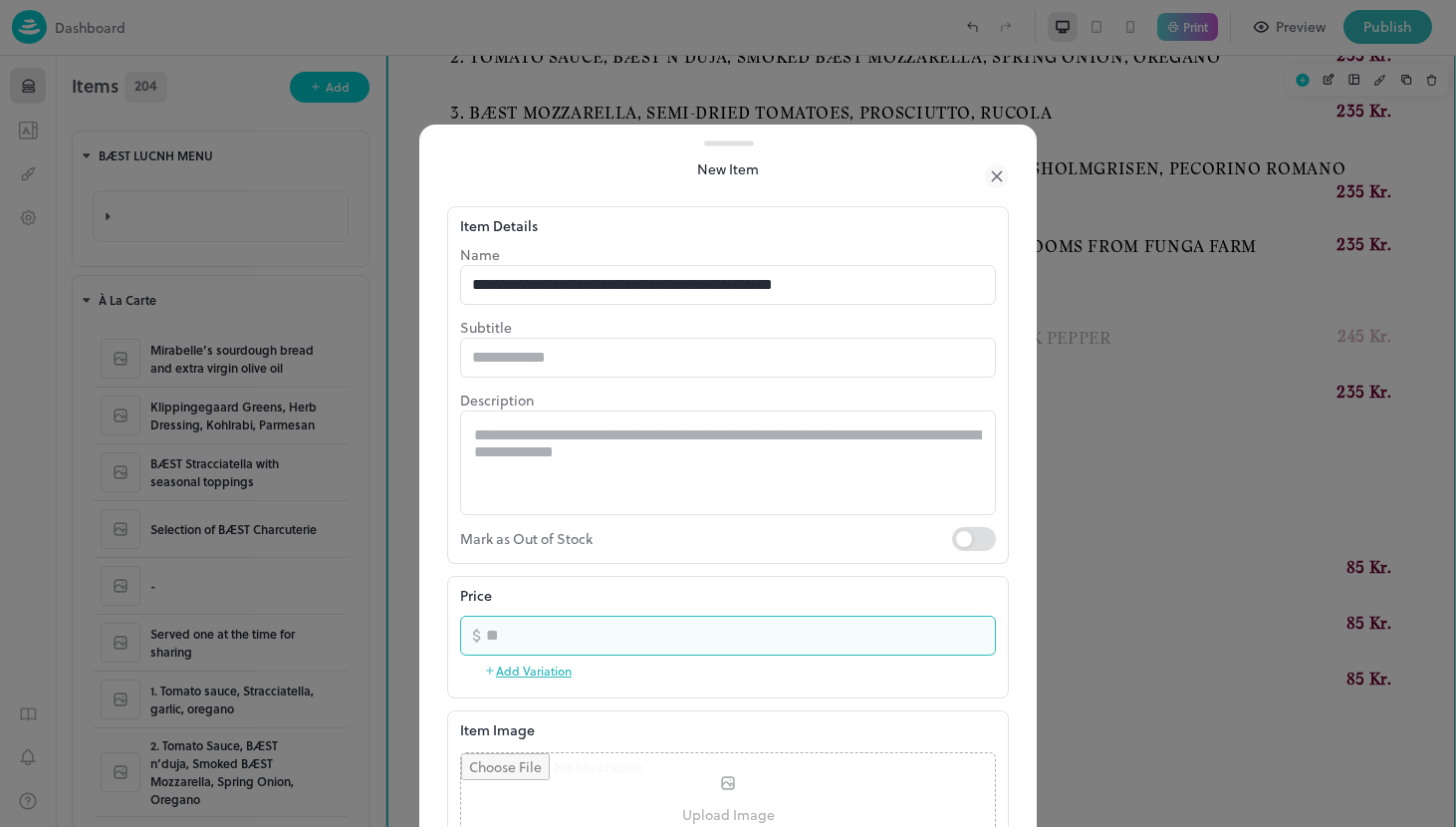 click at bounding box center [741, 636] 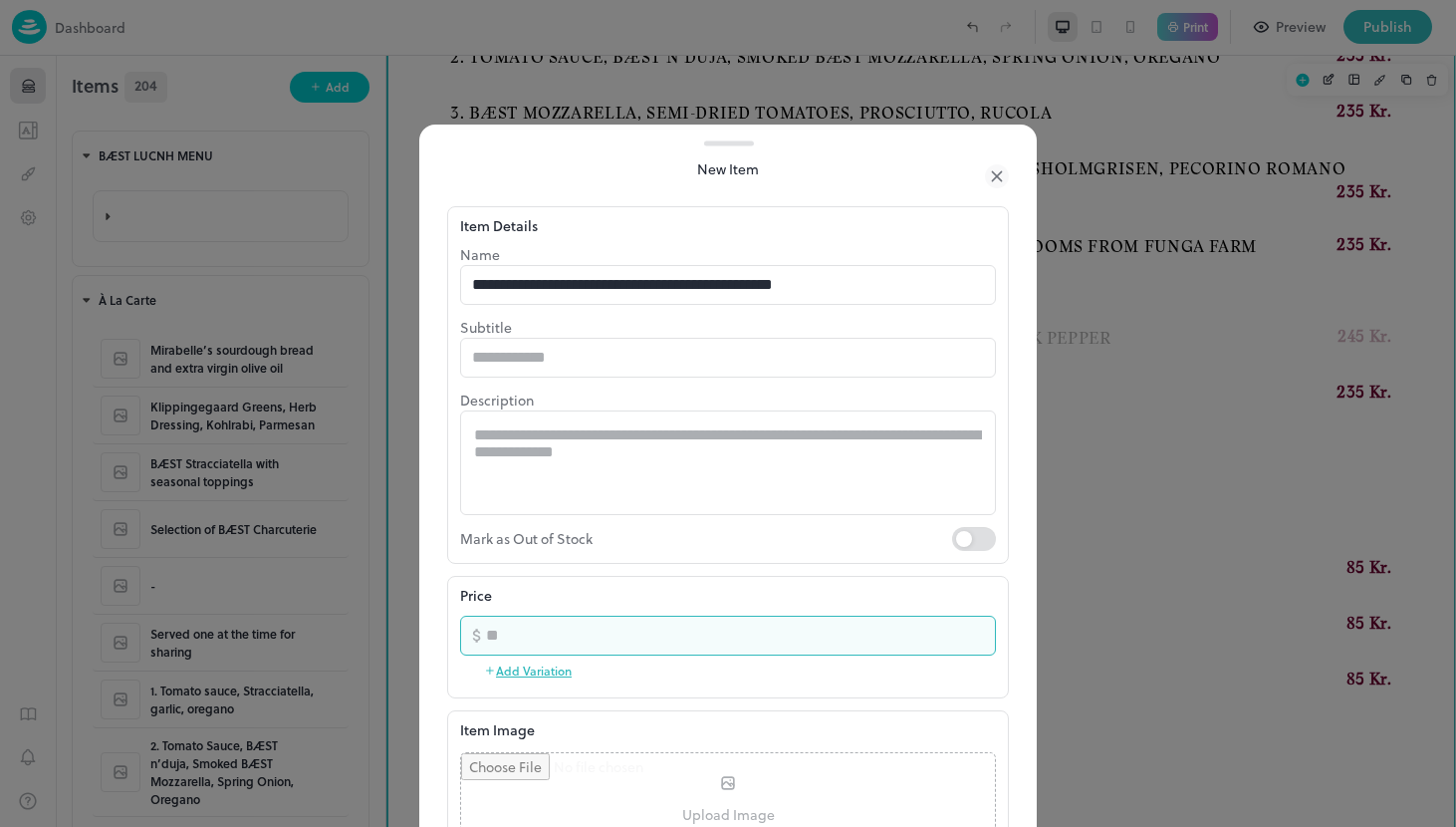 scroll, scrollTop: 360, scrollLeft: 0, axis: vertical 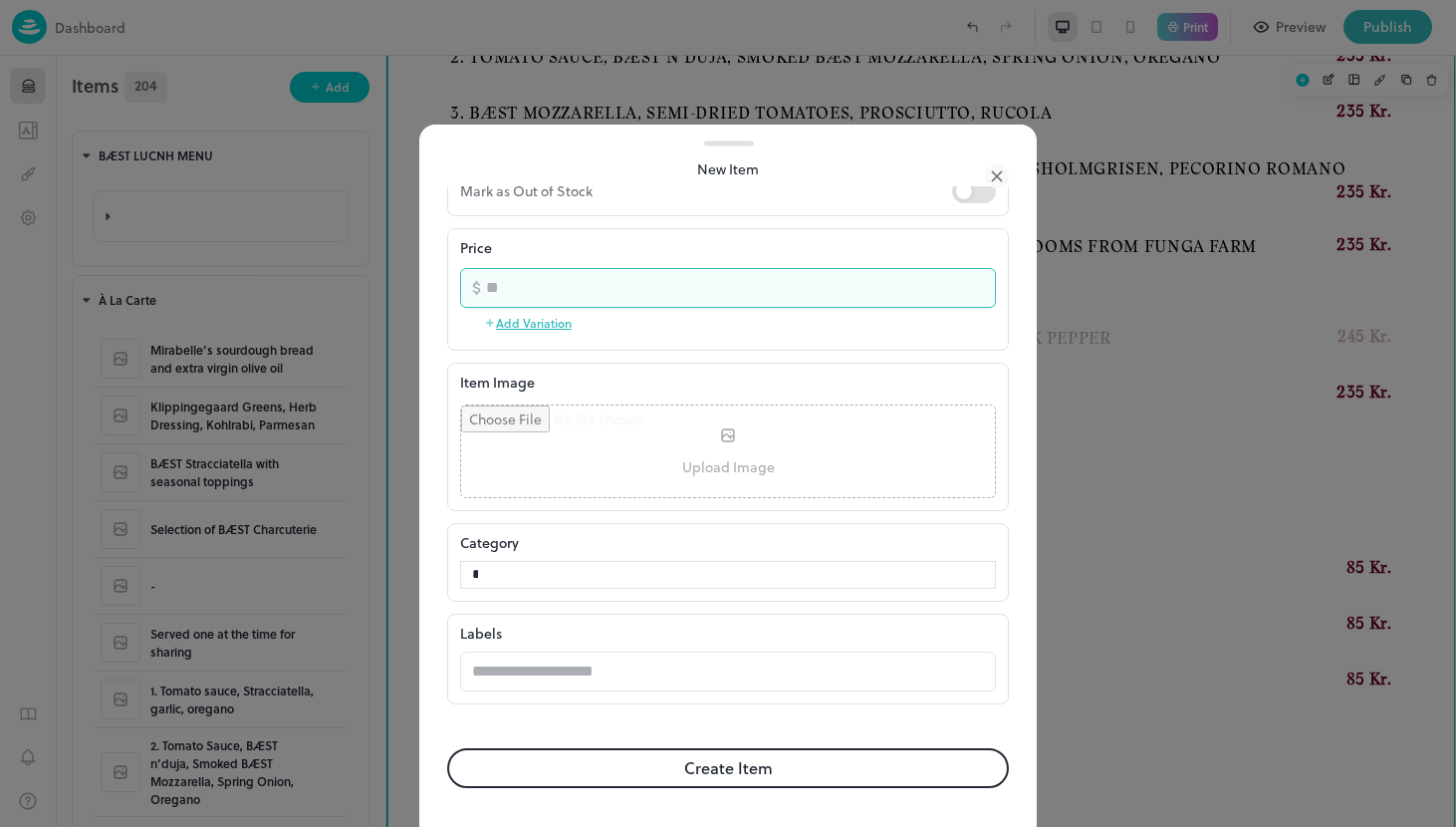 type on "***" 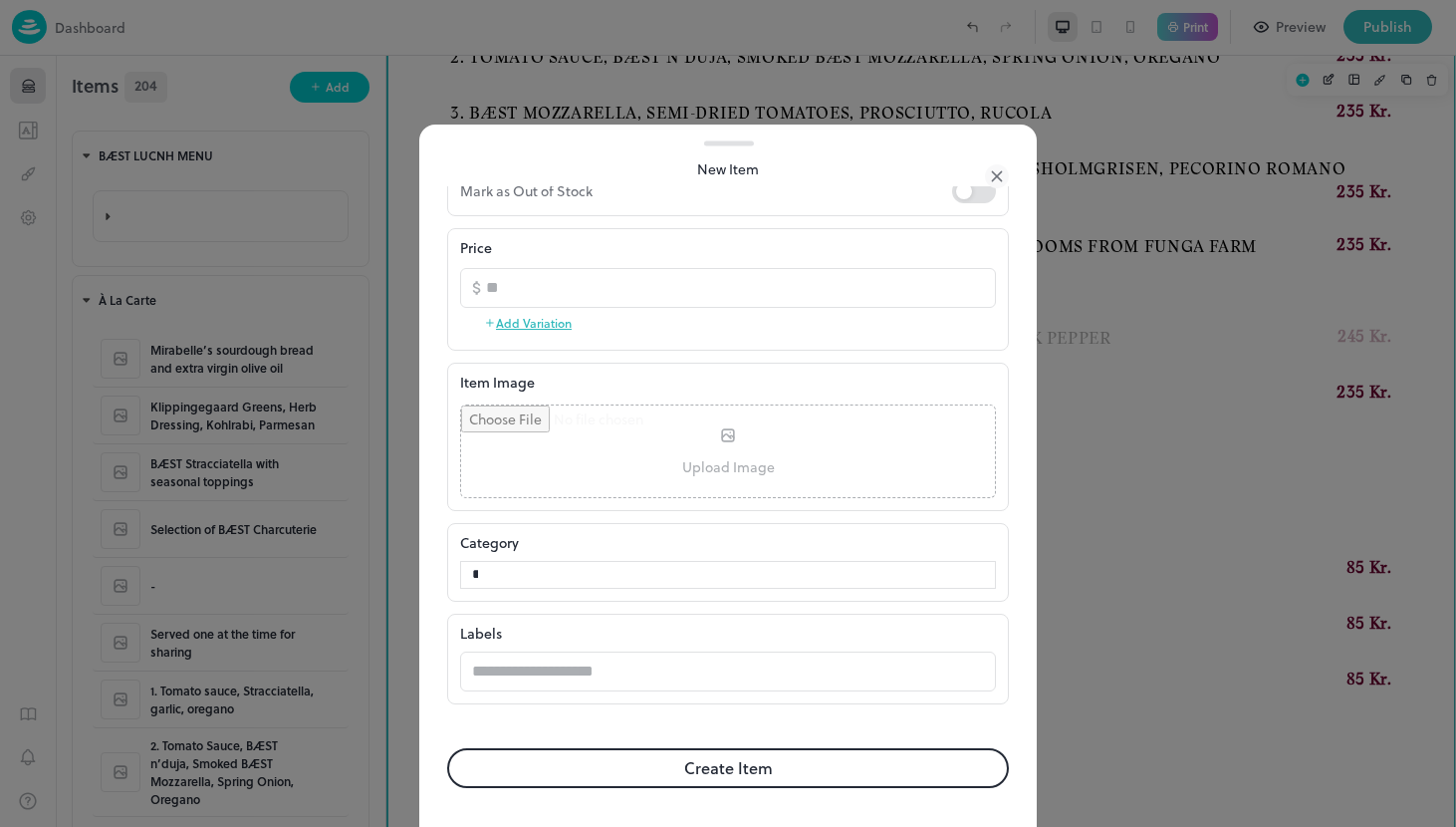 click on "Create Item" at bounding box center (728, 768) 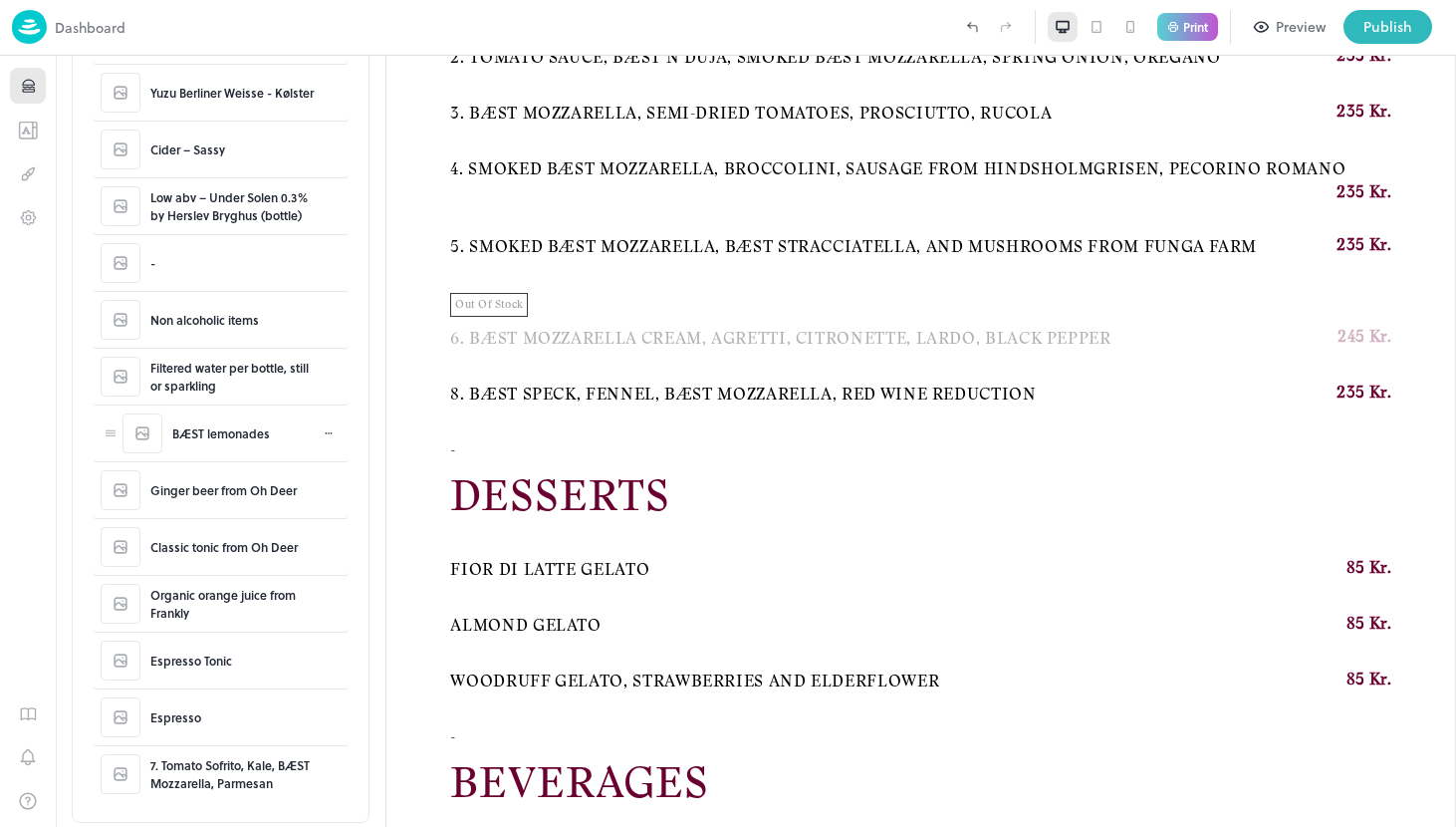 scroll, scrollTop: 2138, scrollLeft: 0, axis: vertical 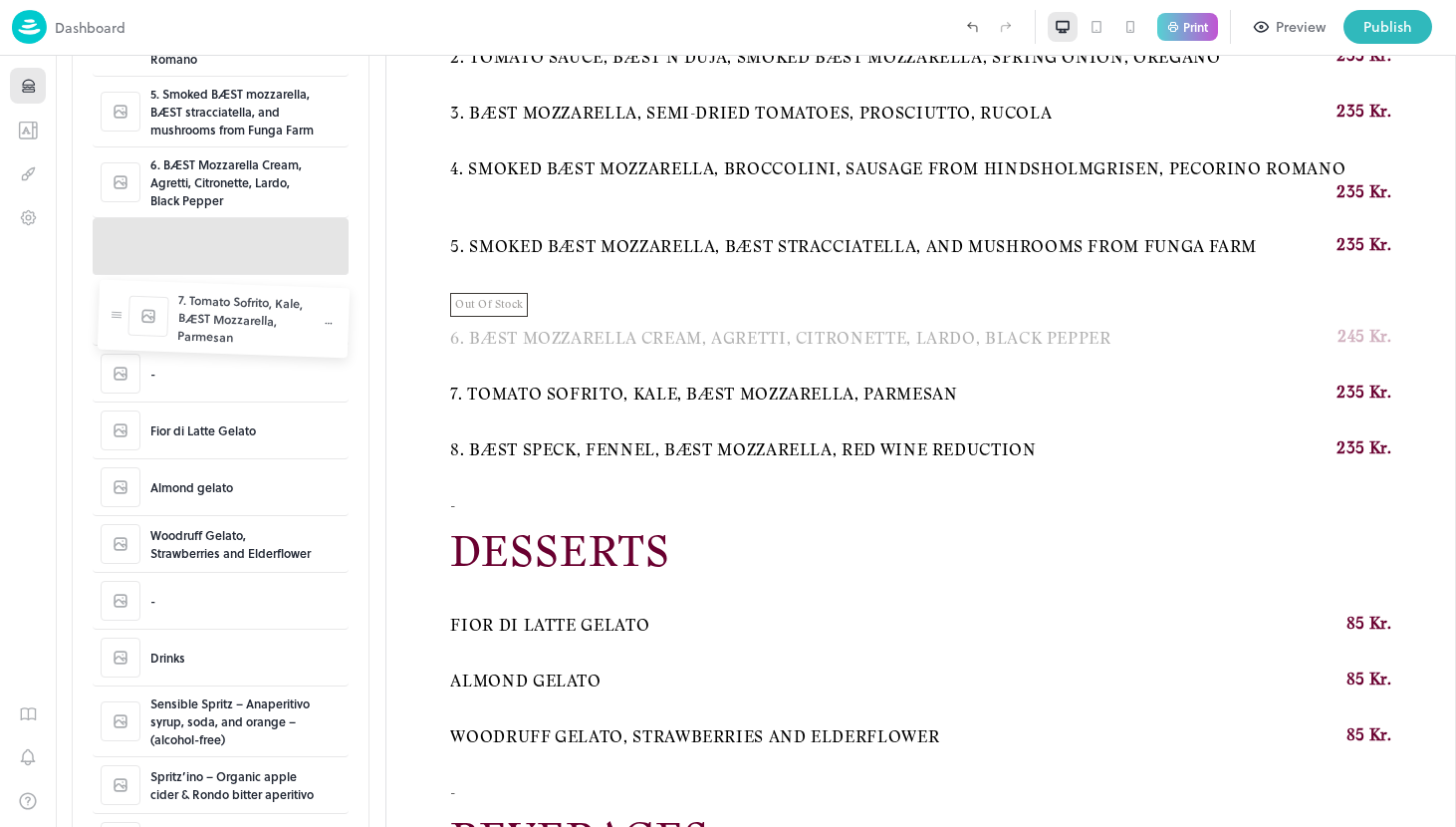 drag, startPoint x: 102, startPoint y: 771, endPoint x: 108, endPoint y: 309, distance: 462.039 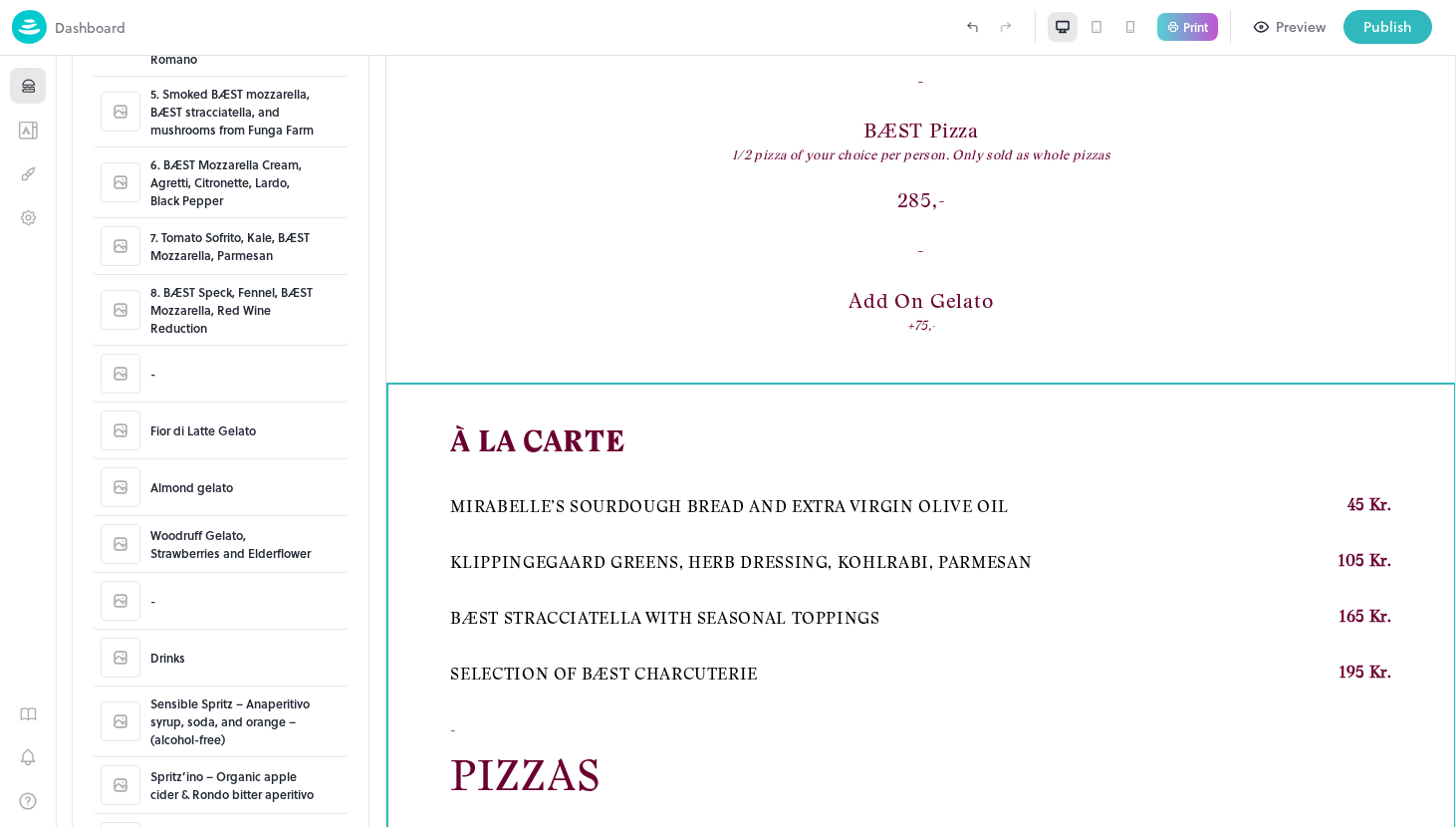 scroll, scrollTop: 0, scrollLeft: 0, axis: both 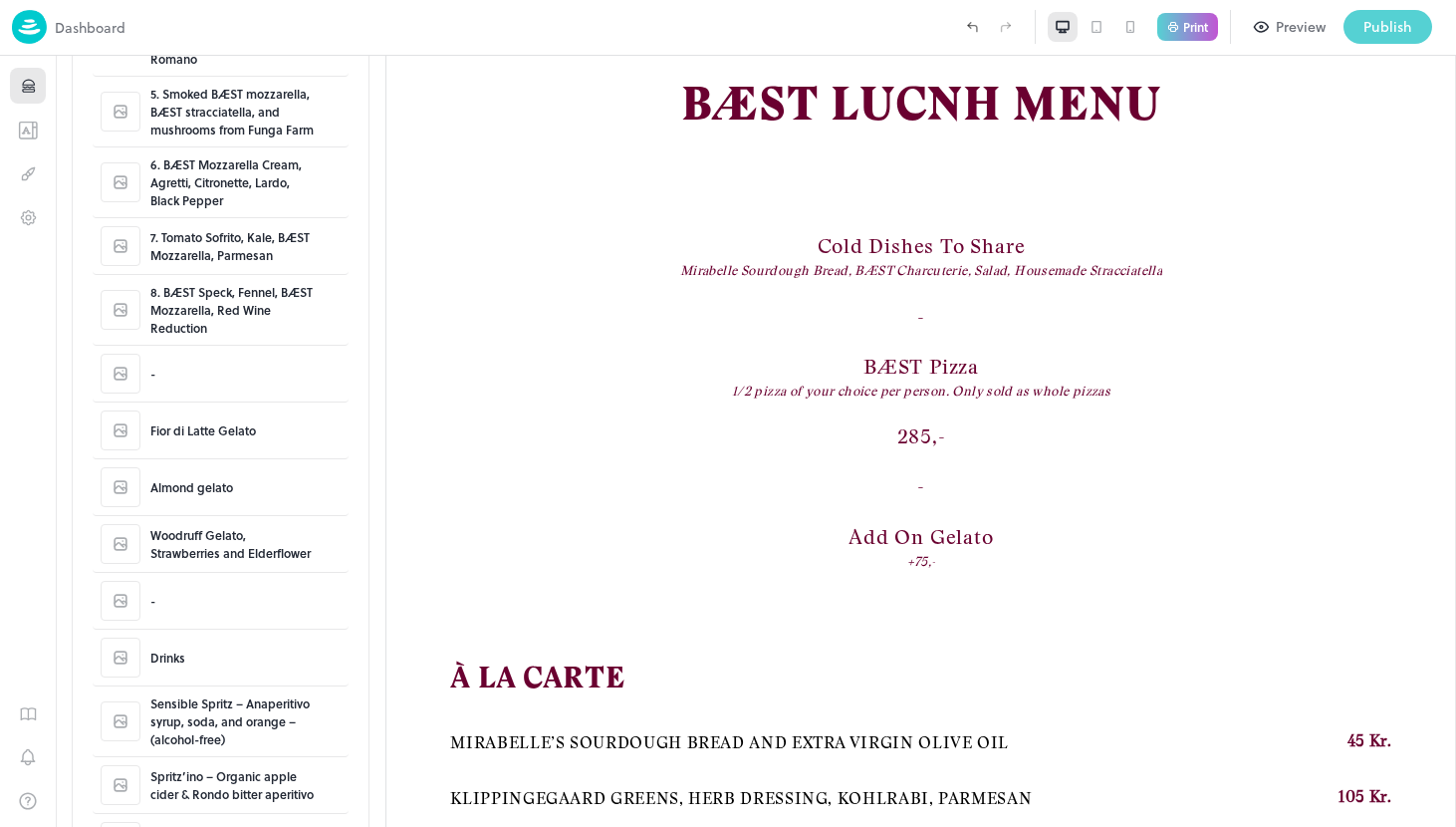 click on "Publish" at bounding box center (1387, 27) 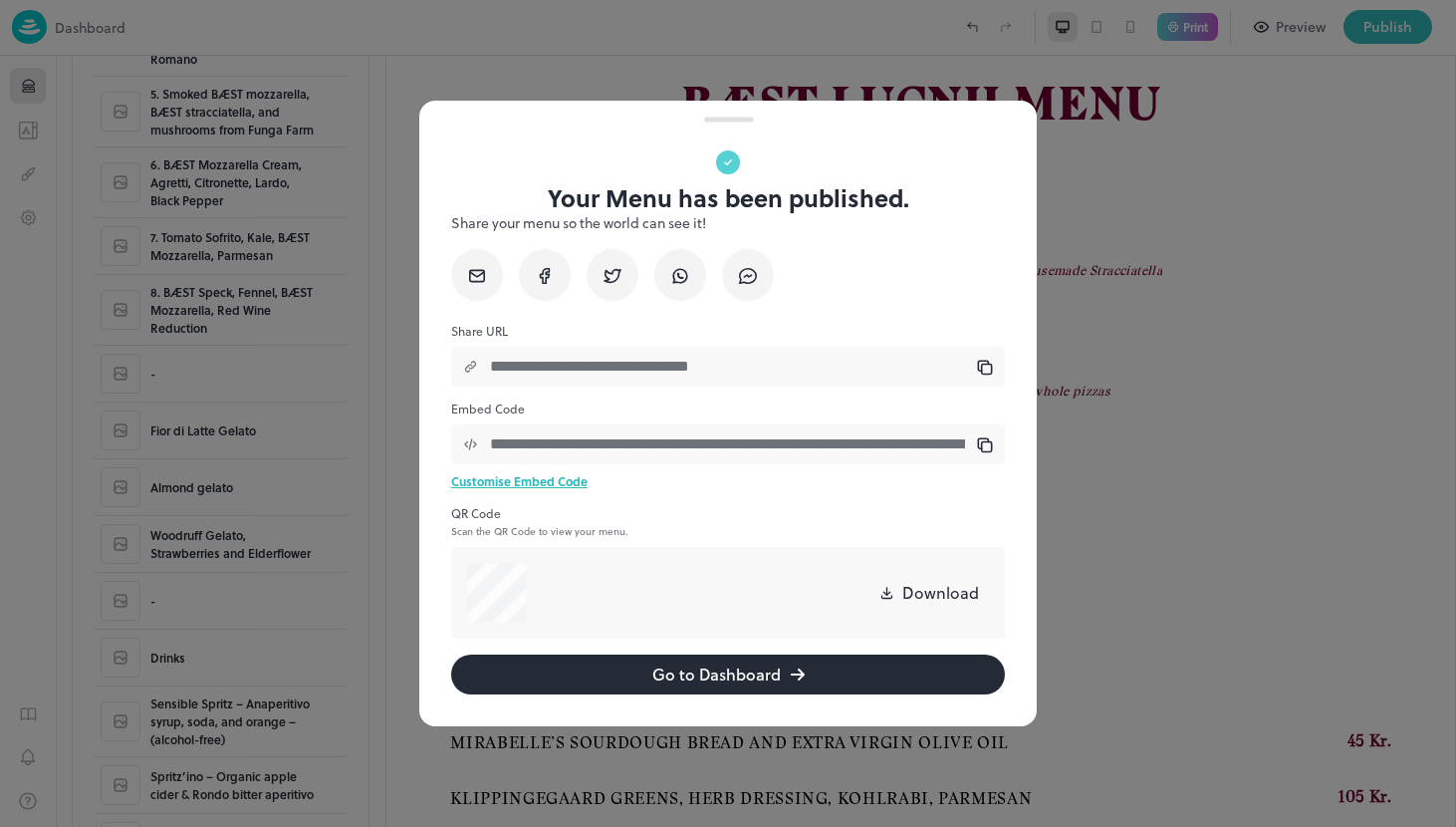 click at bounding box center [728, 414] 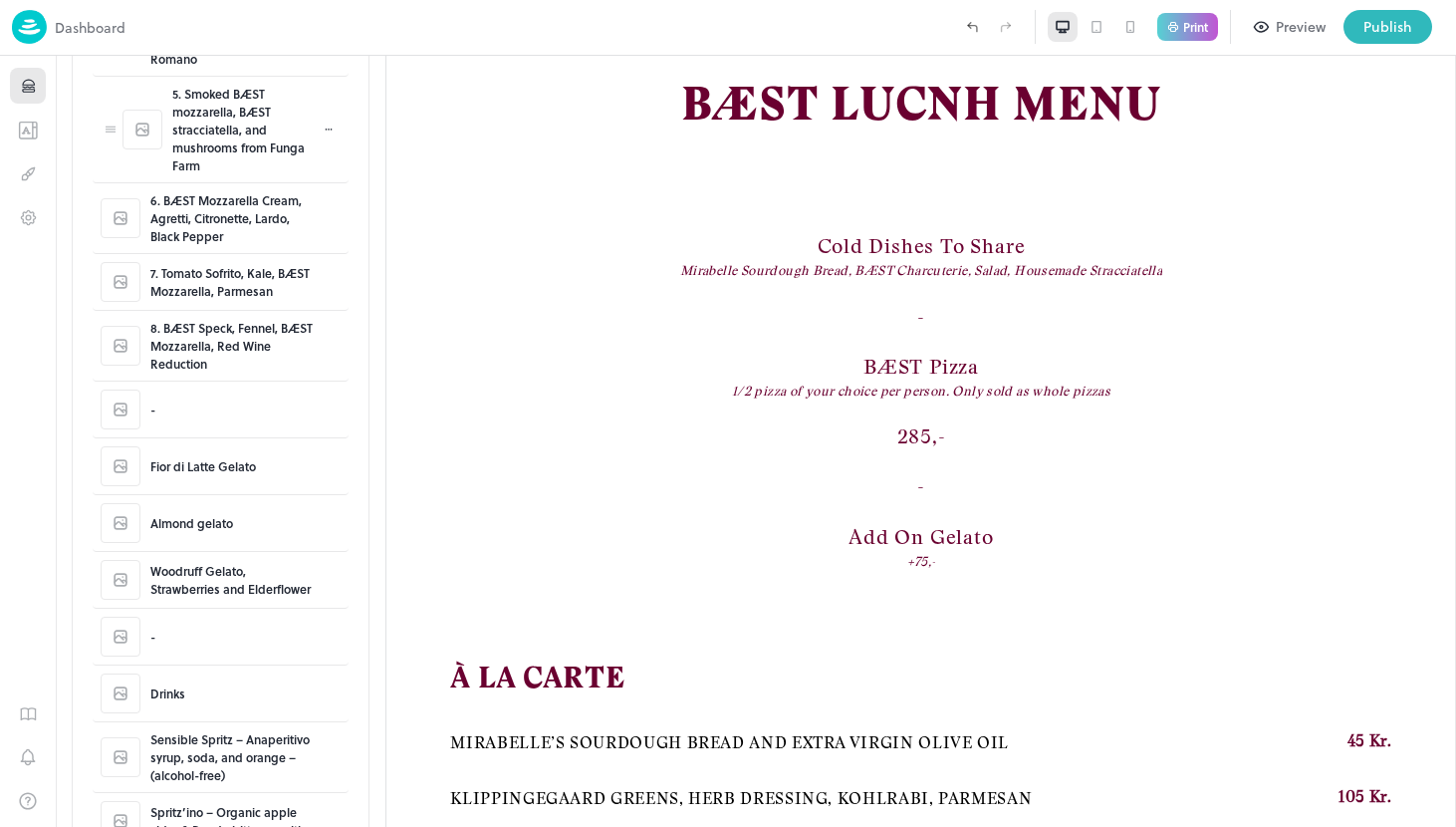 scroll, scrollTop: 0, scrollLeft: 0, axis: both 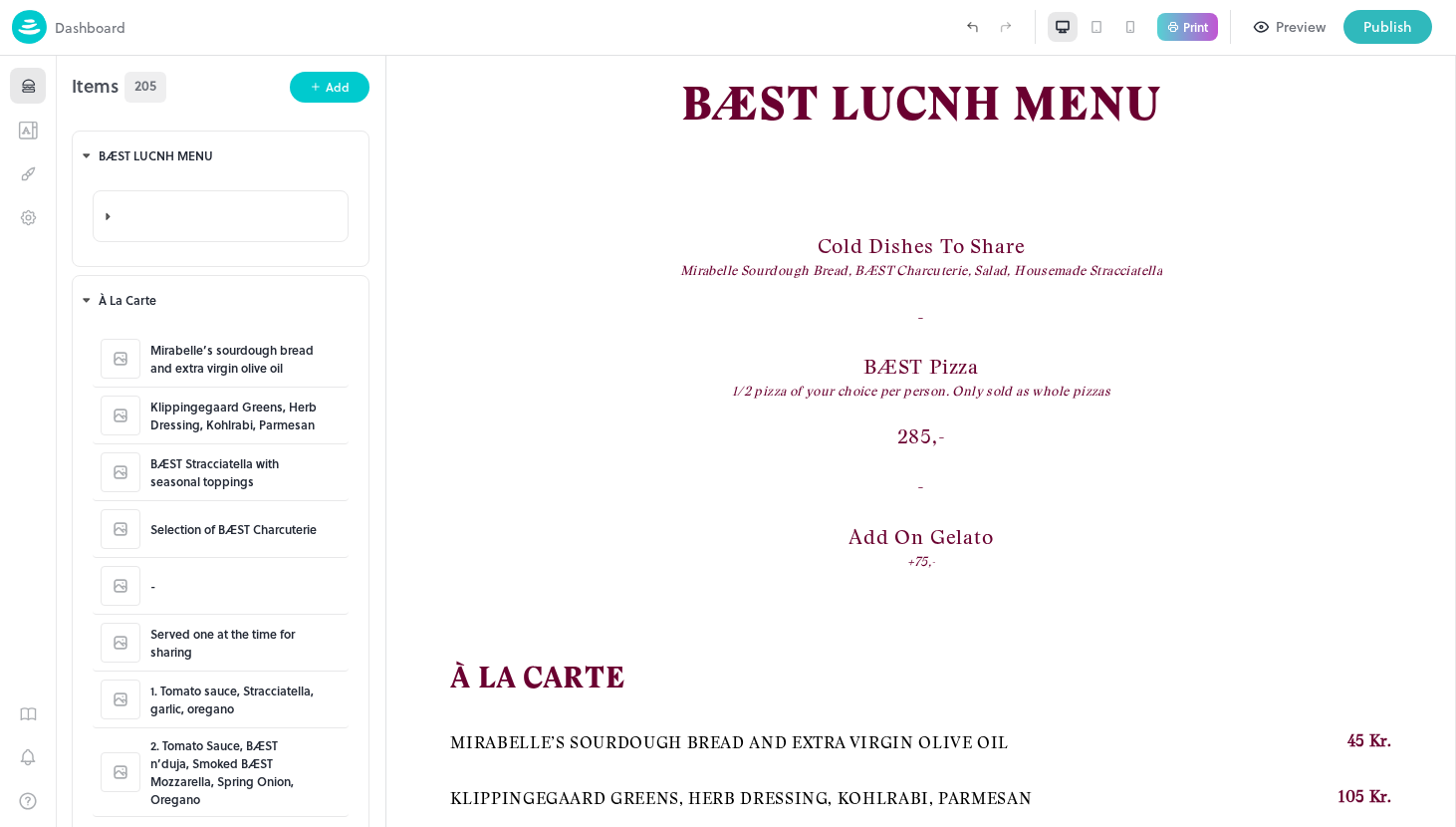 click at bounding box center [29, 27] 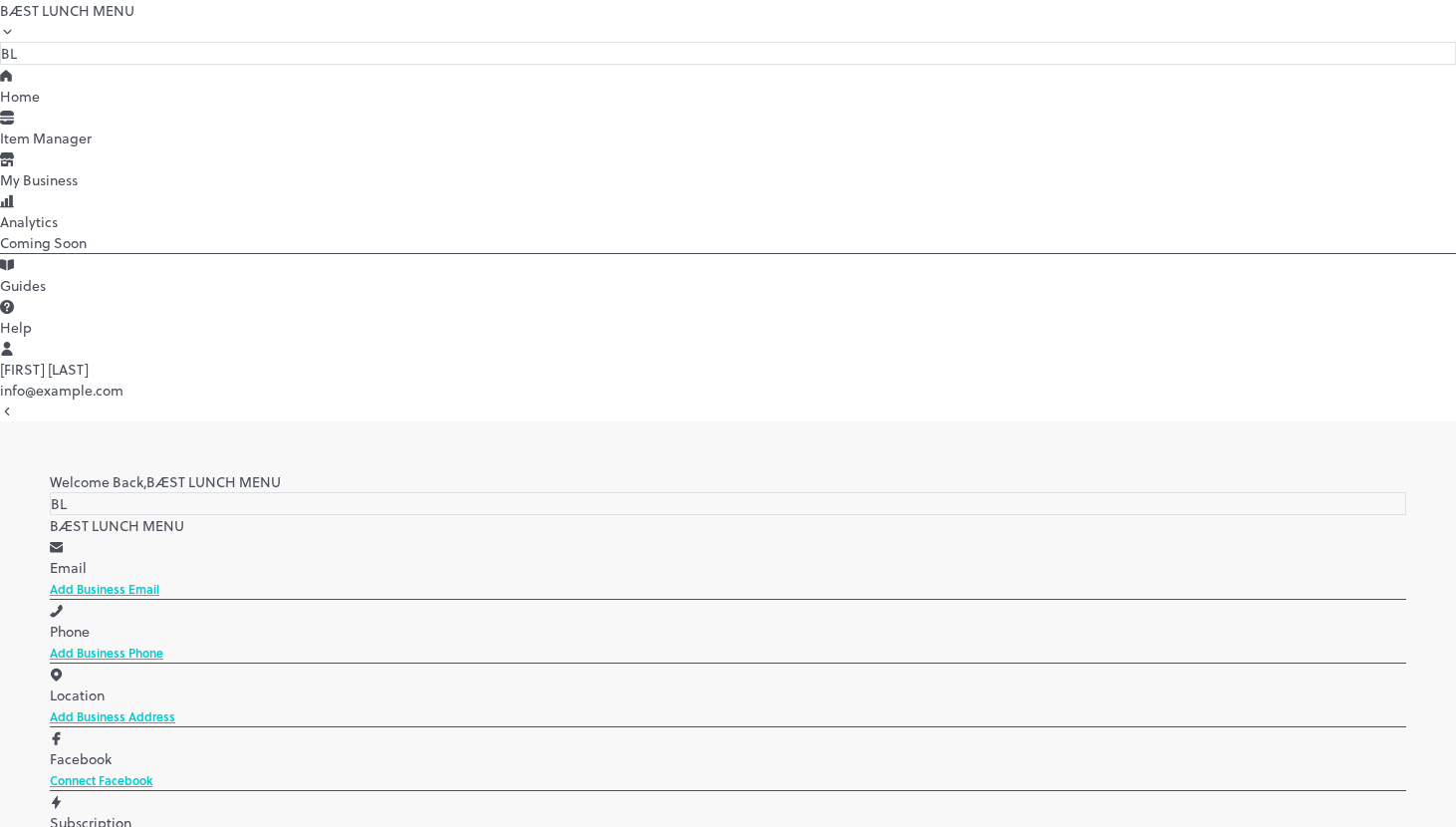 scroll, scrollTop: 28, scrollLeft: 0, axis: vertical 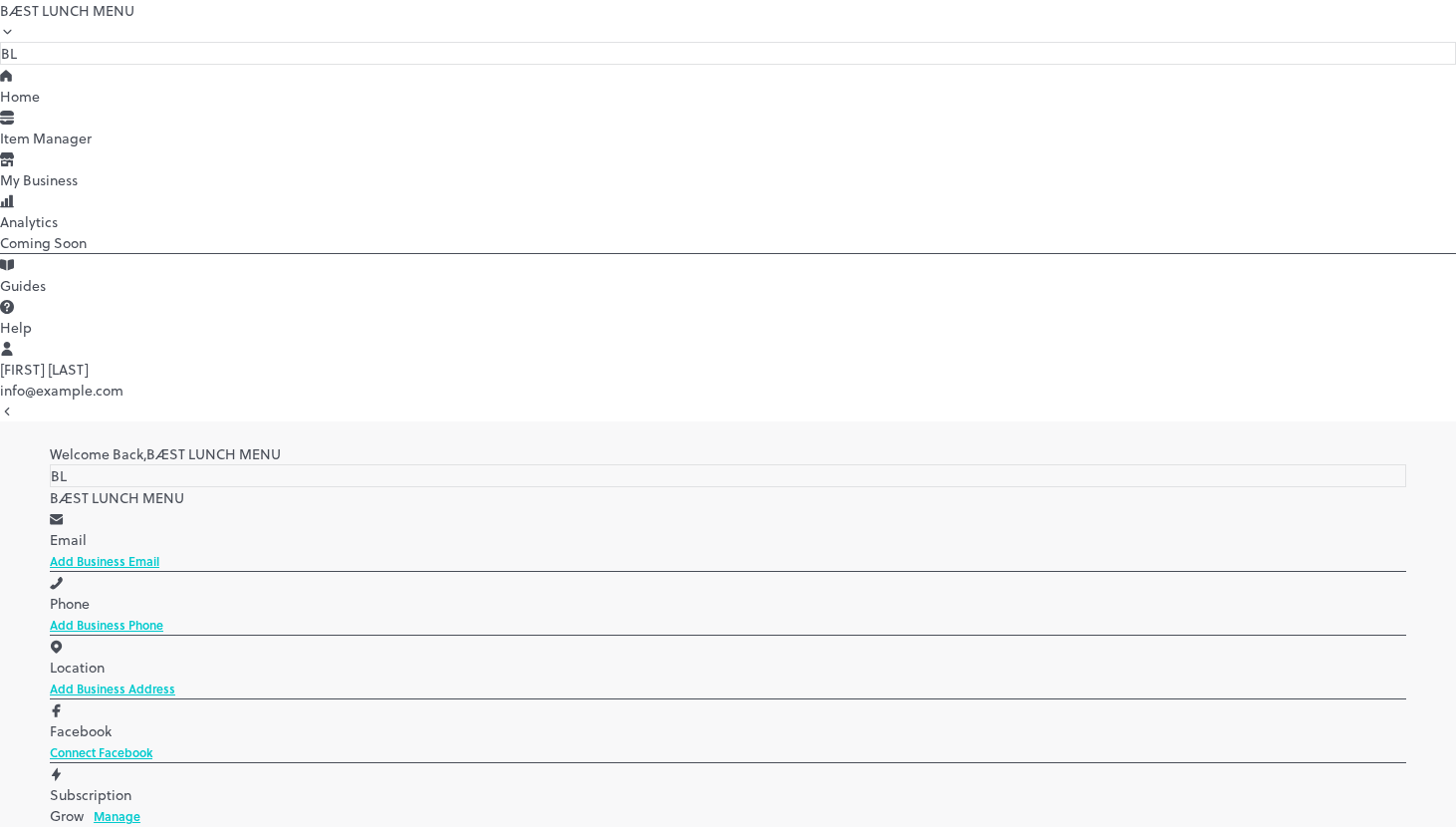 click at bounding box center [728, 2795] 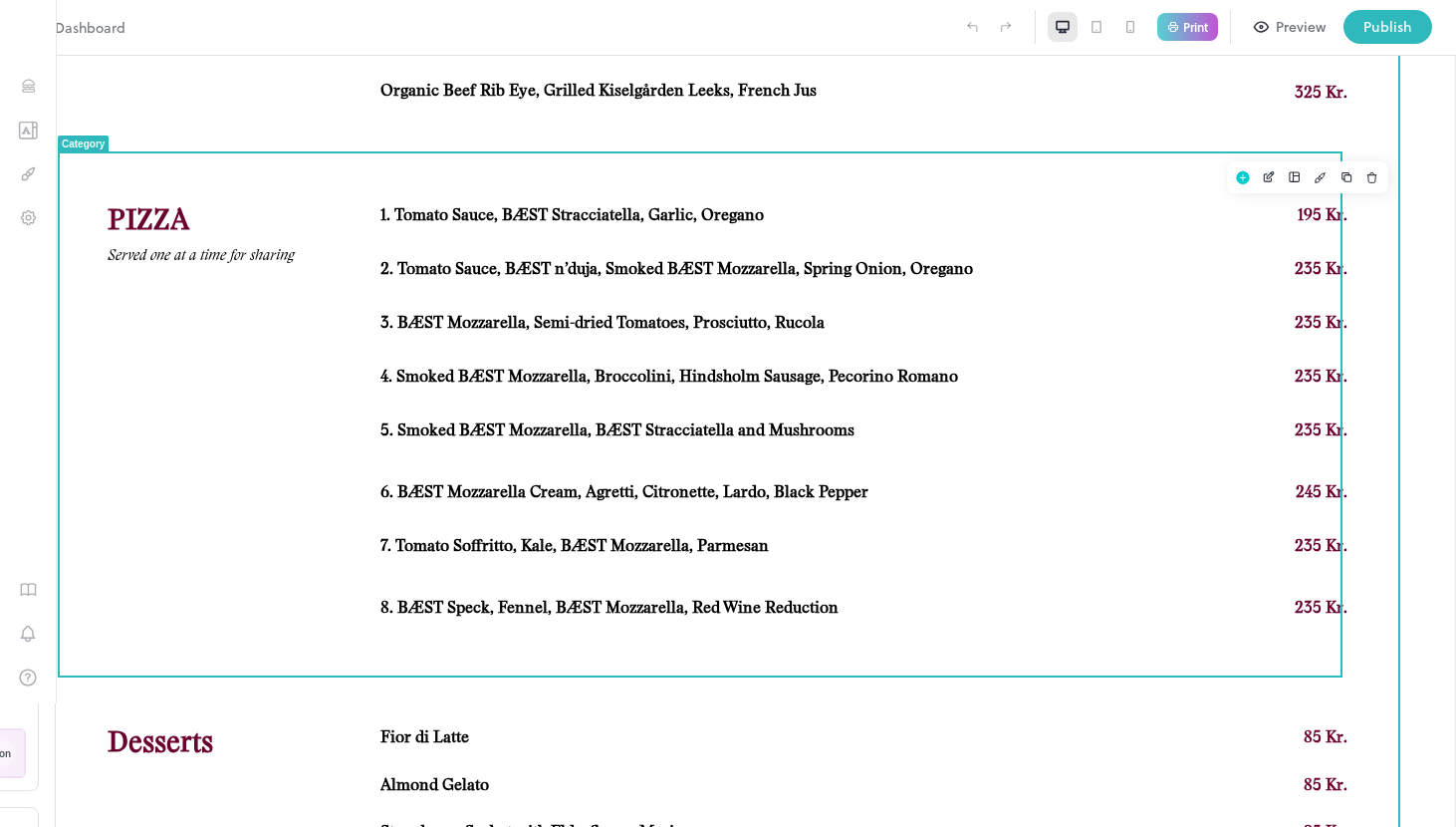 scroll, scrollTop: 1515, scrollLeft: 0, axis: vertical 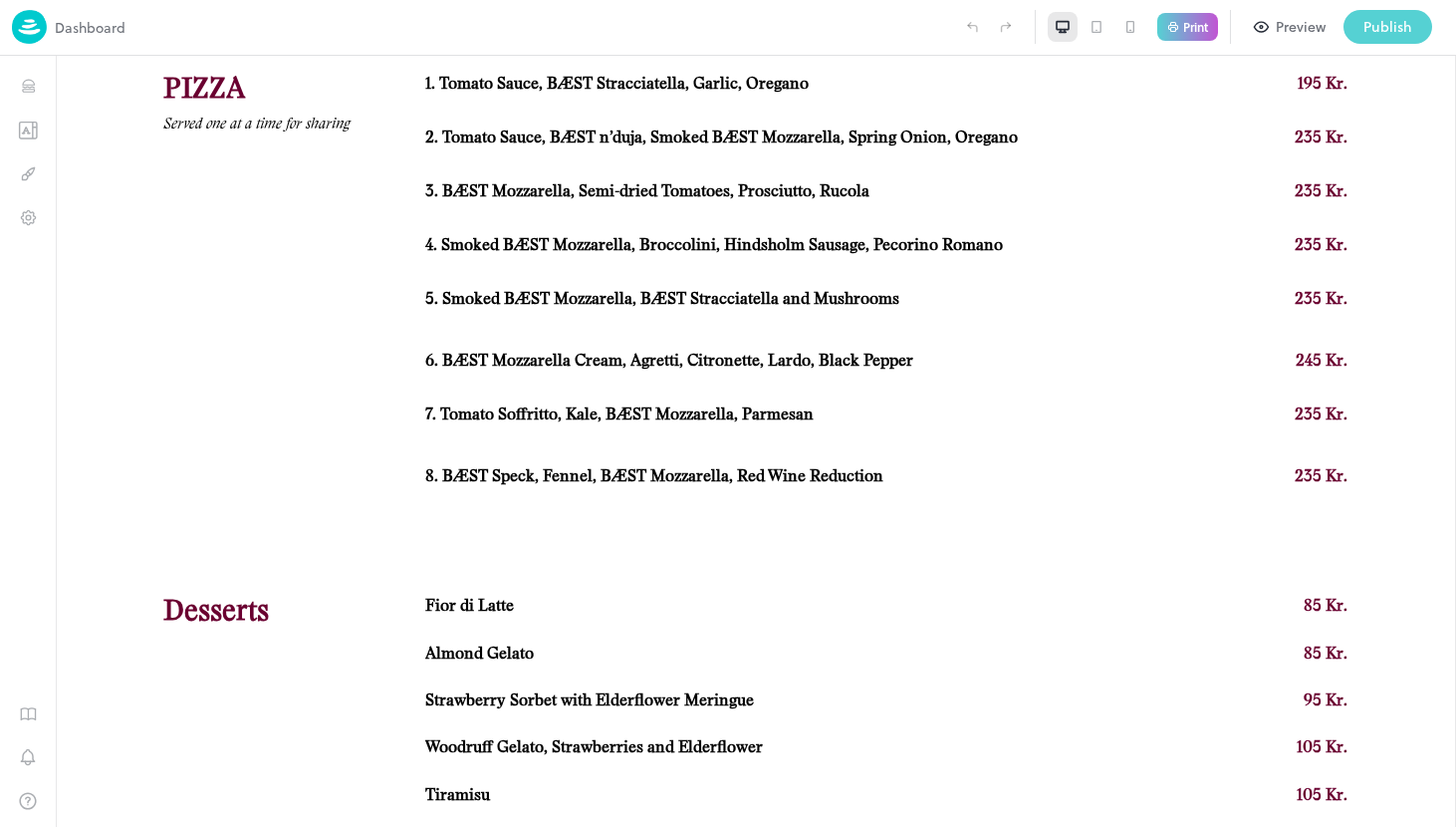 click on "Publish" at bounding box center (1387, 27) 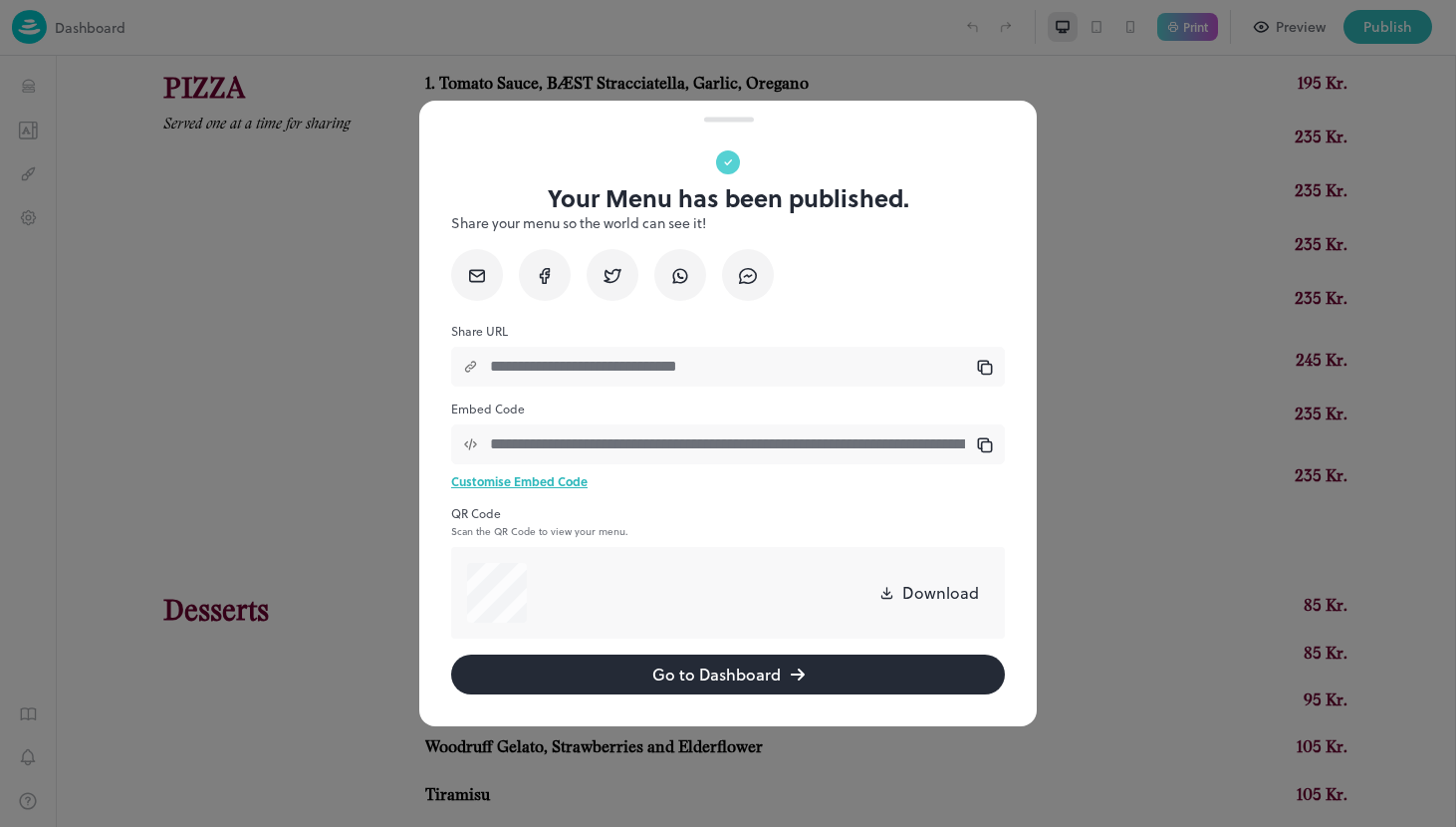 click at bounding box center [728, 414] 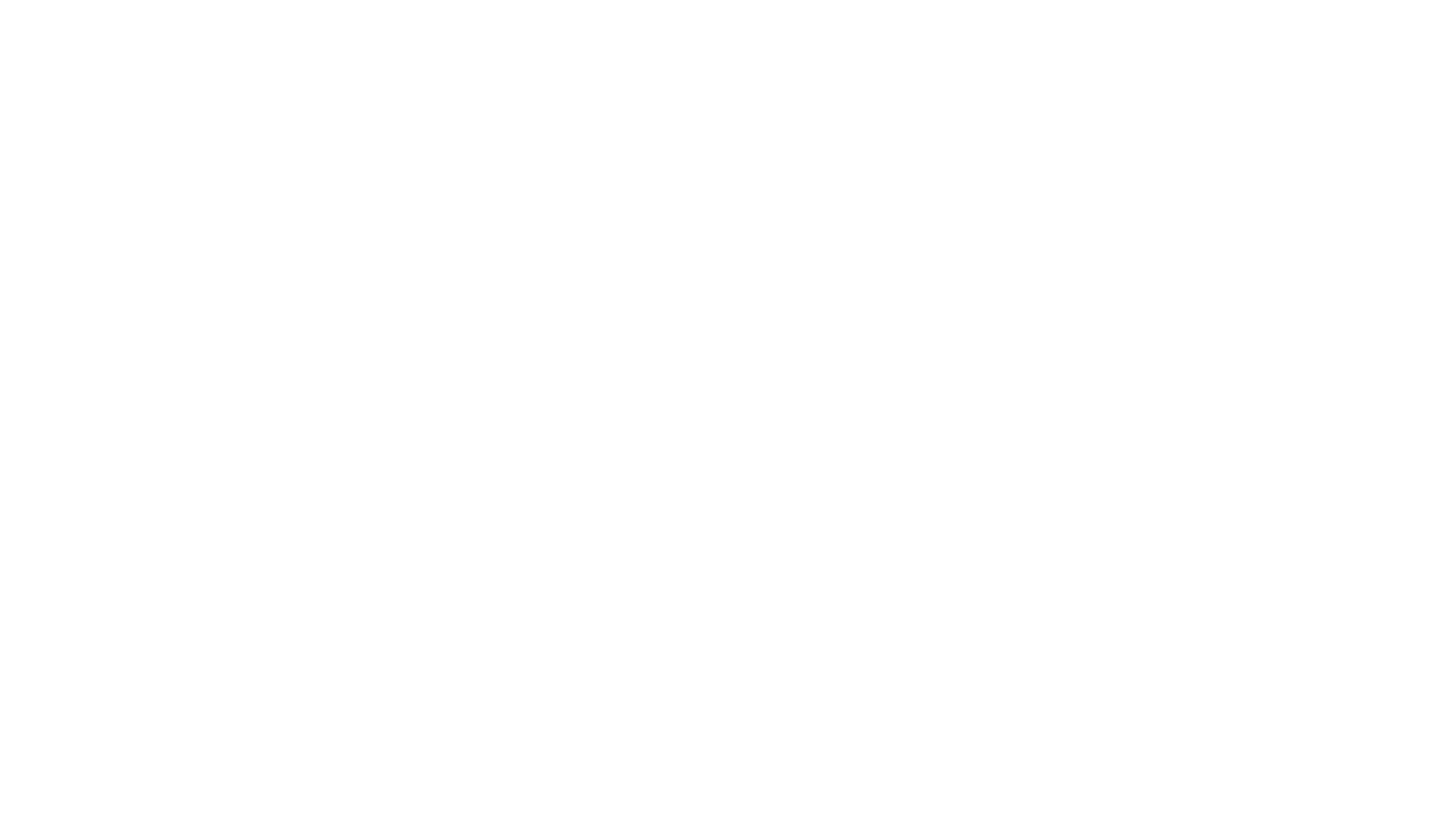 scroll, scrollTop: 0, scrollLeft: 0, axis: both 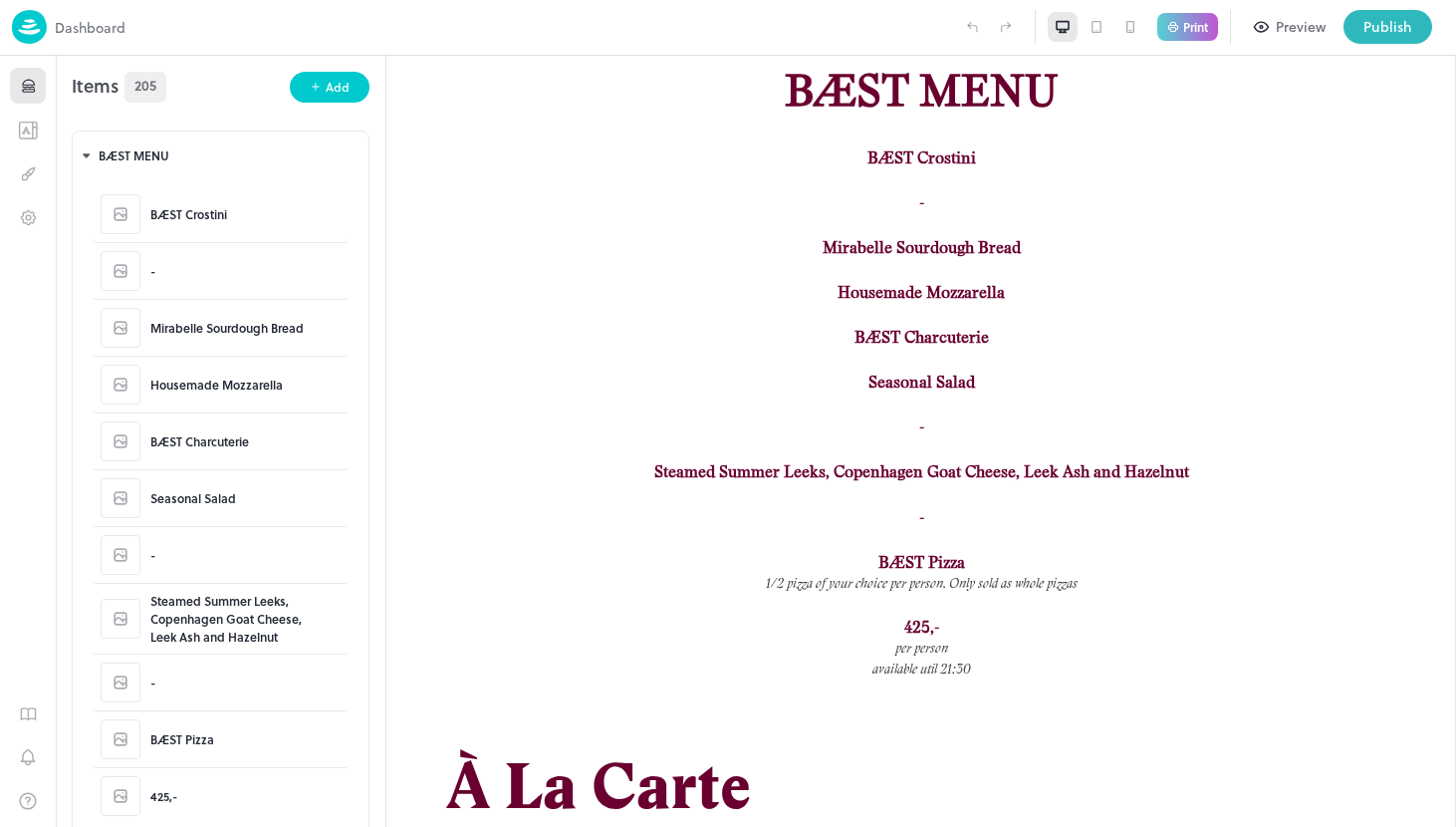 click at bounding box center (28, 86) 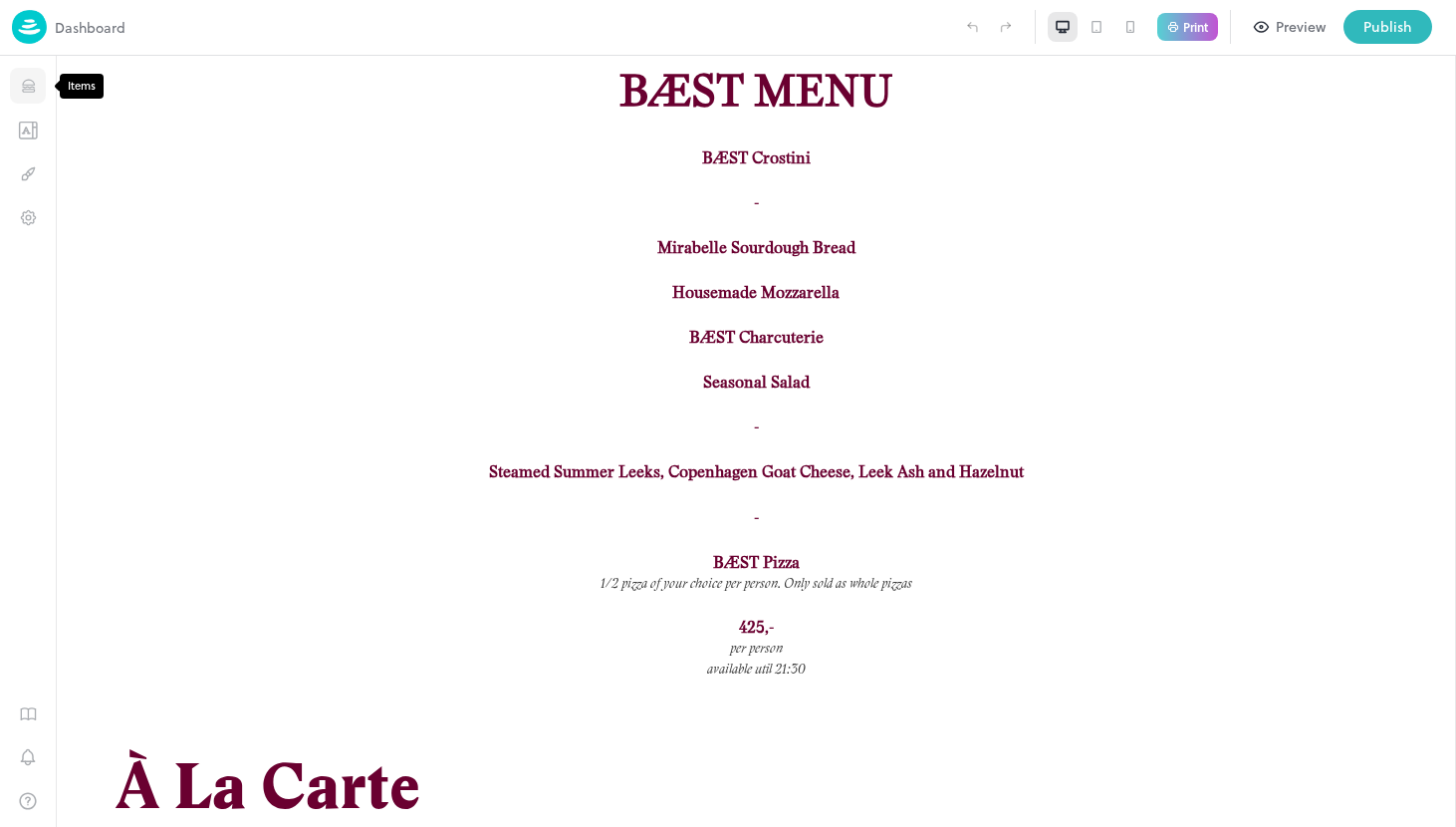 click at bounding box center (28, 86) 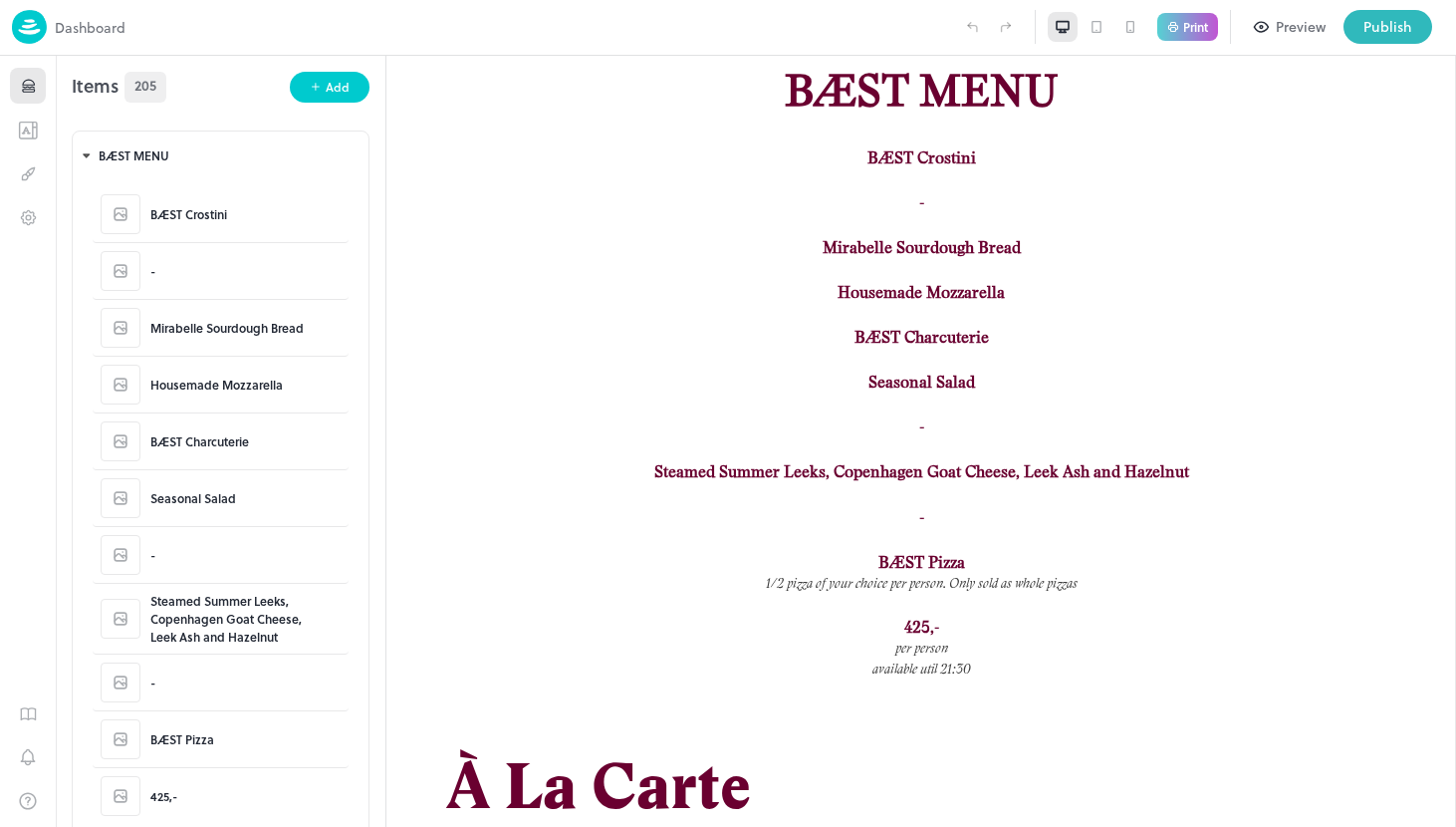 click at bounding box center (29, 27) 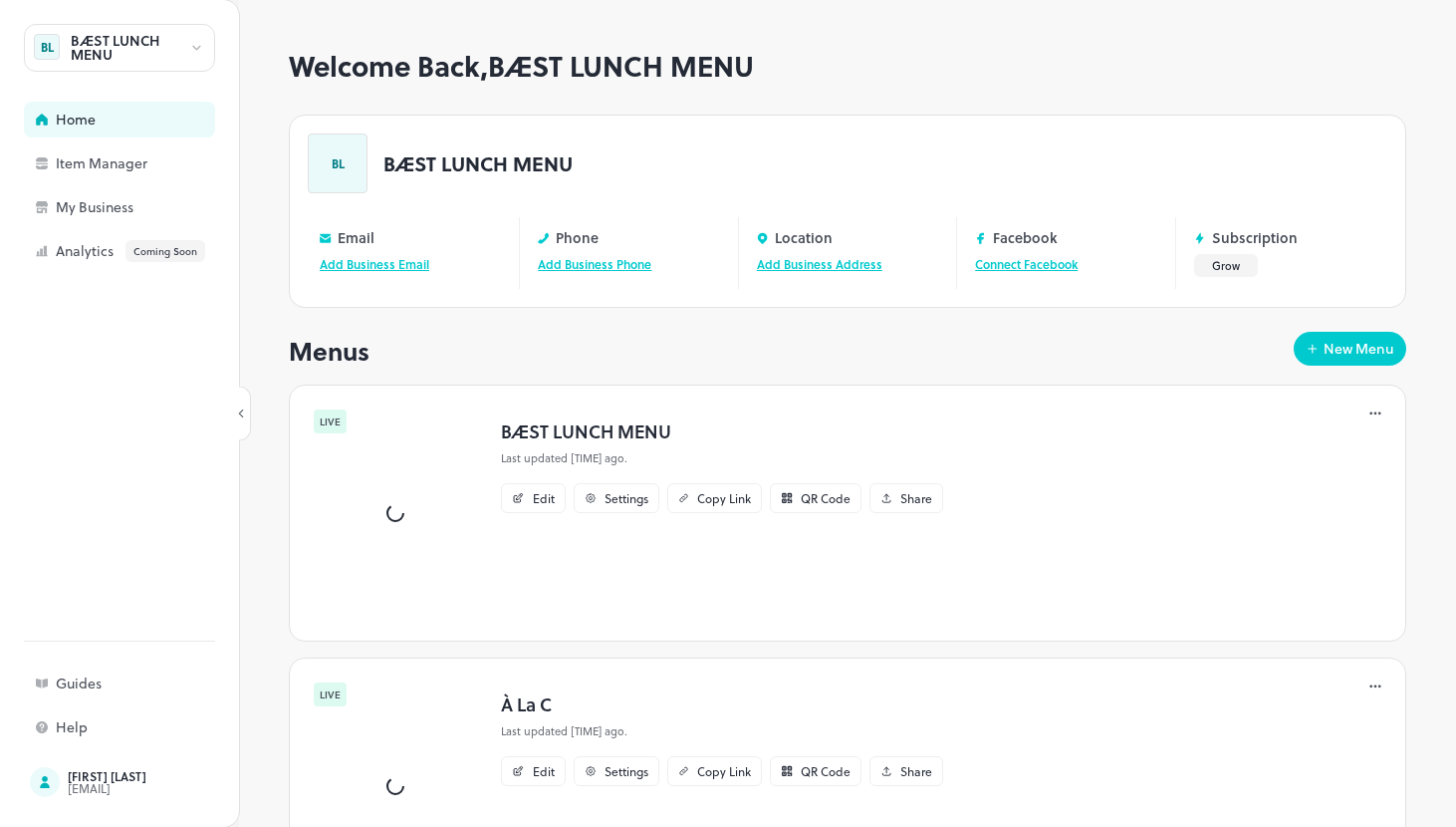 click on "BÆST LUNCH MENU" at bounding box center [722, 430] 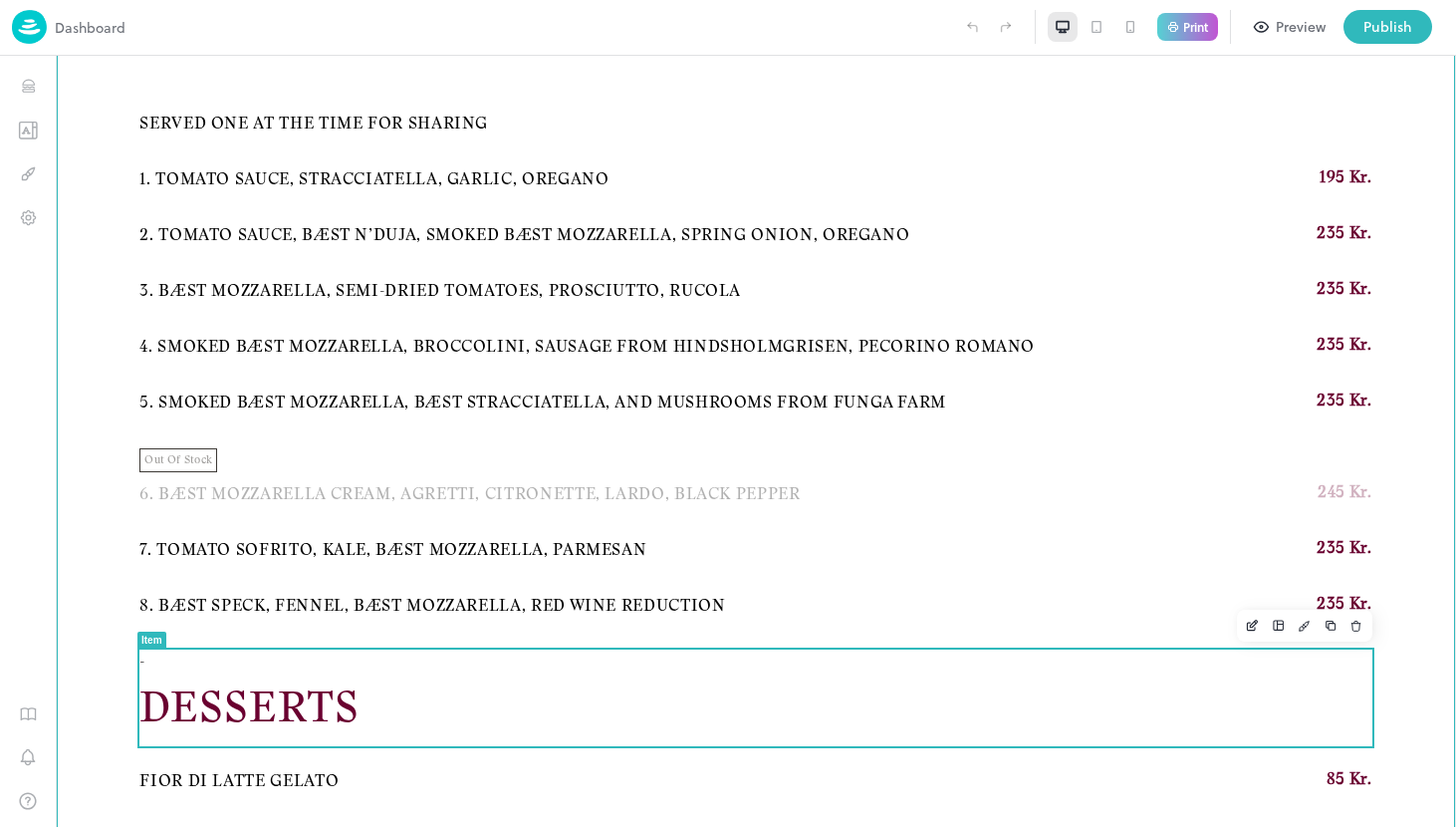 scroll, scrollTop: 994, scrollLeft: 0, axis: vertical 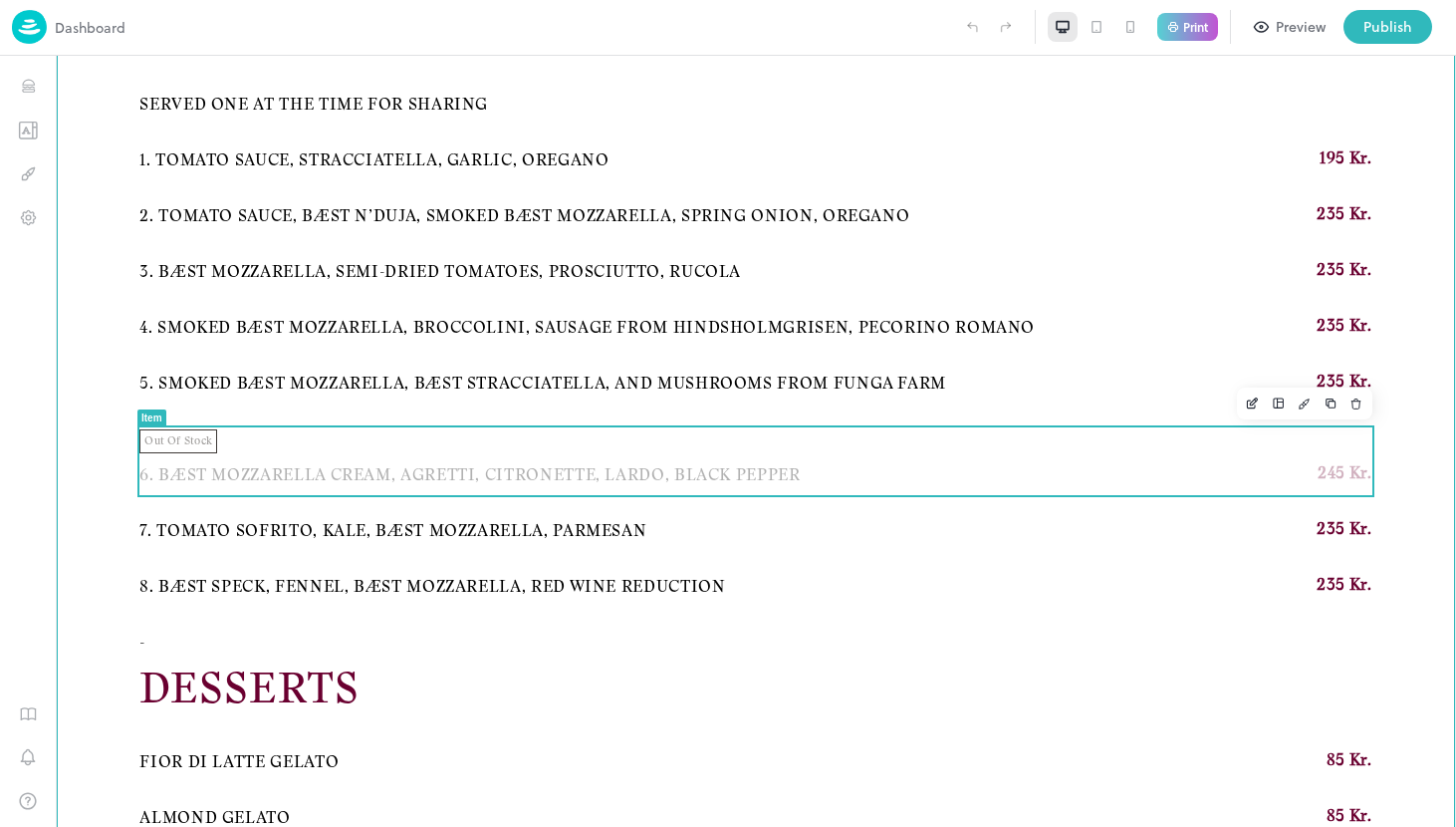 click on "Out Of Stock 6. BÆST Mozzarella Cream, Agretti, Citronette, Lardo, Black Pepper  245 Kr." at bounding box center [755, 463] 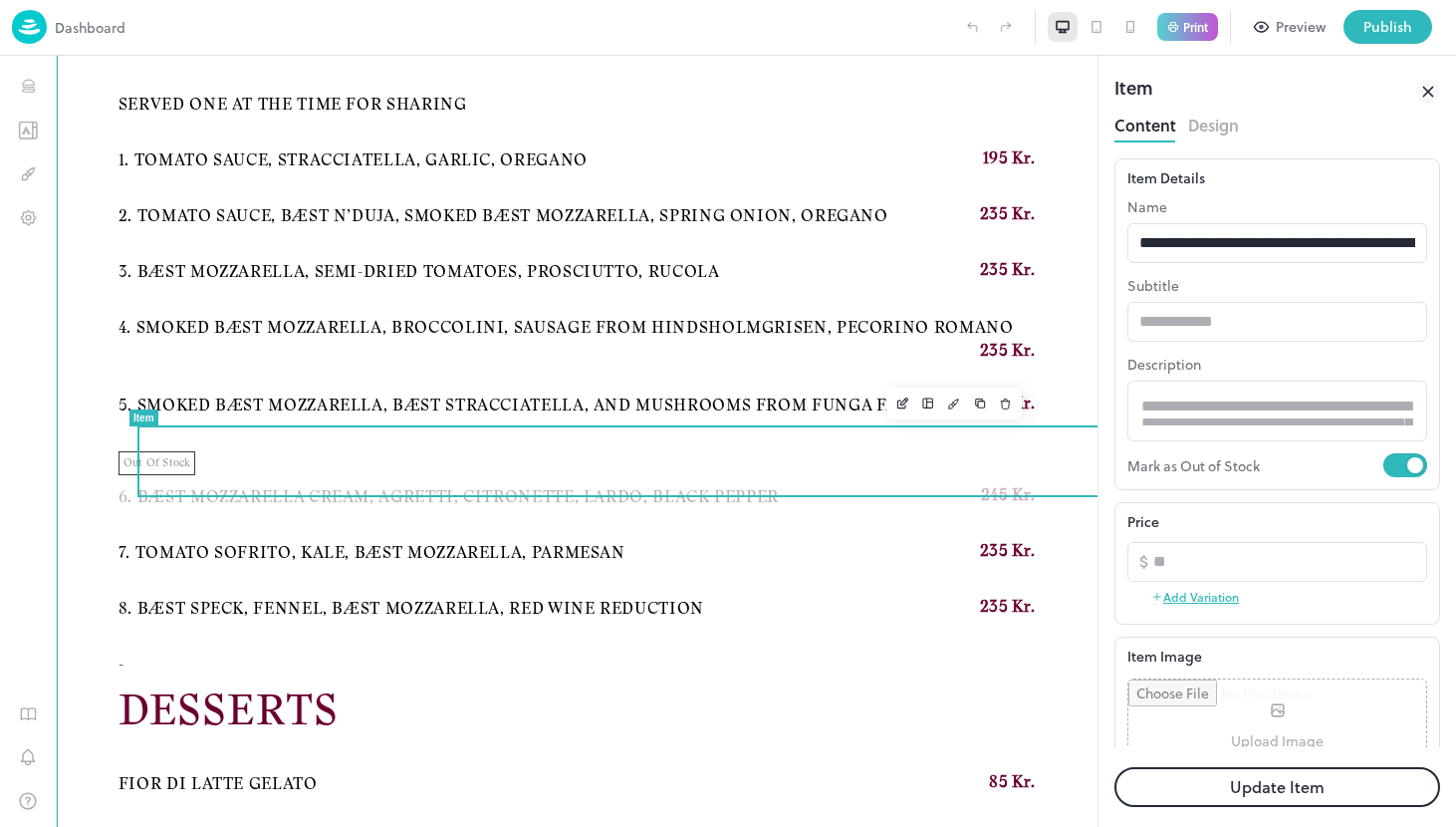 scroll, scrollTop: 0, scrollLeft: 0, axis: both 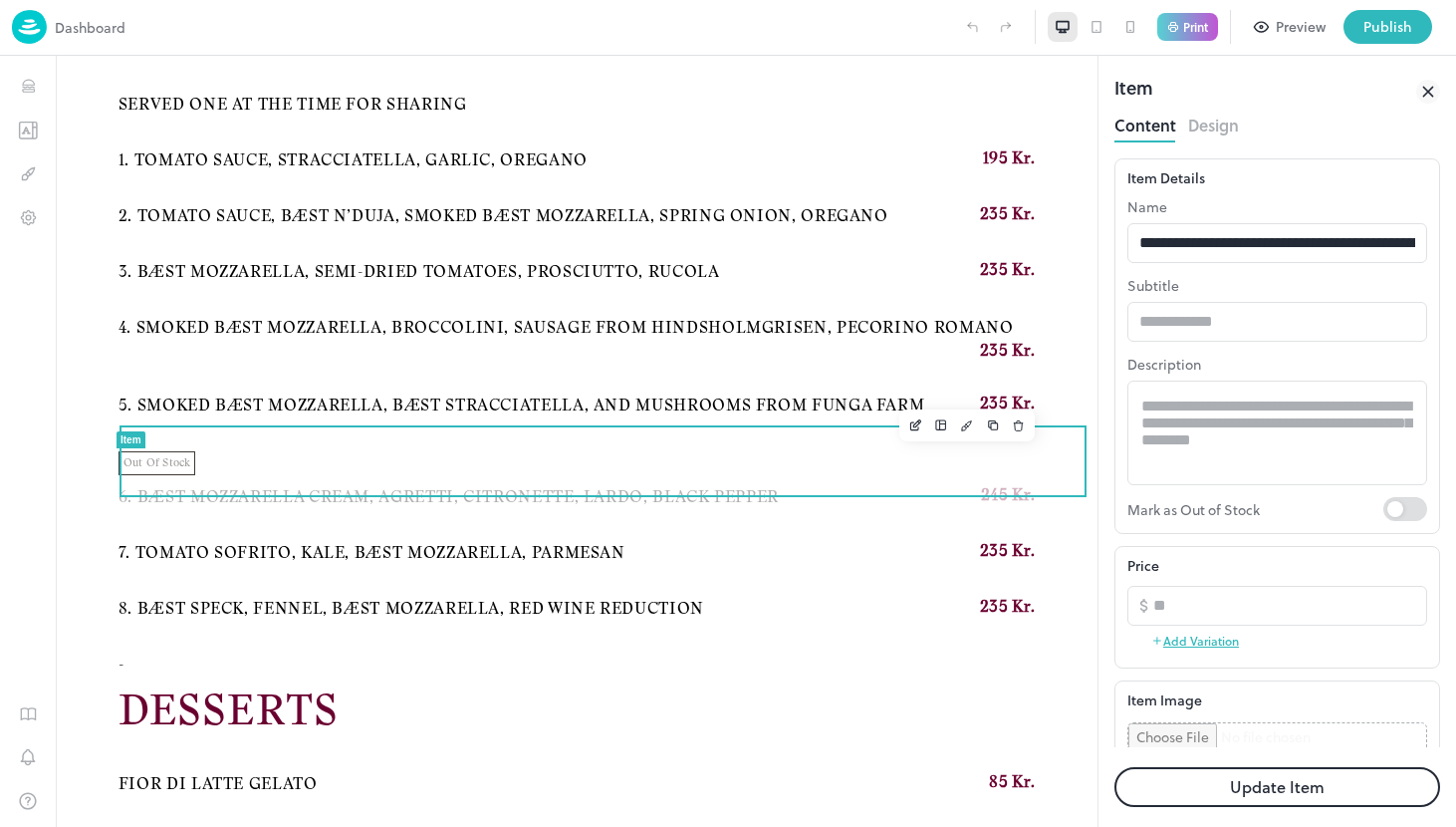 click on "Update Item" at bounding box center [1277, 787] 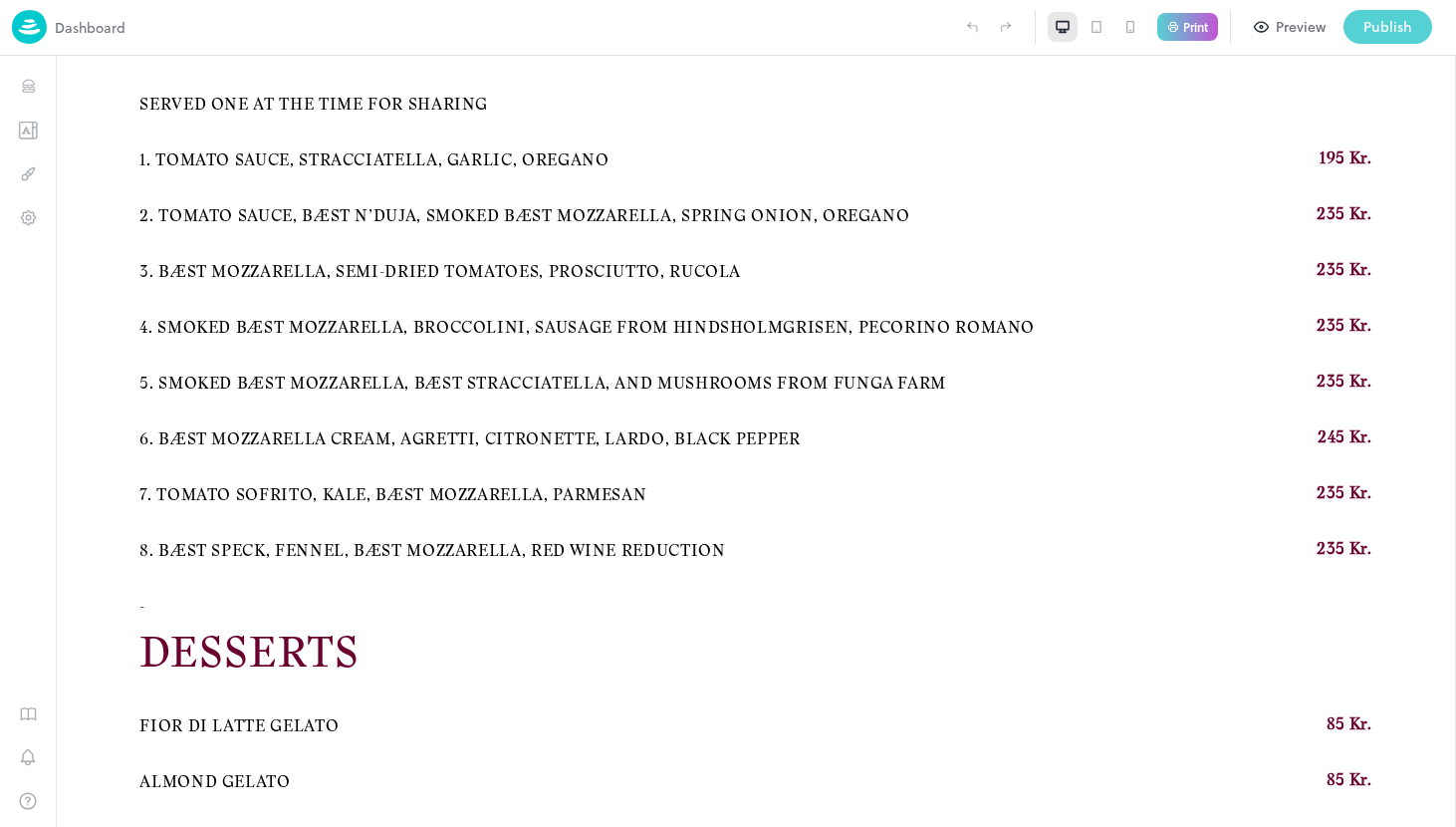 click on "Publish" at bounding box center [1387, 27] 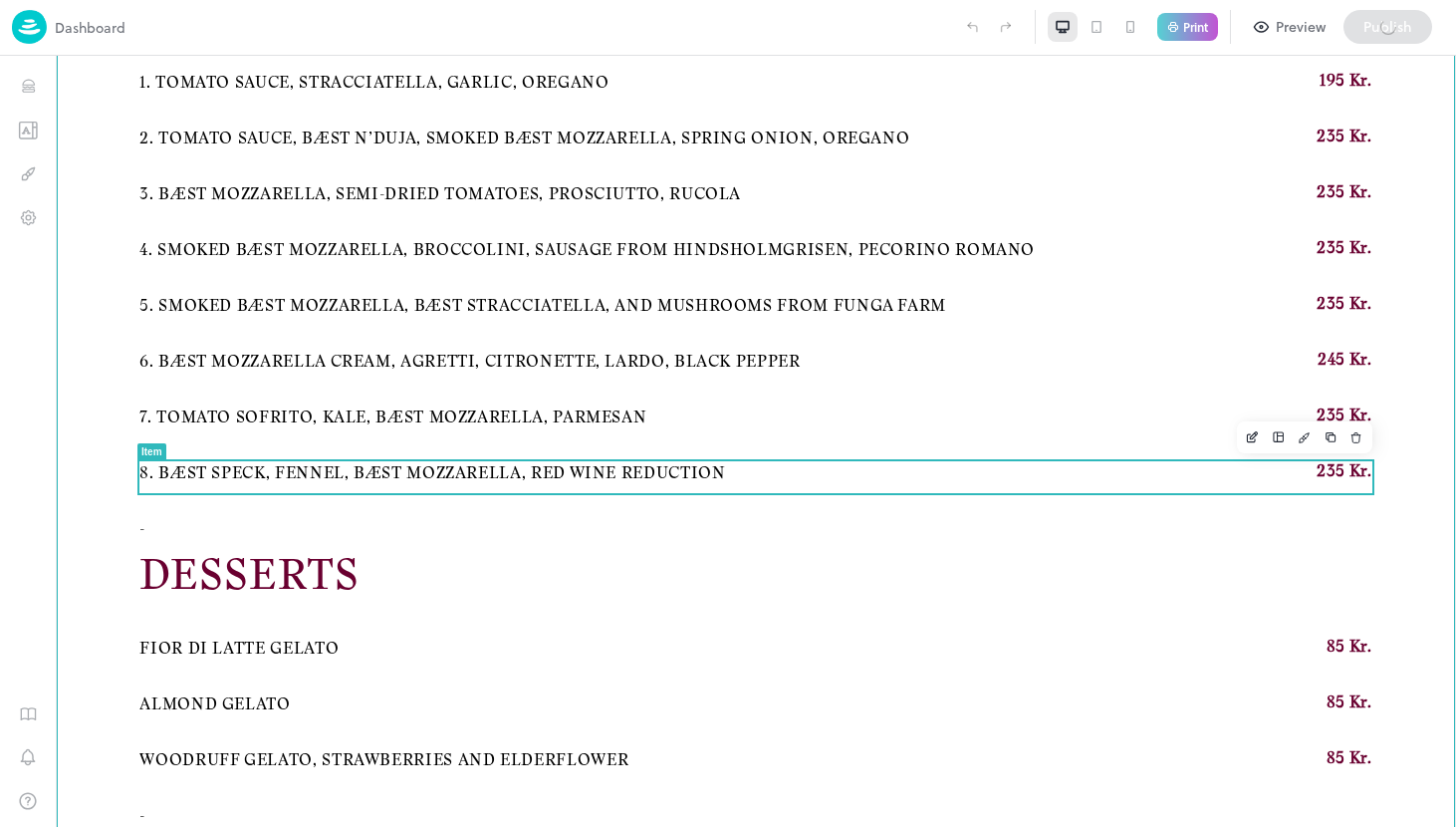 scroll, scrollTop: 1073, scrollLeft: 0, axis: vertical 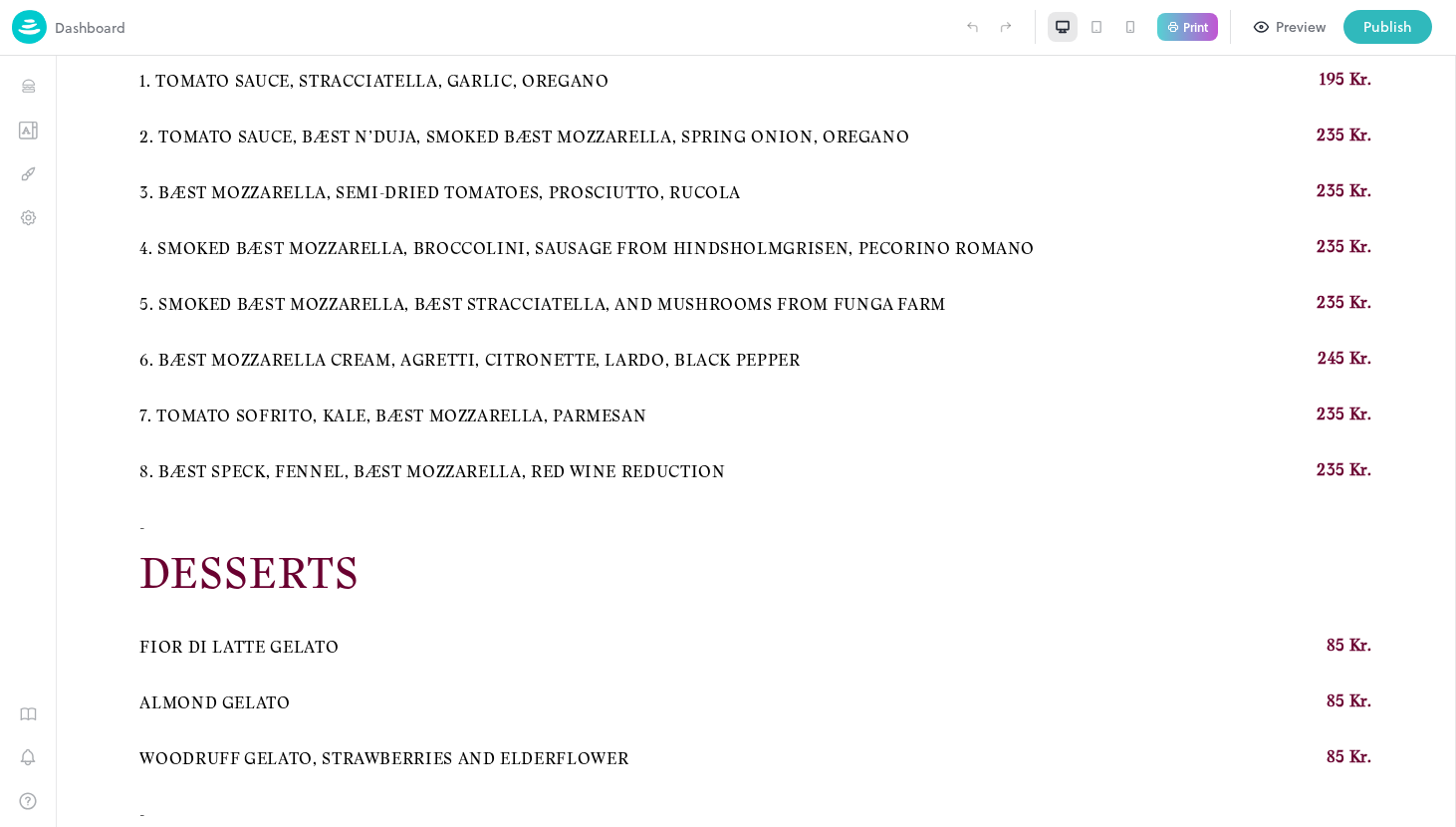 click at bounding box center [728, 827] 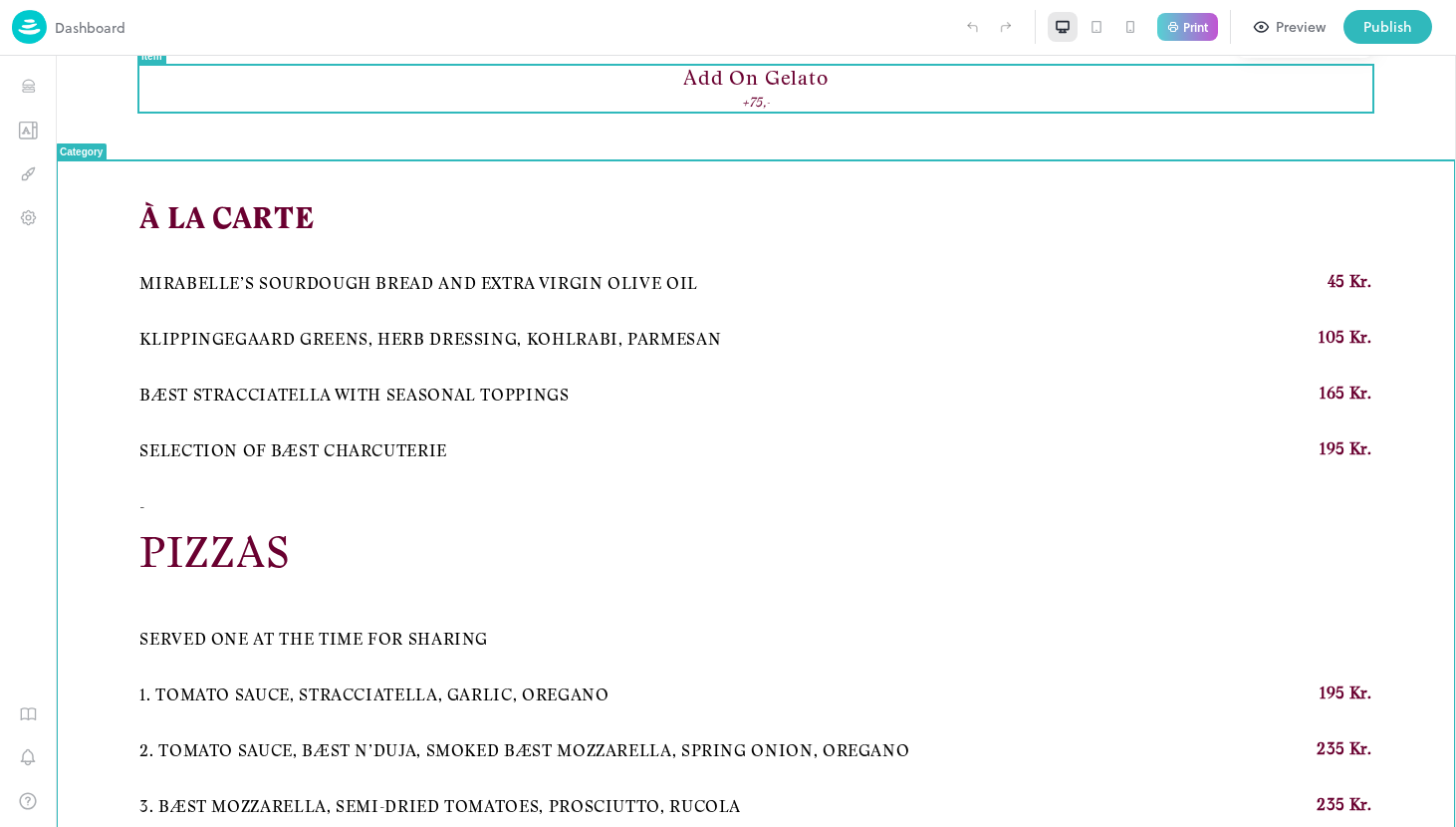 scroll, scrollTop: 0, scrollLeft: 0, axis: both 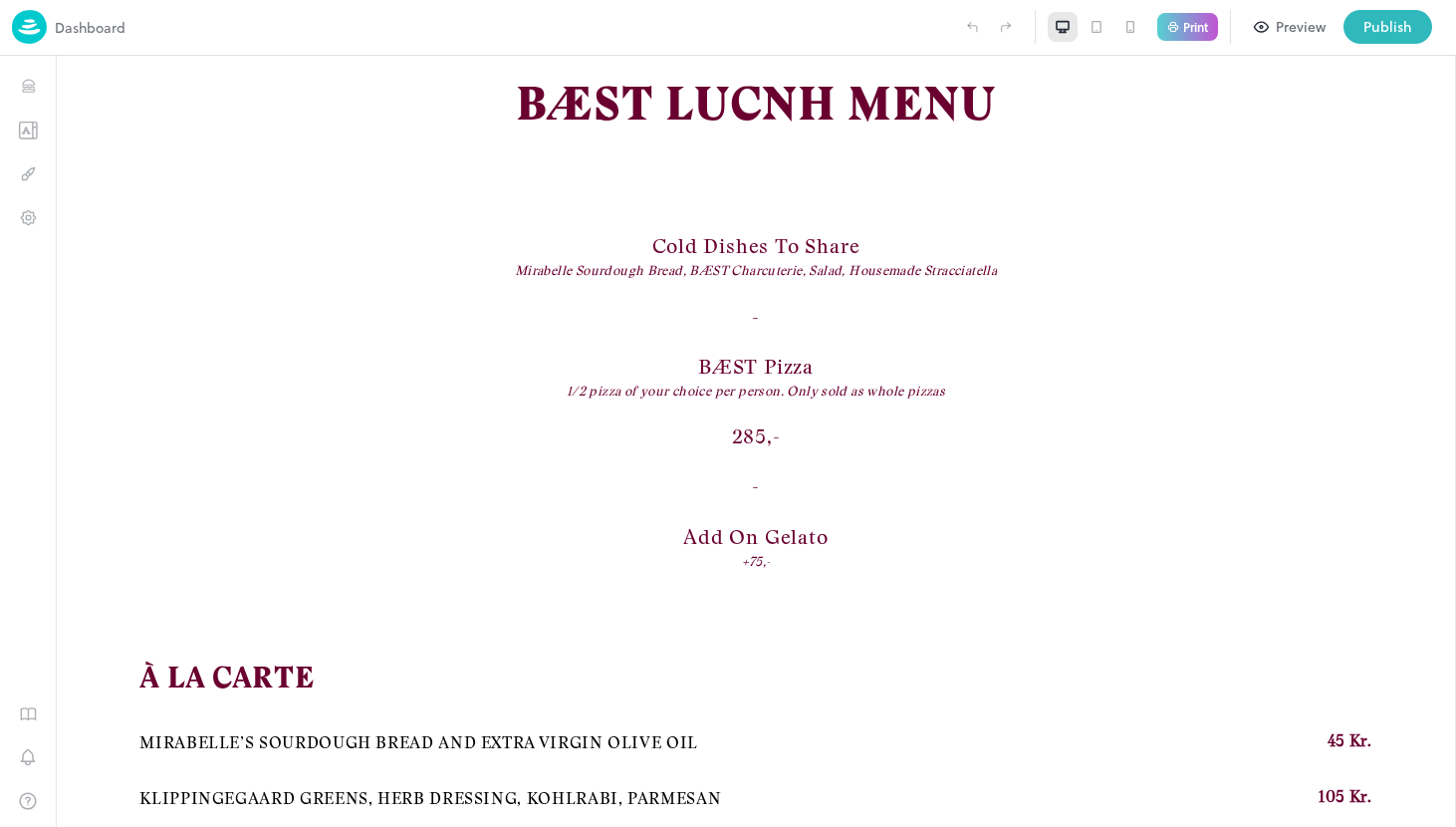 click on "Dashboard" at bounding box center (90, 27) 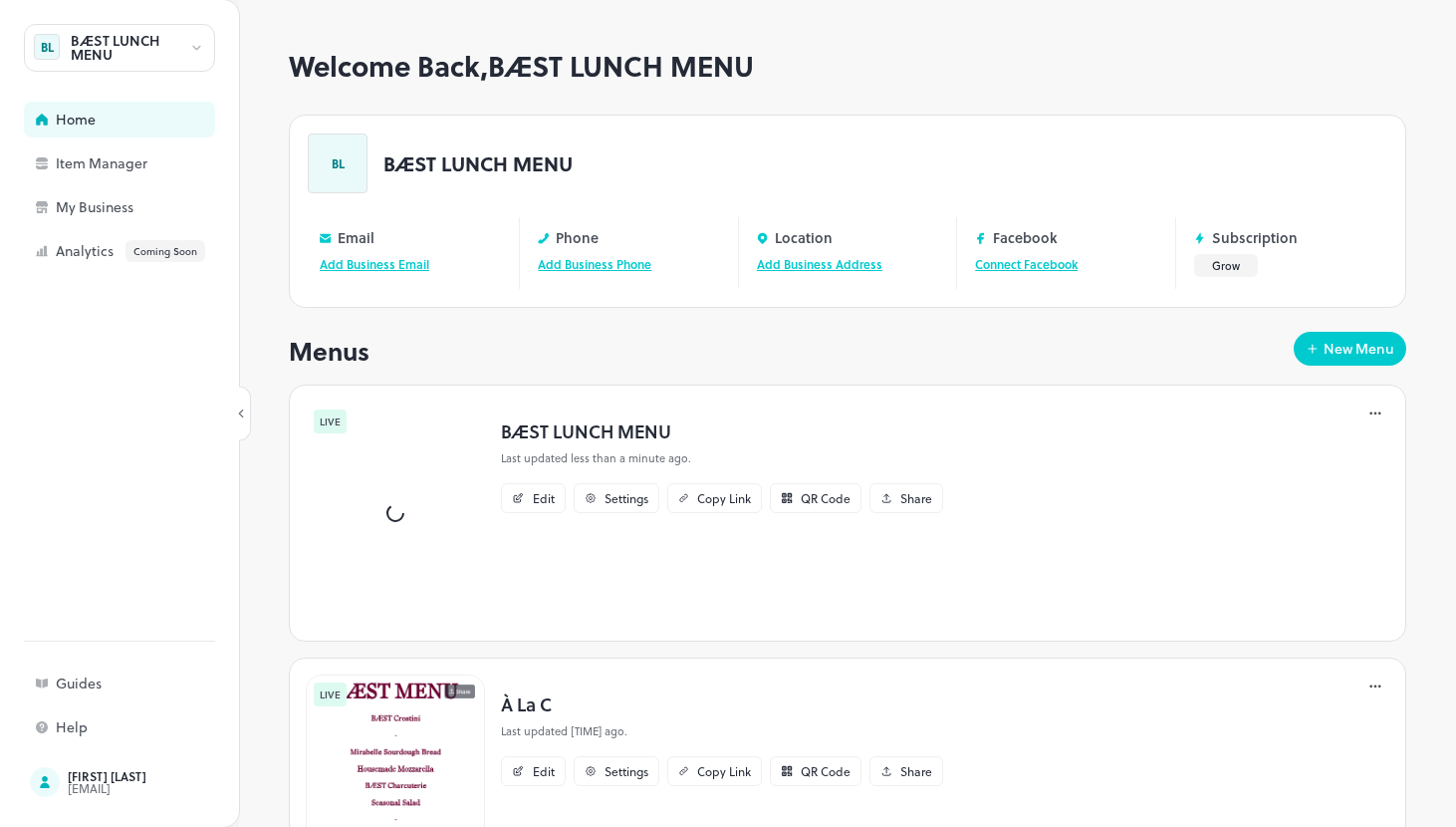 click on "BÆST LUNCH MENU" at bounding box center (129, 48) 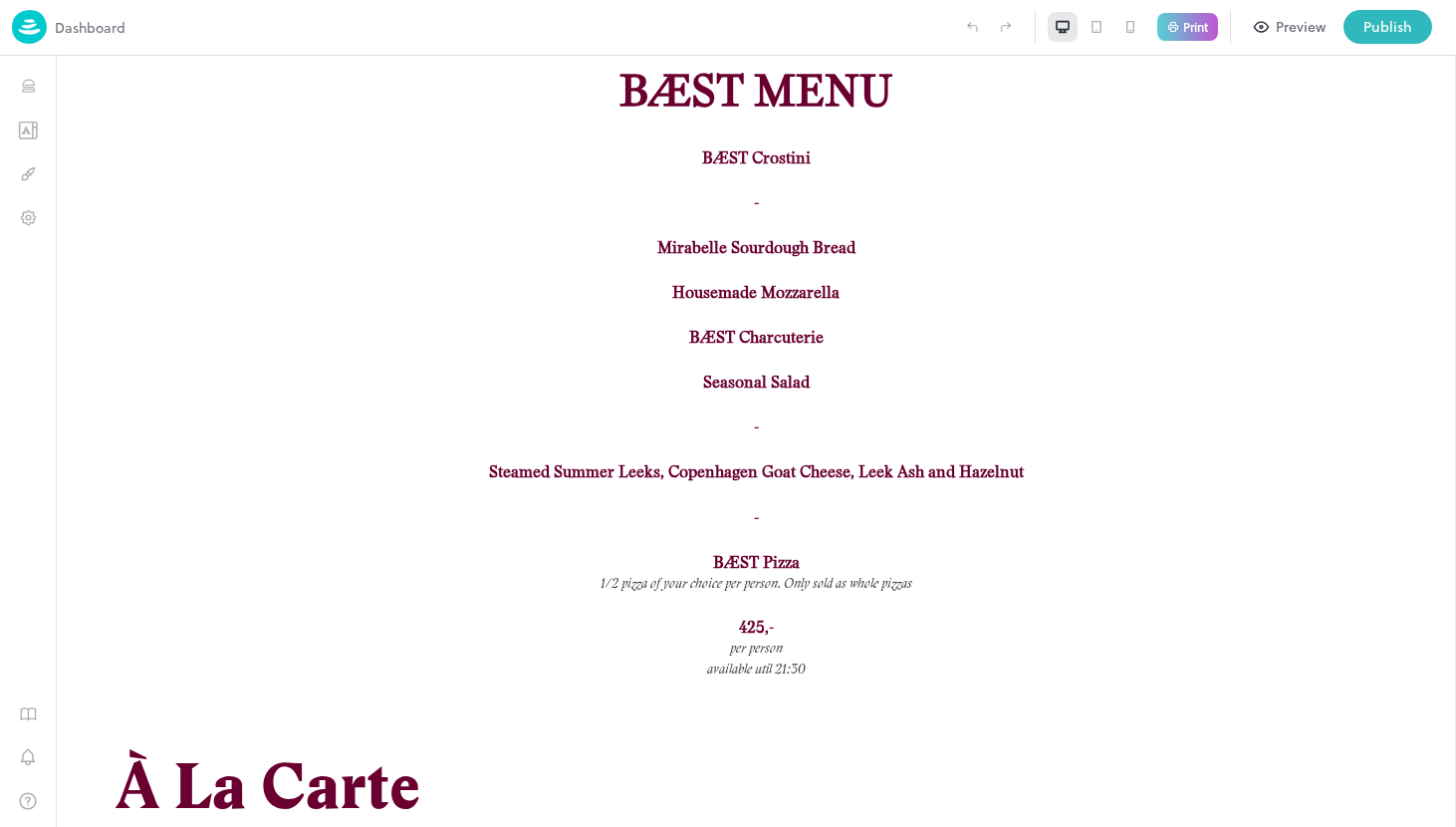scroll, scrollTop: 0, scrollLeft: 0, axis: both 